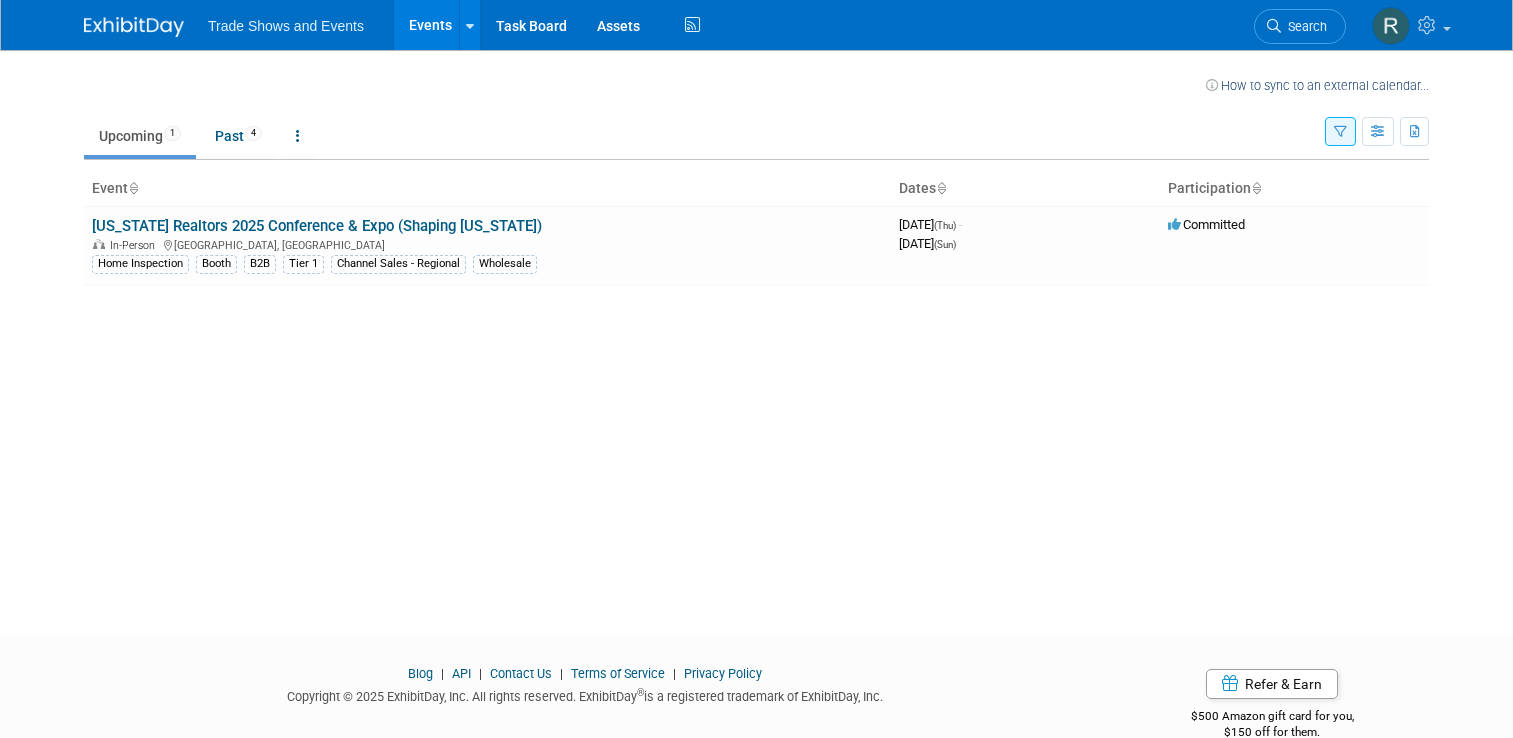 scroll, scrollTop: 0, scrollLeft: 0, axis: both 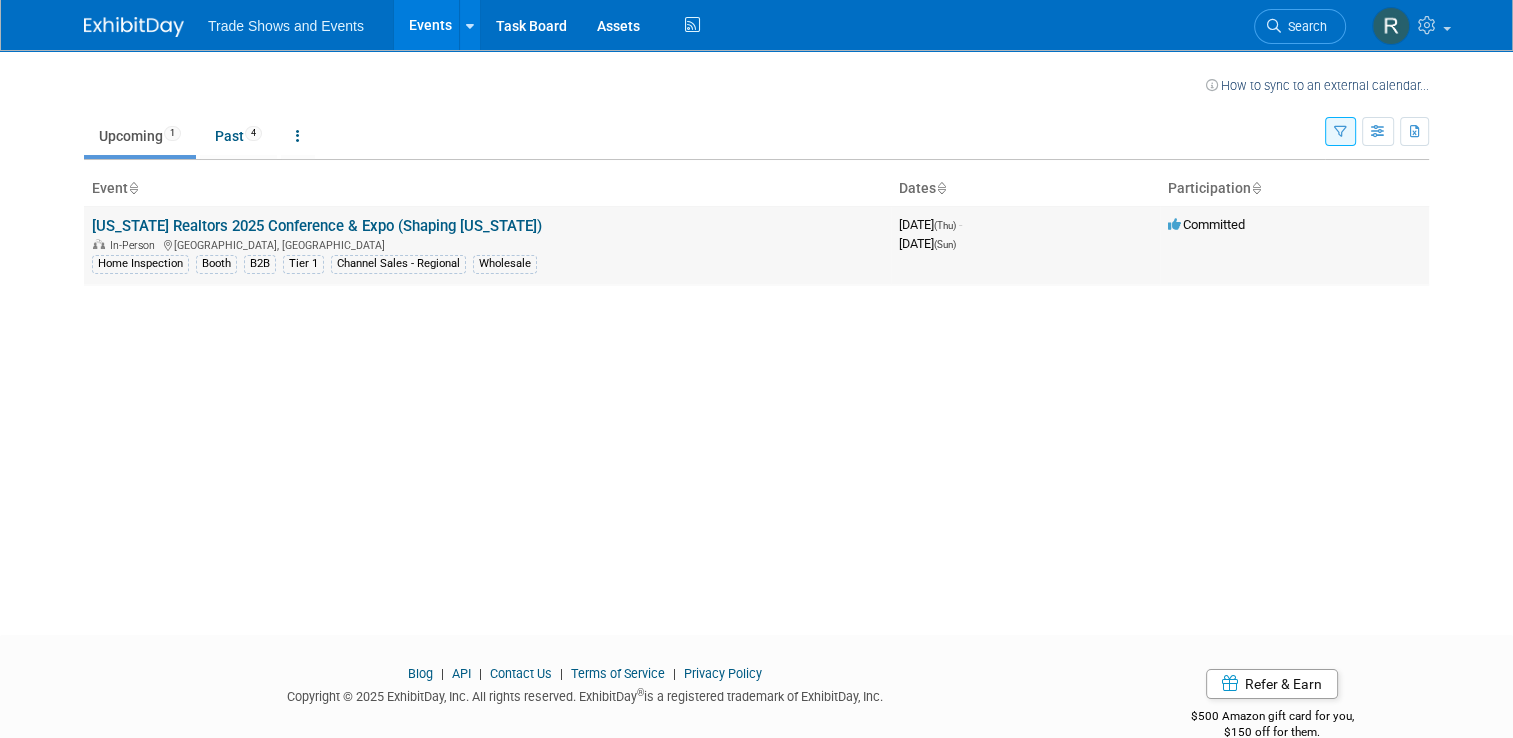 click on "[US_STATE] Realtors 2025 Conference & Expo (Shaping [US_STATE])" at bounding box center (317, 226) 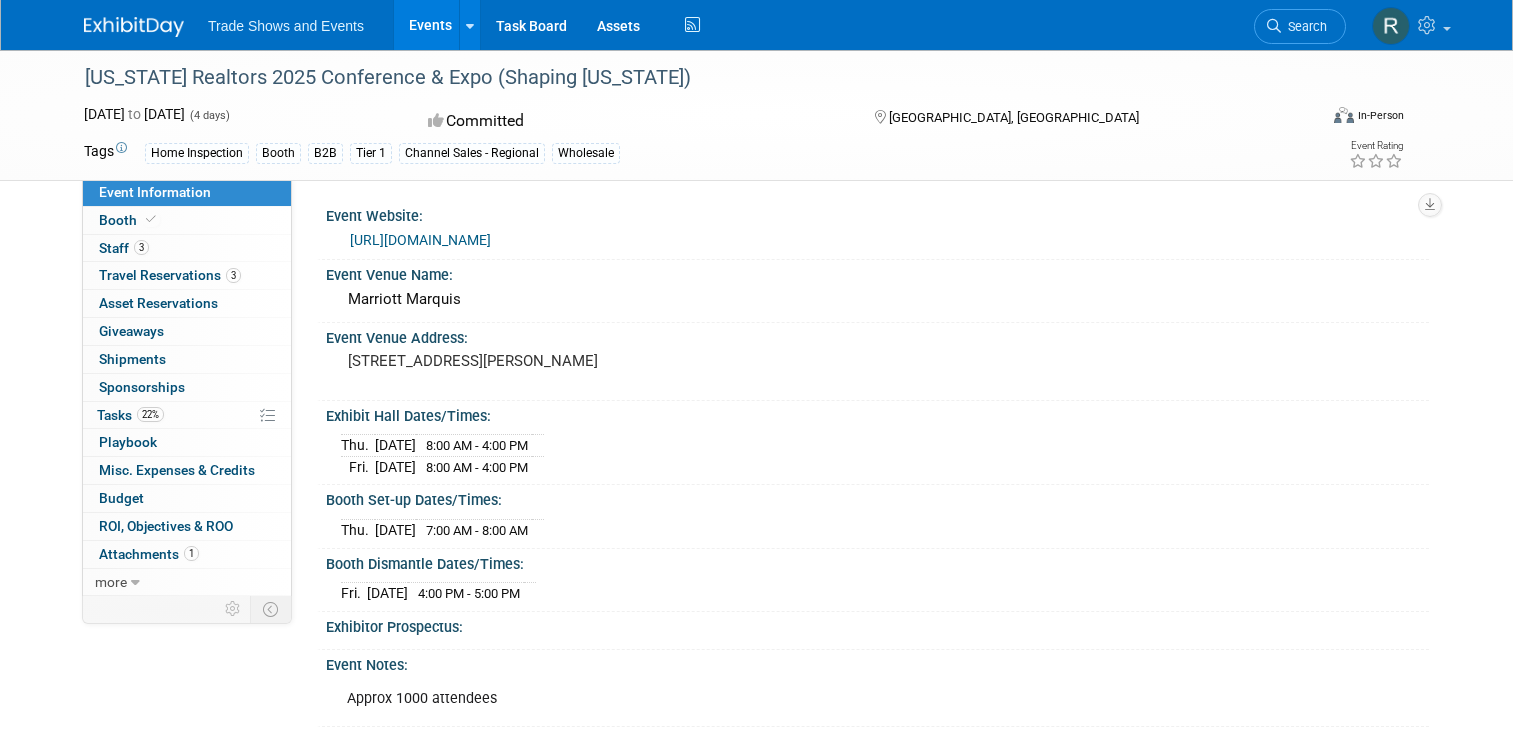 scroll, scrollTop: 0, scrollLeft: 0, axis: both 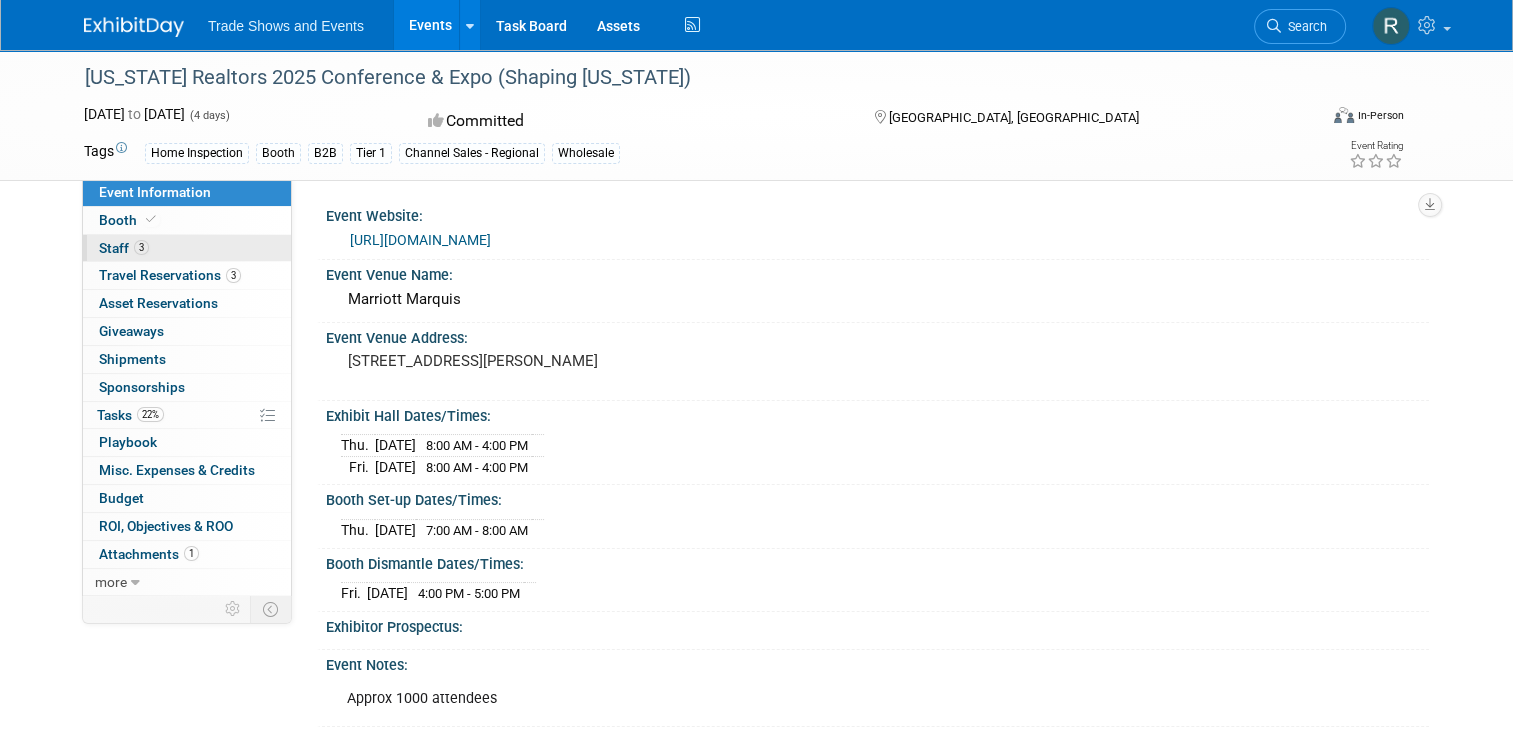 click on "Staff 3" at bounding box center (124, 248) 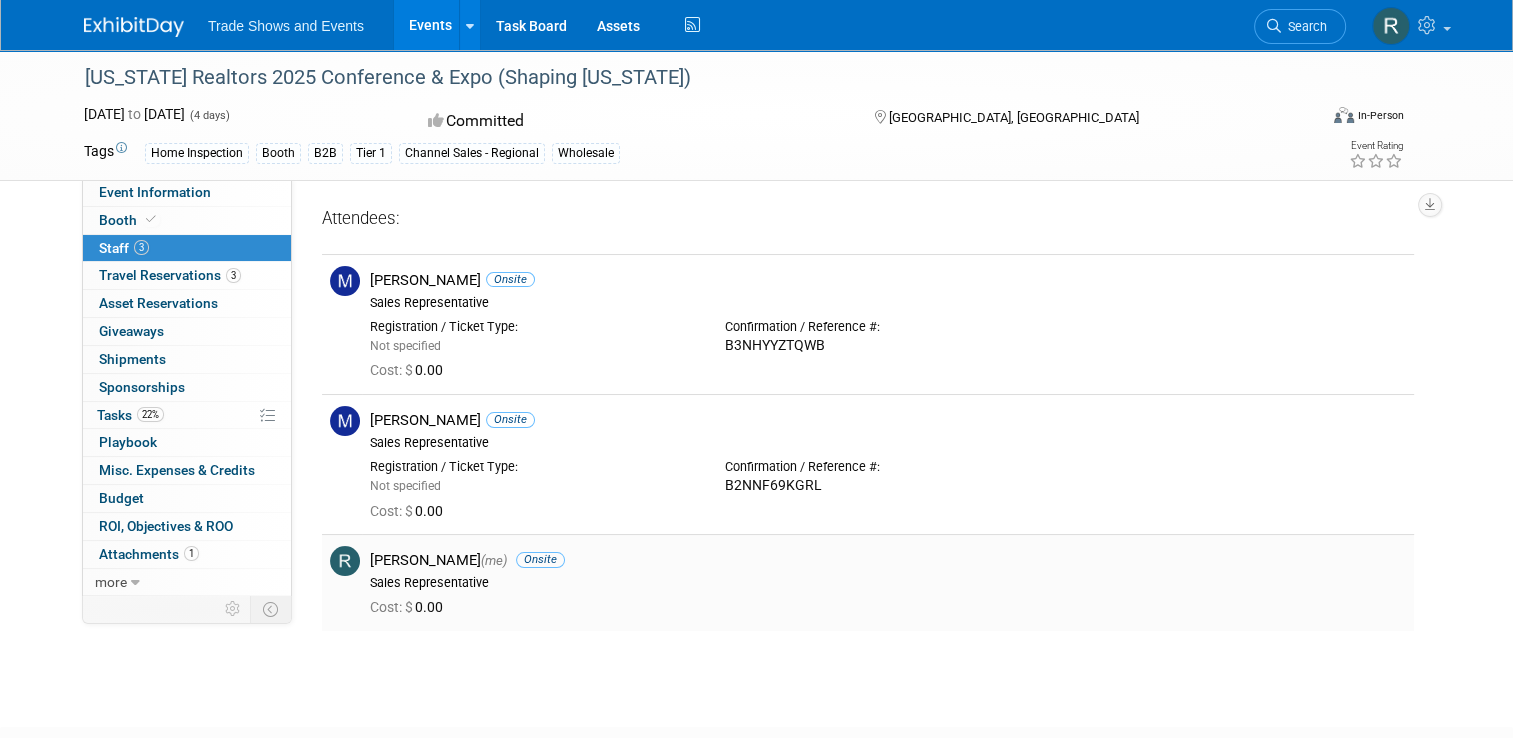 click on "Rob Schroeder
(me)
Onsite
Sales Representative" at bounding box center (888, 571) 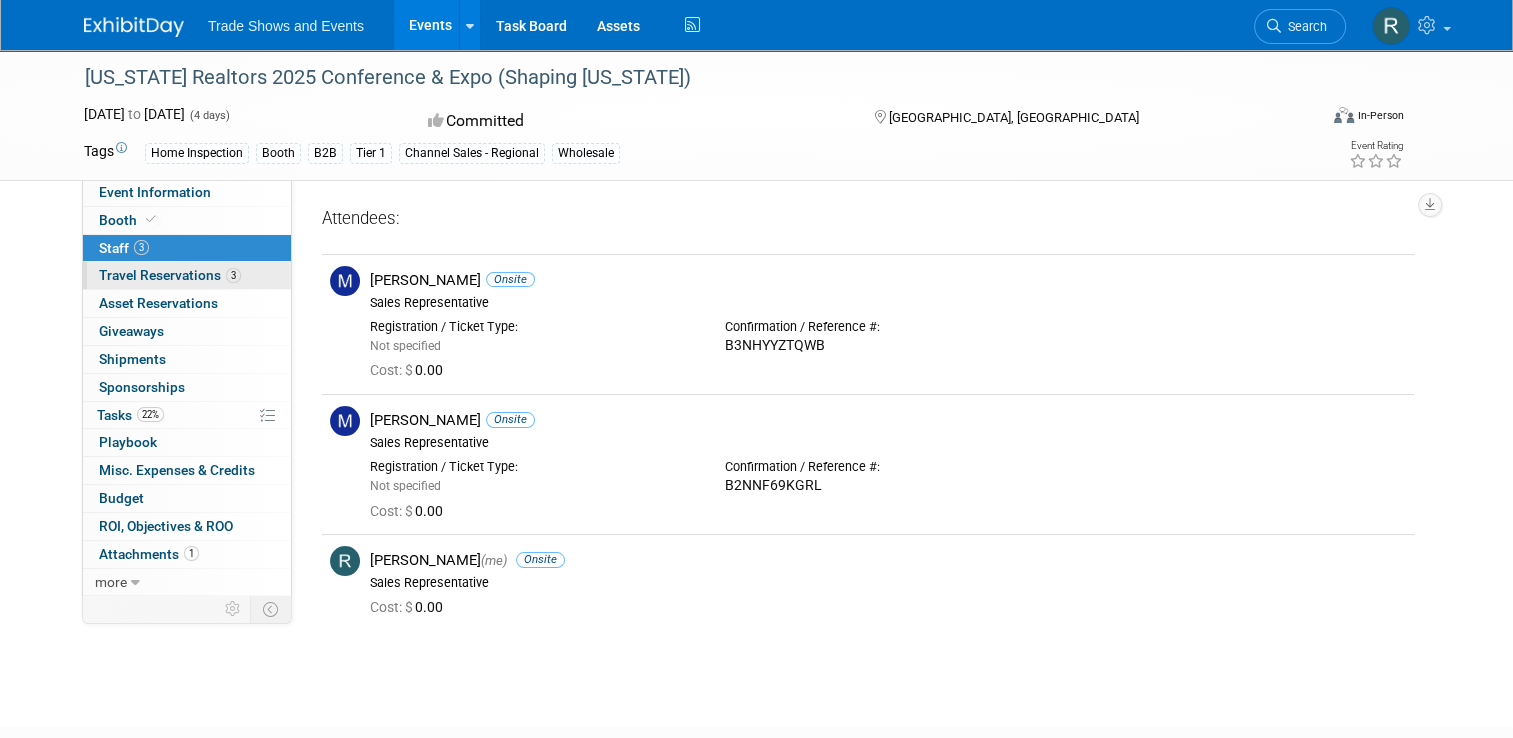 click on "Travel Reservations 3" at bounding box center [170, 275] 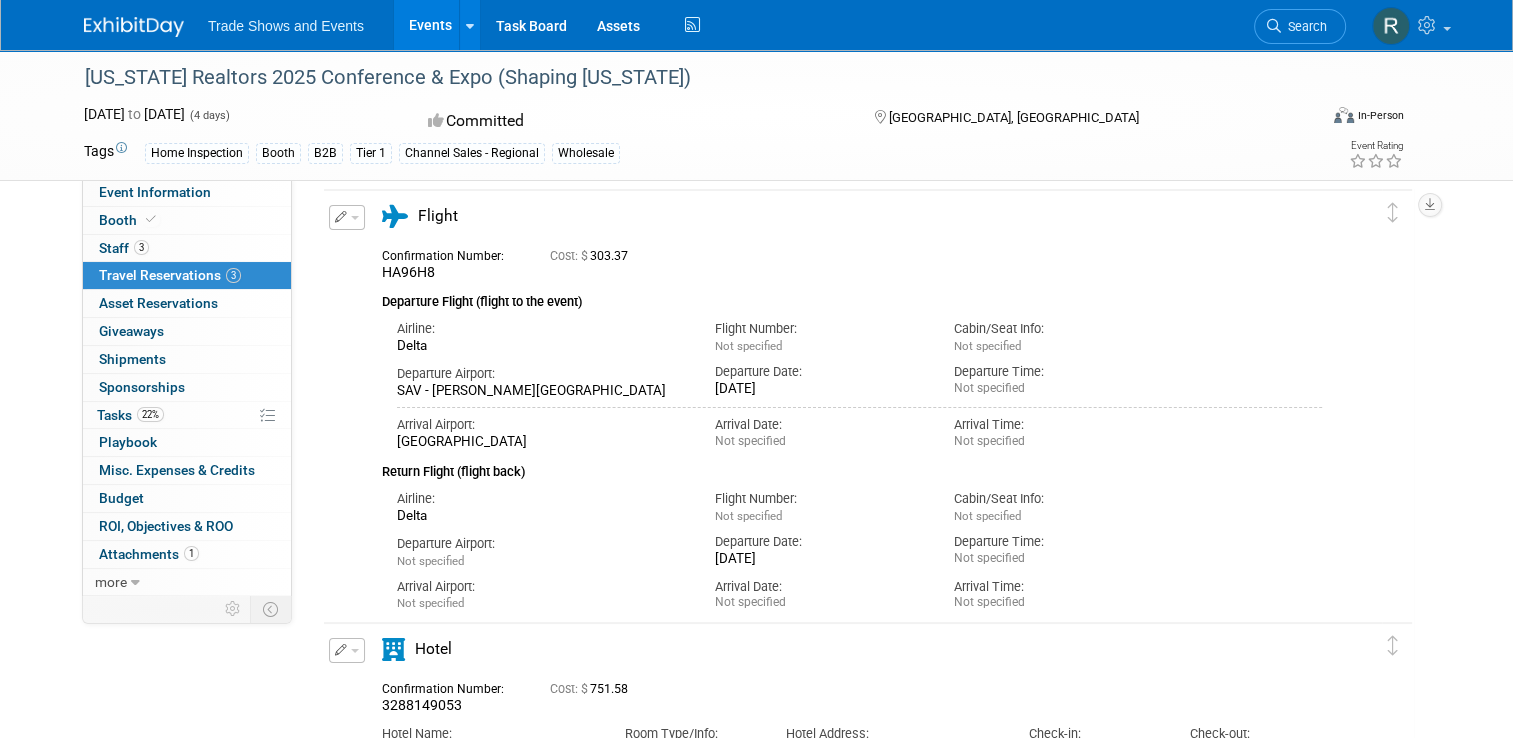 scroll, scrollTop: 0, scrollLeft: 0, axis: both 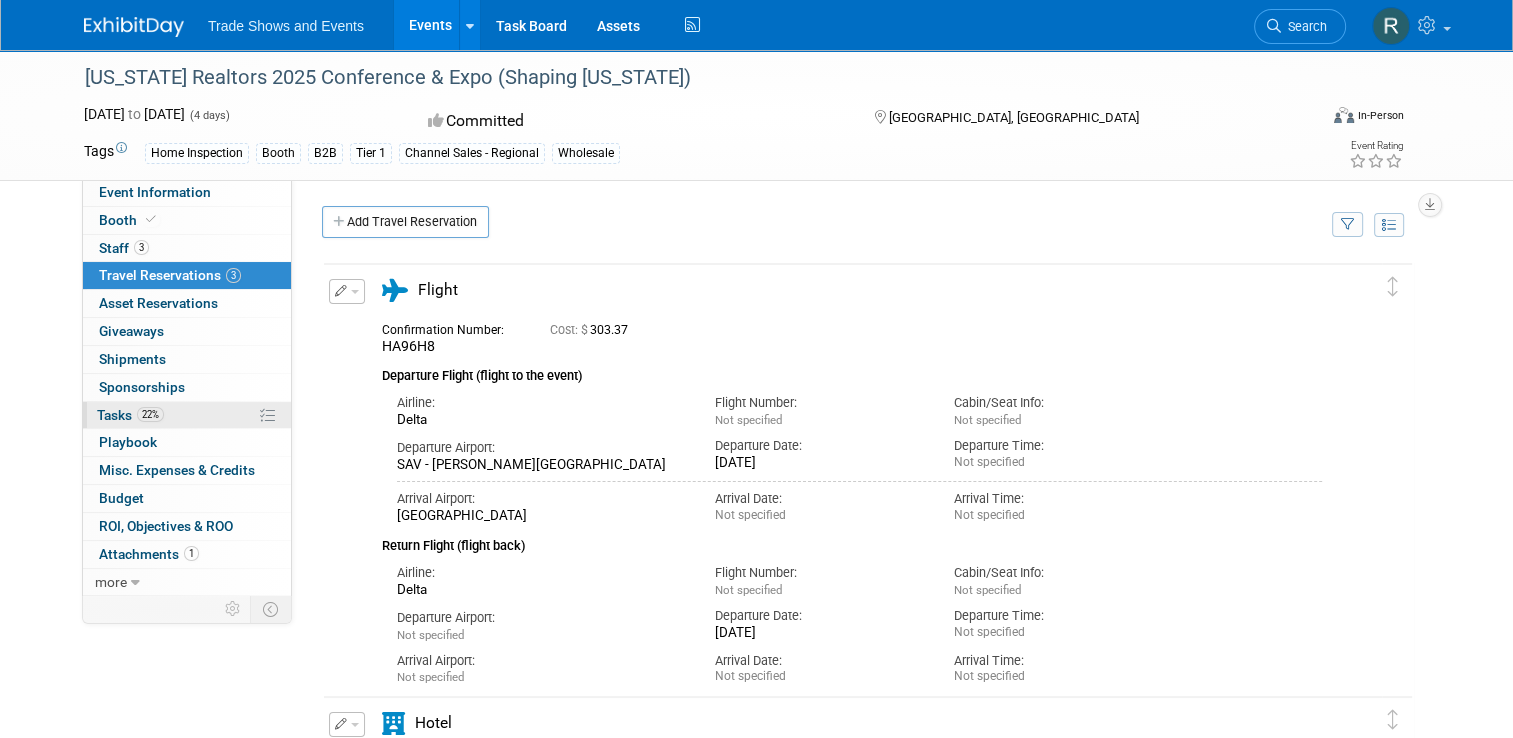 click on "Tasks 22%" at bounding box center [130, 415] 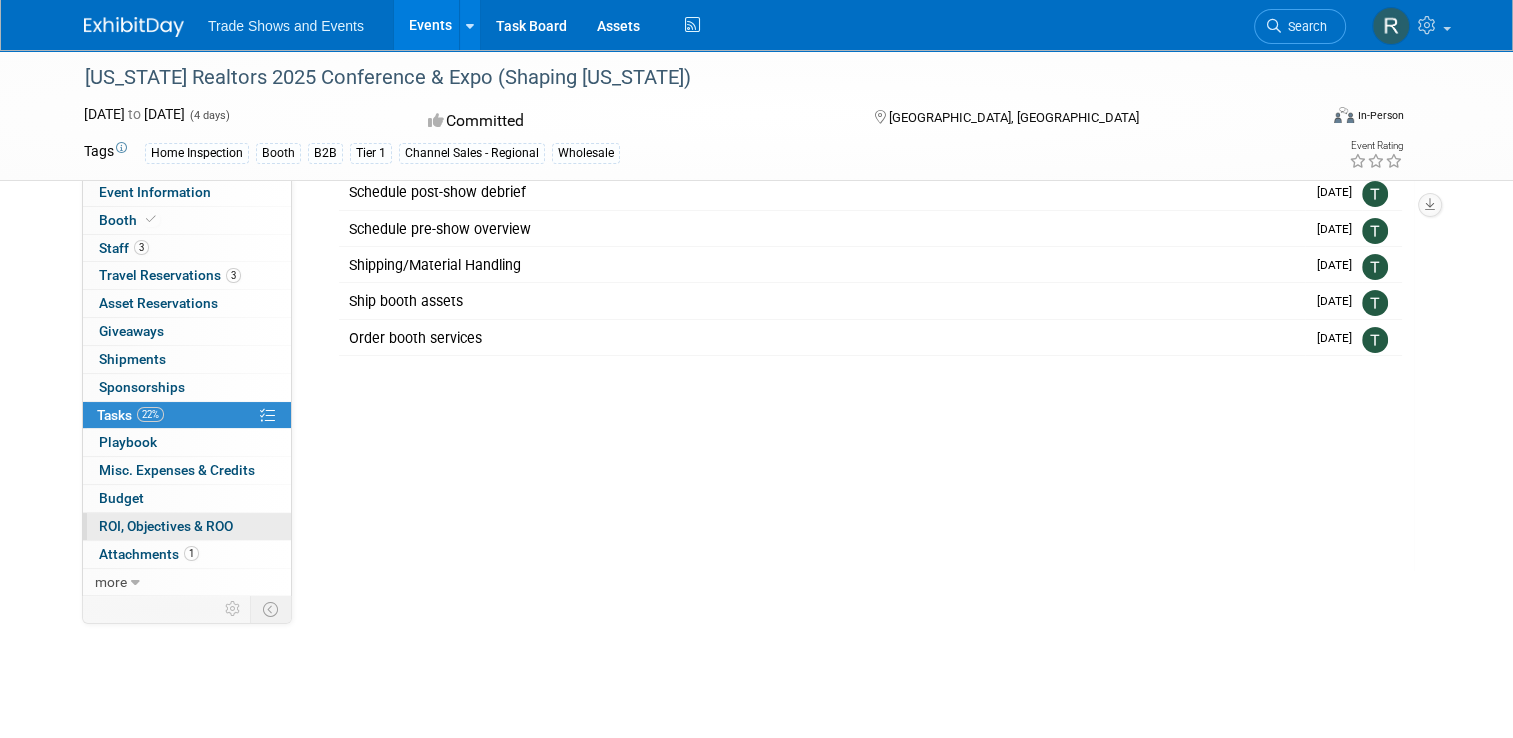 scroll, scrollTop: 161, scrollLeft: 0, axis: vertical 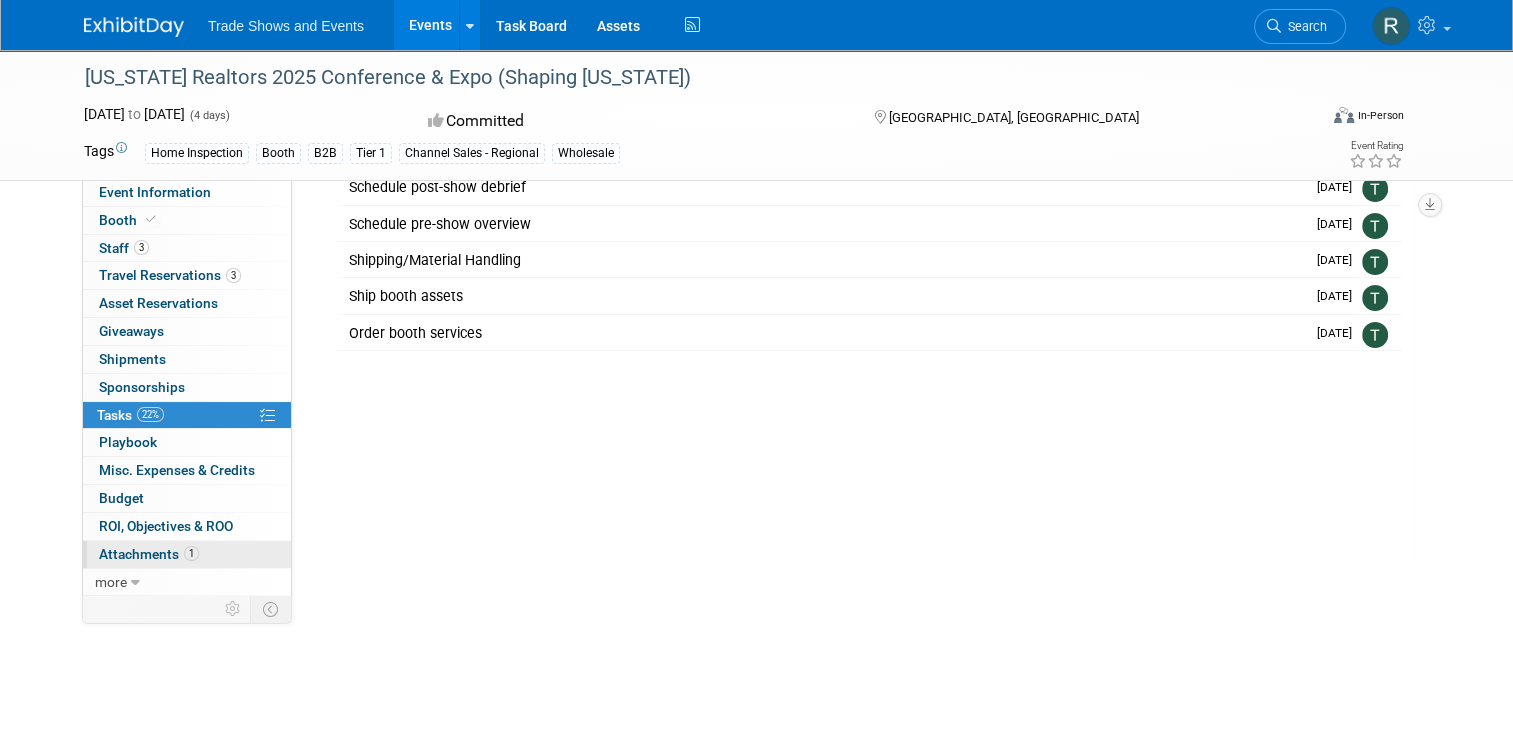 click on "Attachments 1" at bounding box center [149, 554] 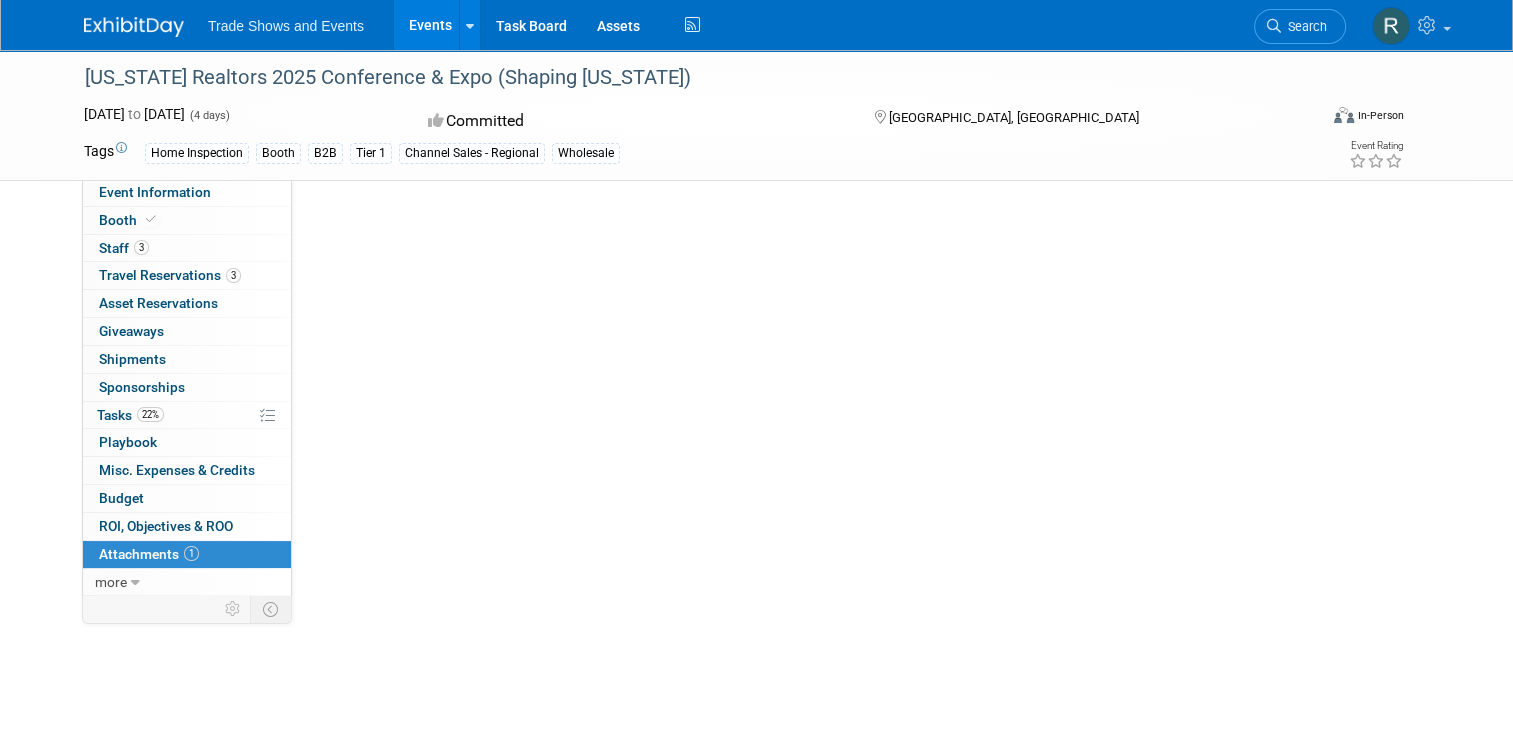 scroll, scrollTop: 0, scrollLeft: 0, axis: both 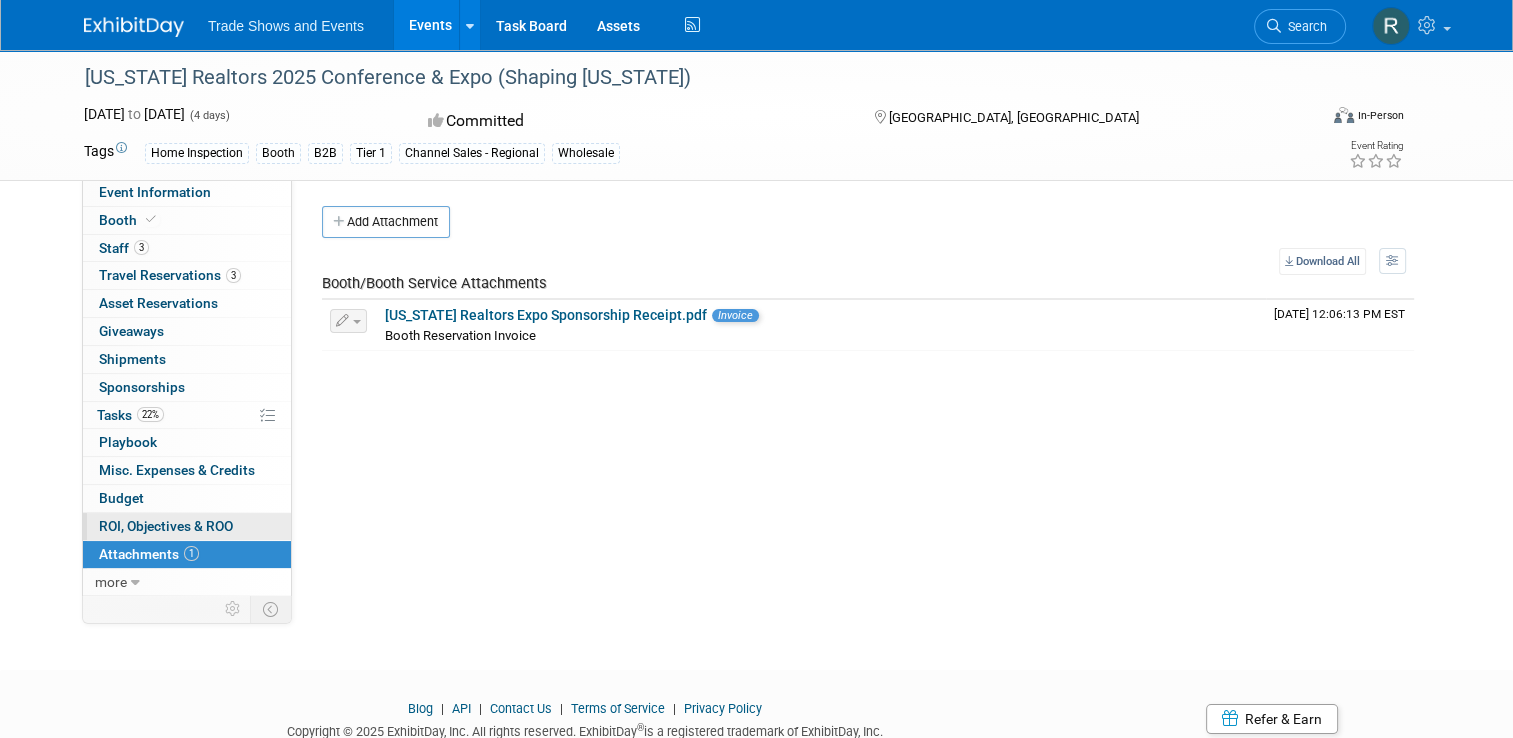click on "ROI, Objectives & ROO 0" at bounding box center [166, 526] 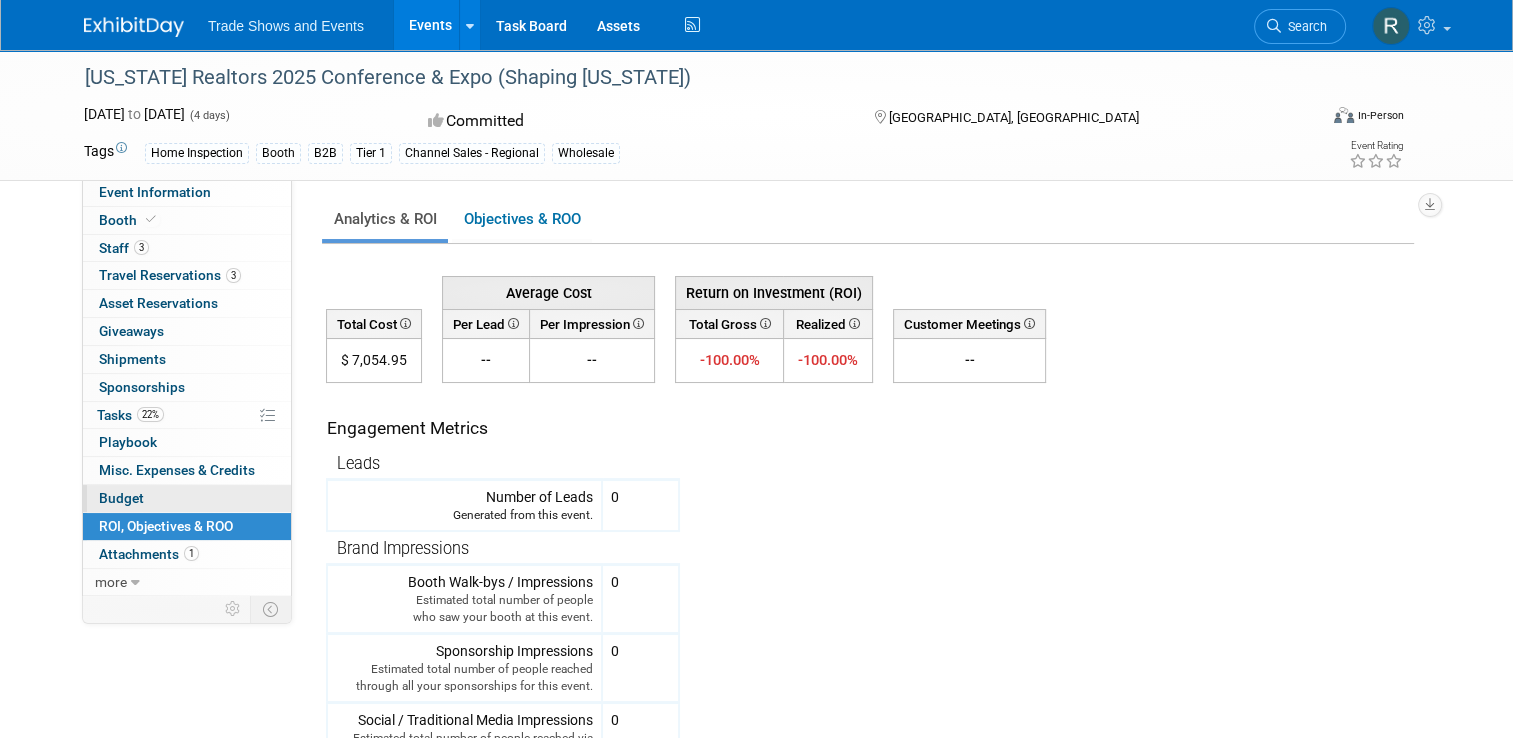 click on "Budget" at bounding box center [121, 498] 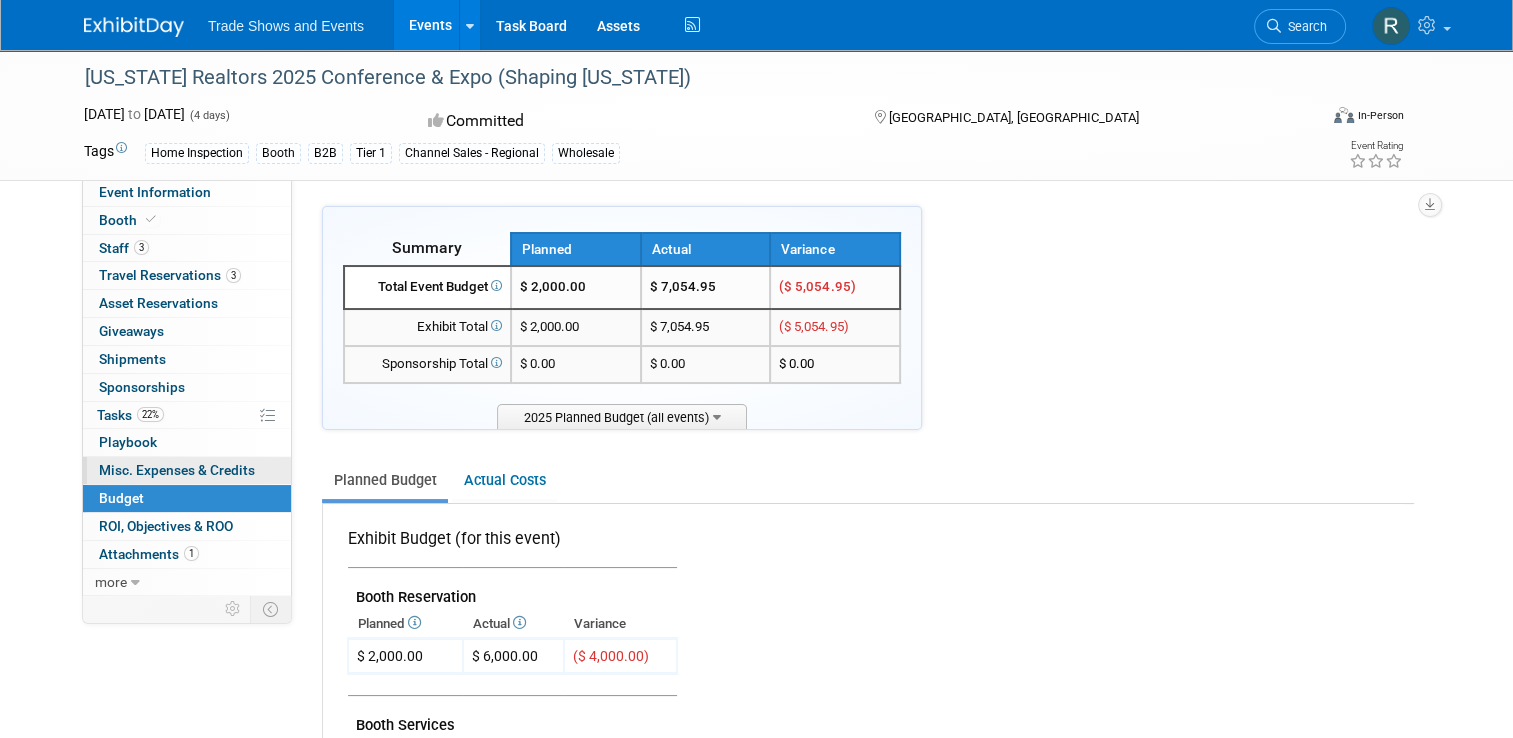 click on "Misc. Expenses & Credits 0" at bounding box center (177, 470) 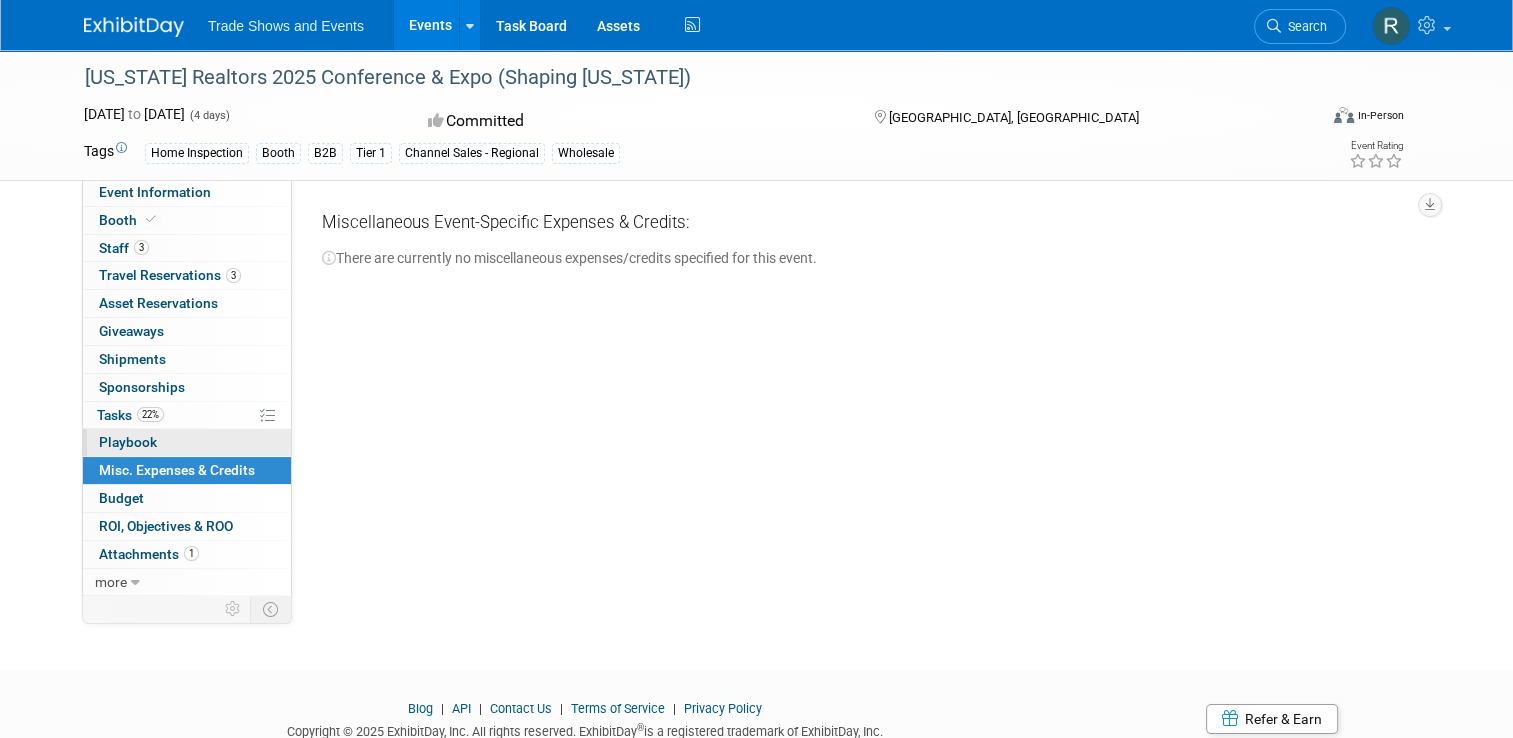 click on "Playbook 0" at bounding box center (128, 442) 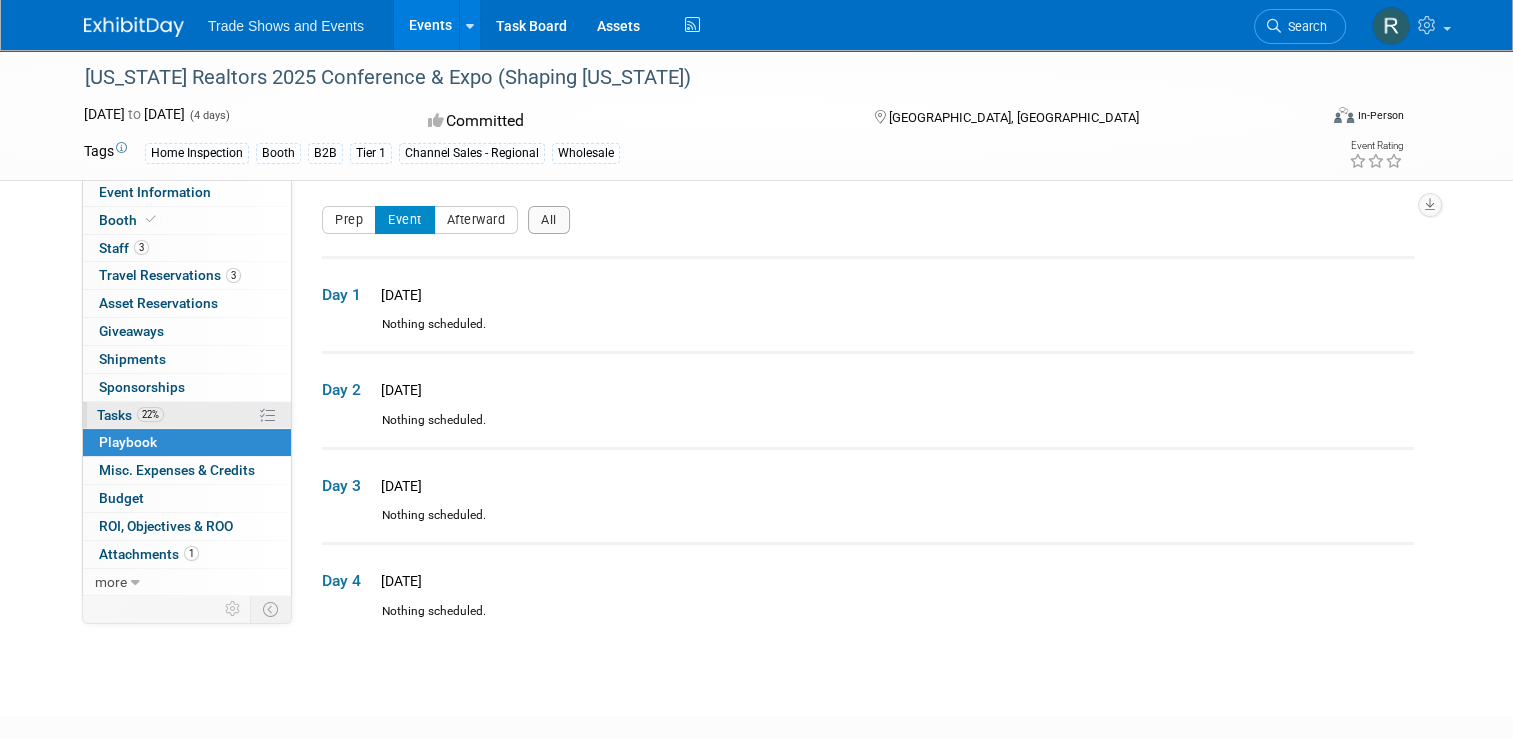 click on "Tasks 22%" at bounding box center [130, 415] 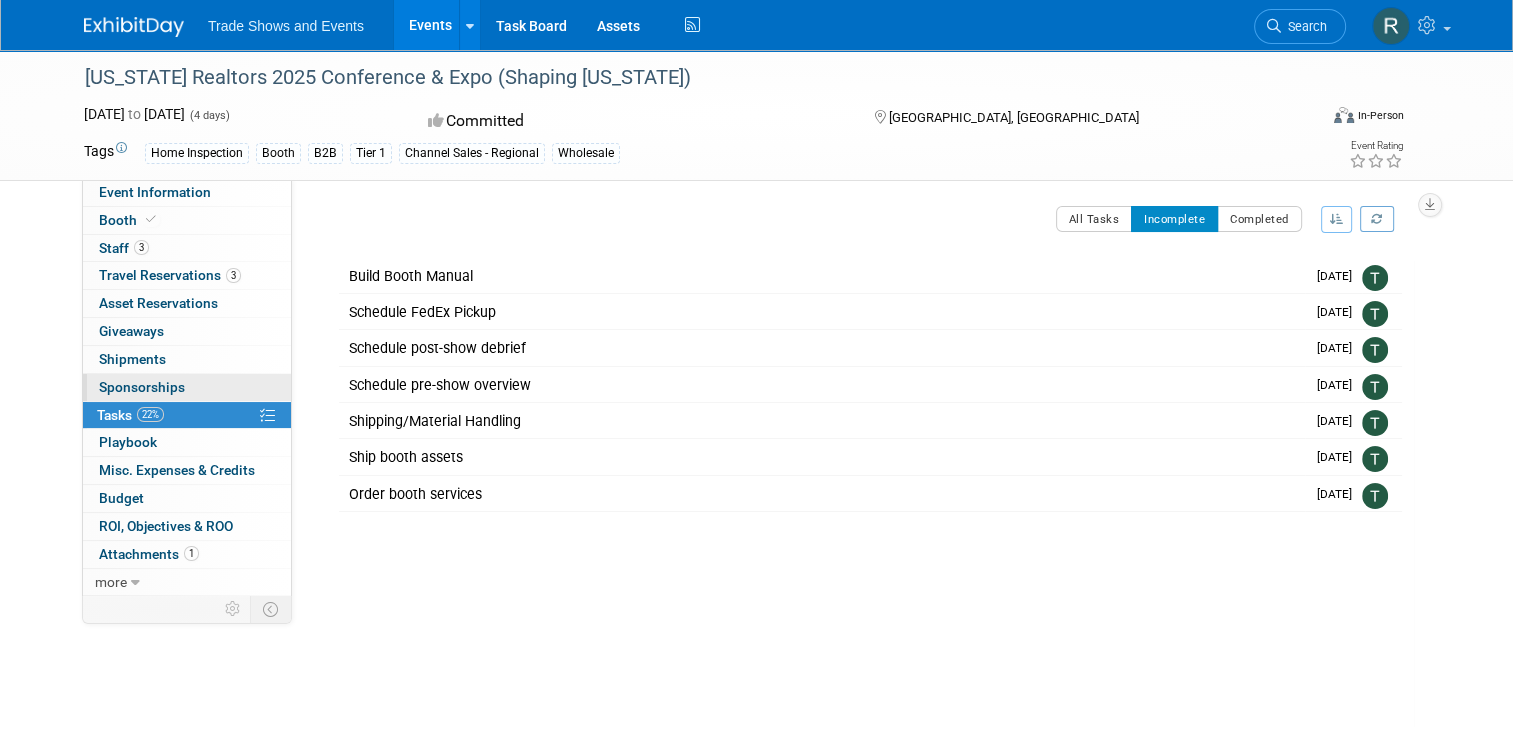 click on "Sponsorships 0" at bounding box center (142, 387) 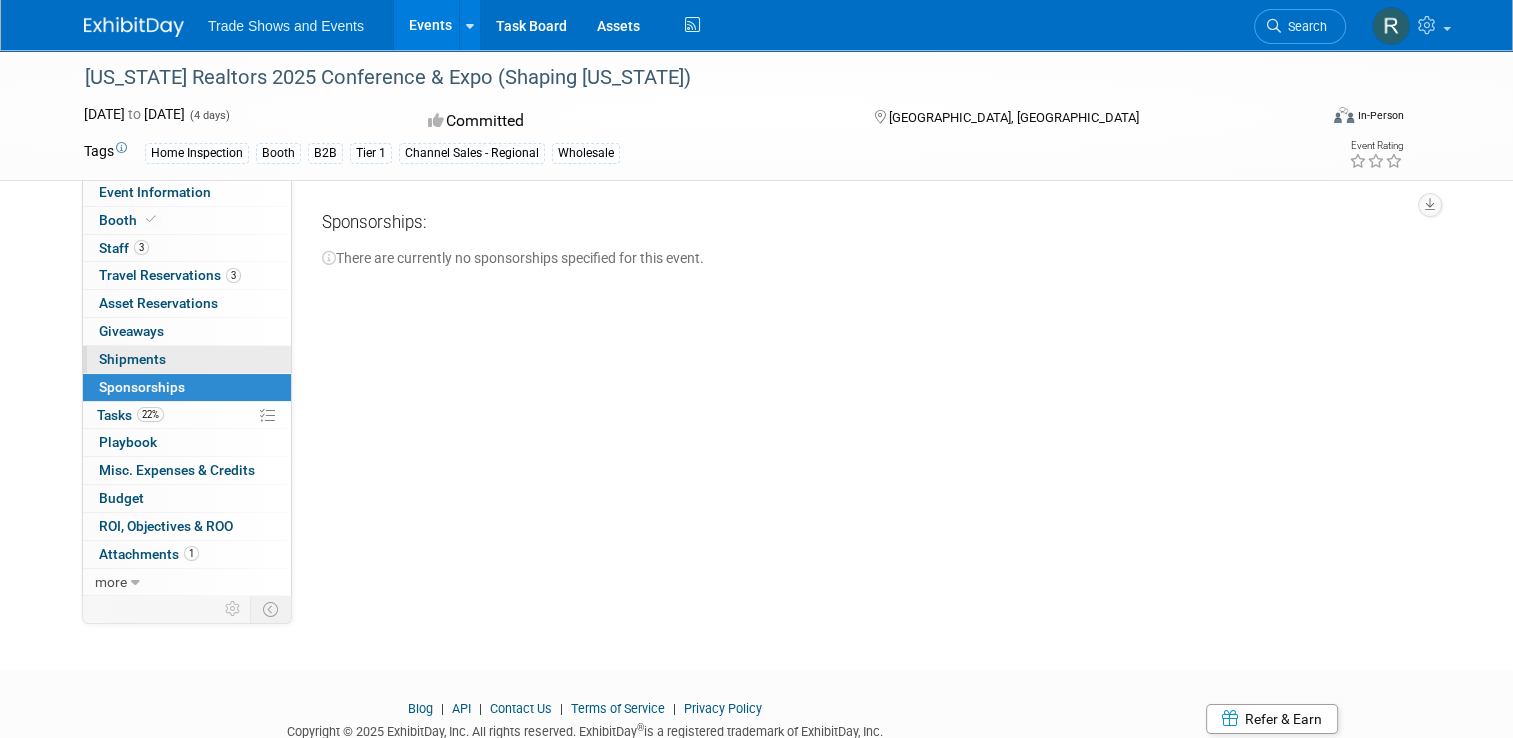 click on "Shipments 0" at bounding box center (132, 359) 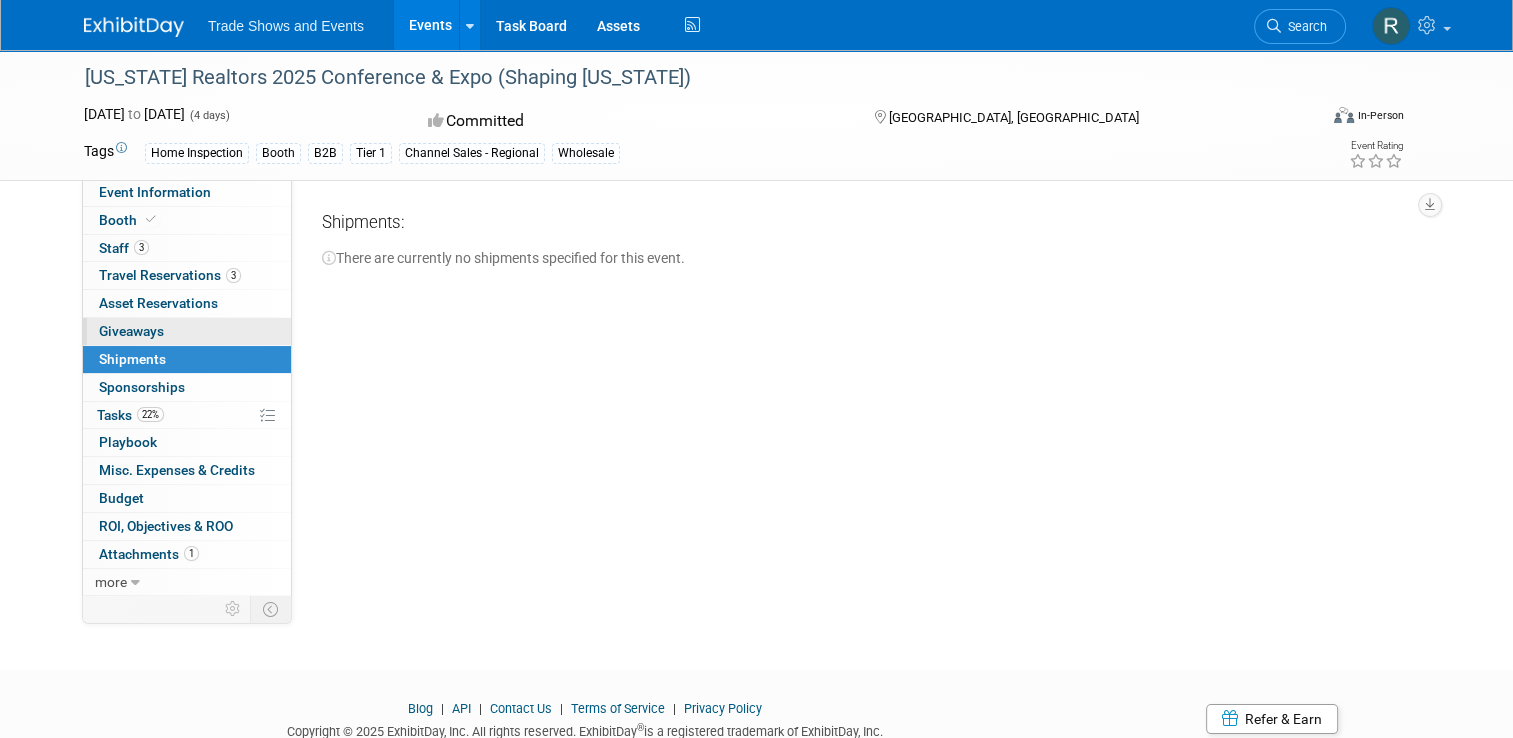 click on "Giveaways 0" at bounding box center (131, 331) 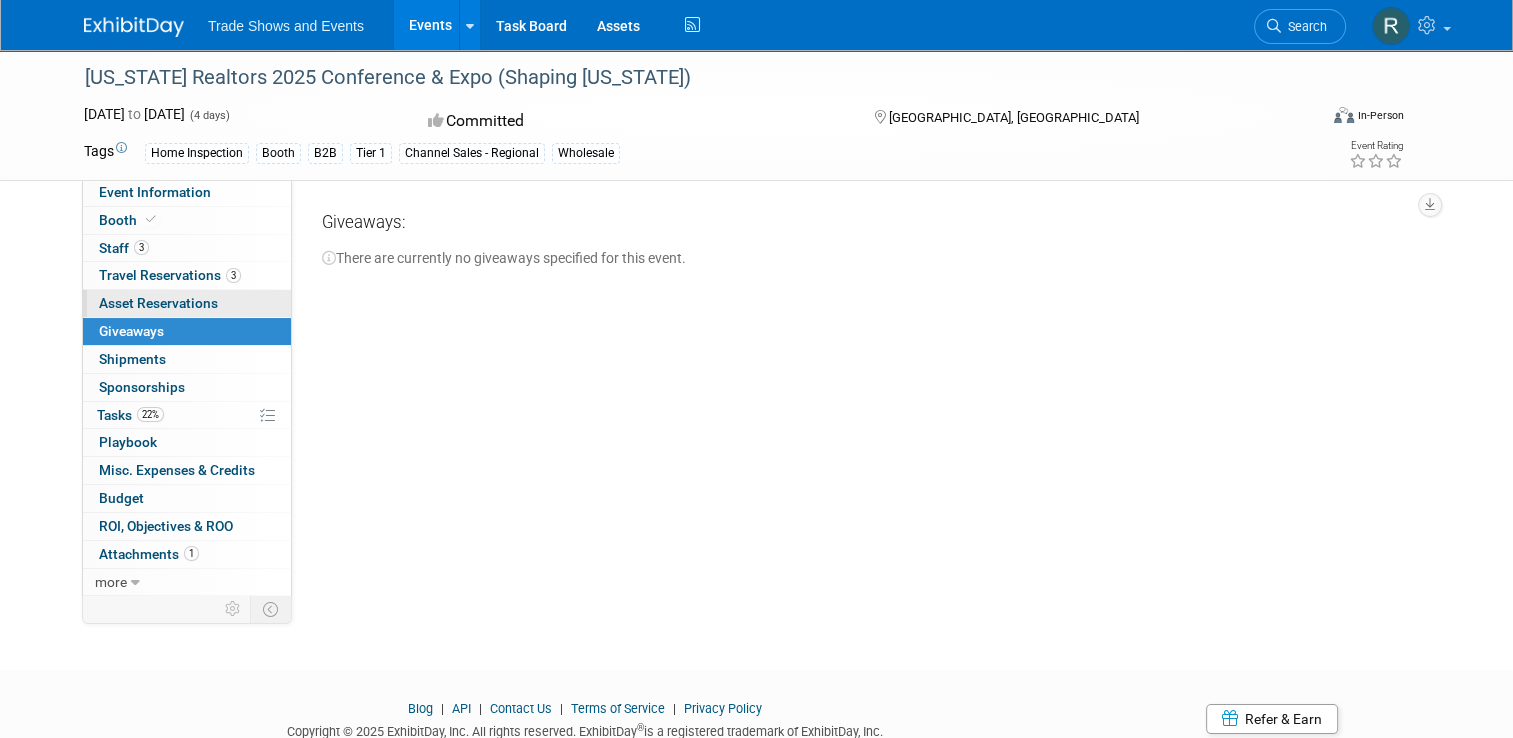 click on "Asset Reservations 0" at bounding box center [158, 303] 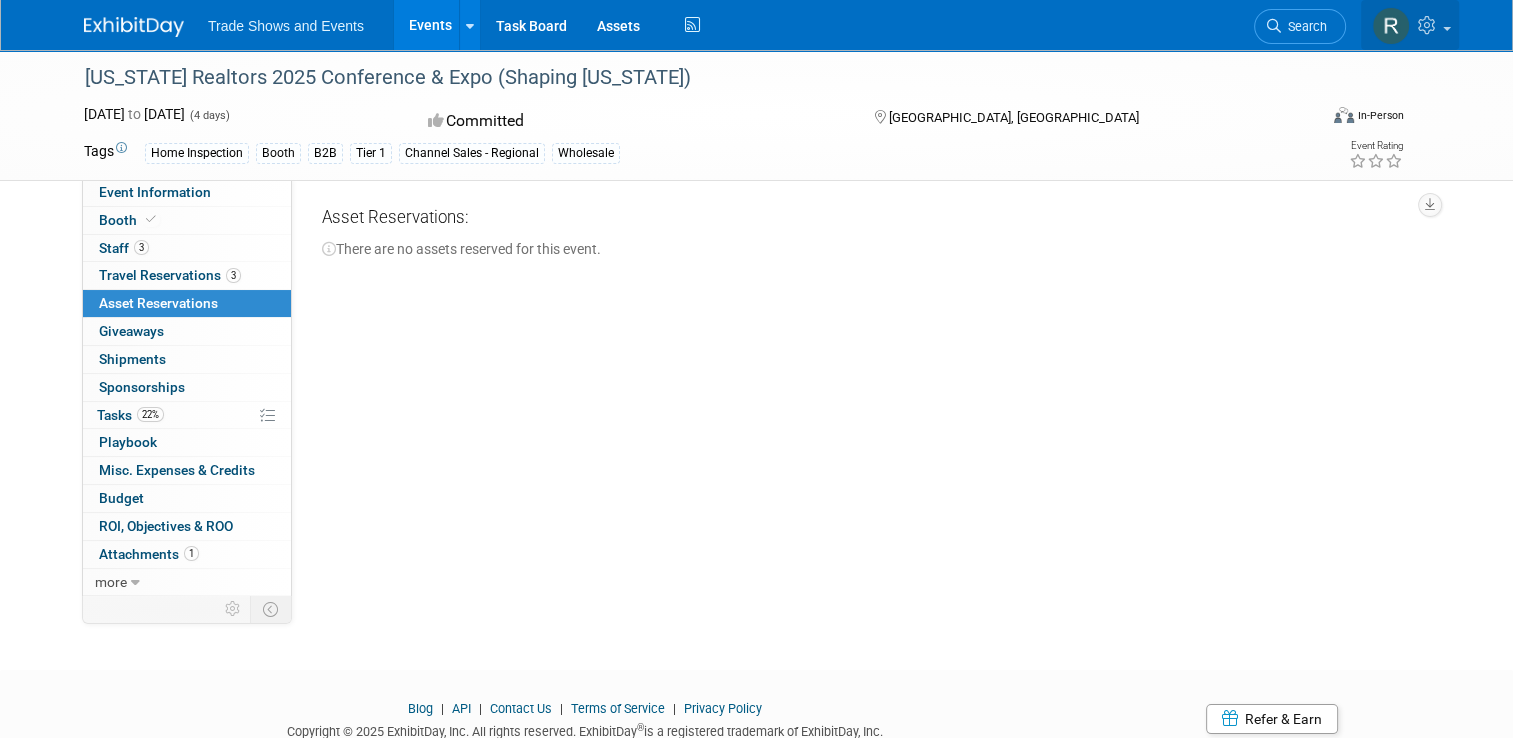 click at bounding box center (1391, 26) 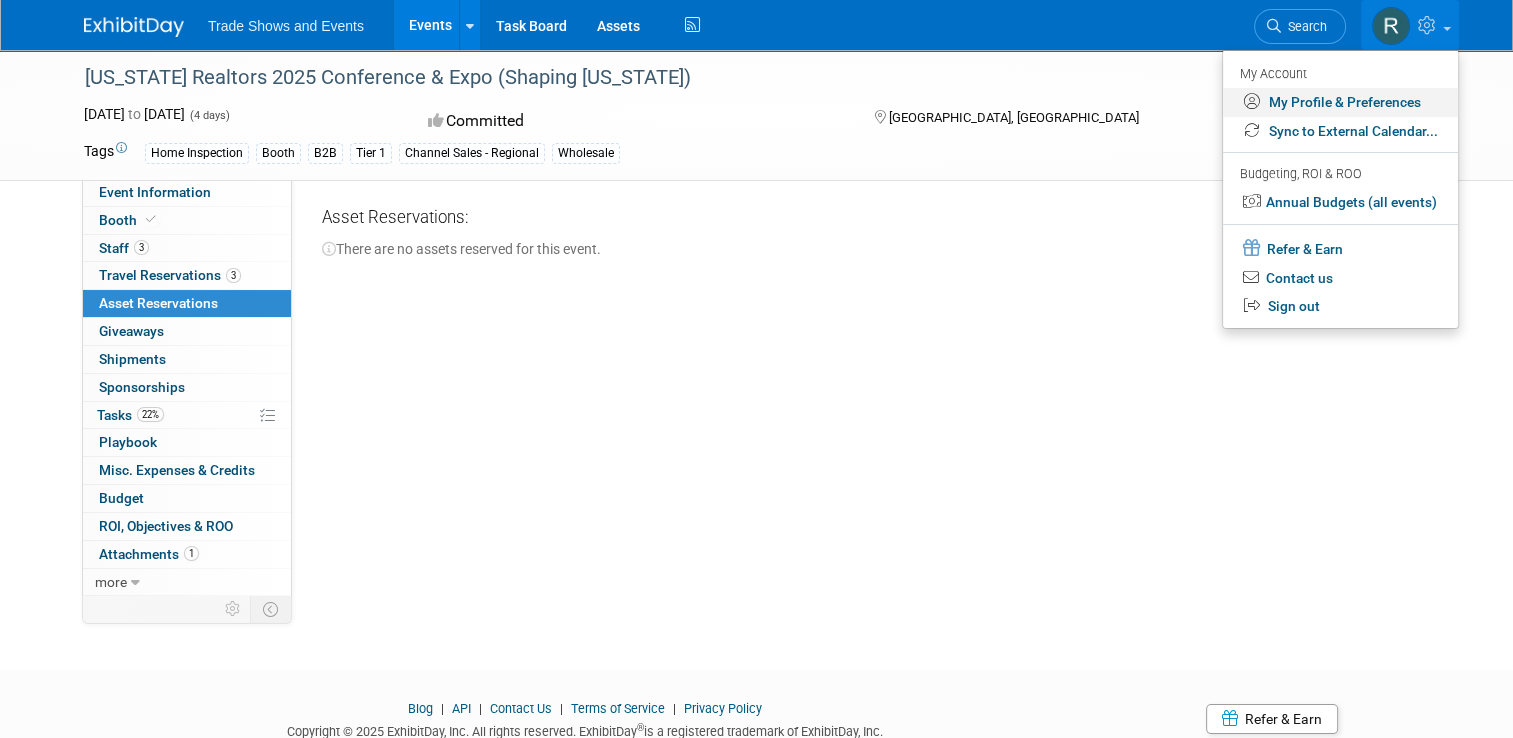 click on "My Profile & Preferences" at bounding box center (1340, 102) 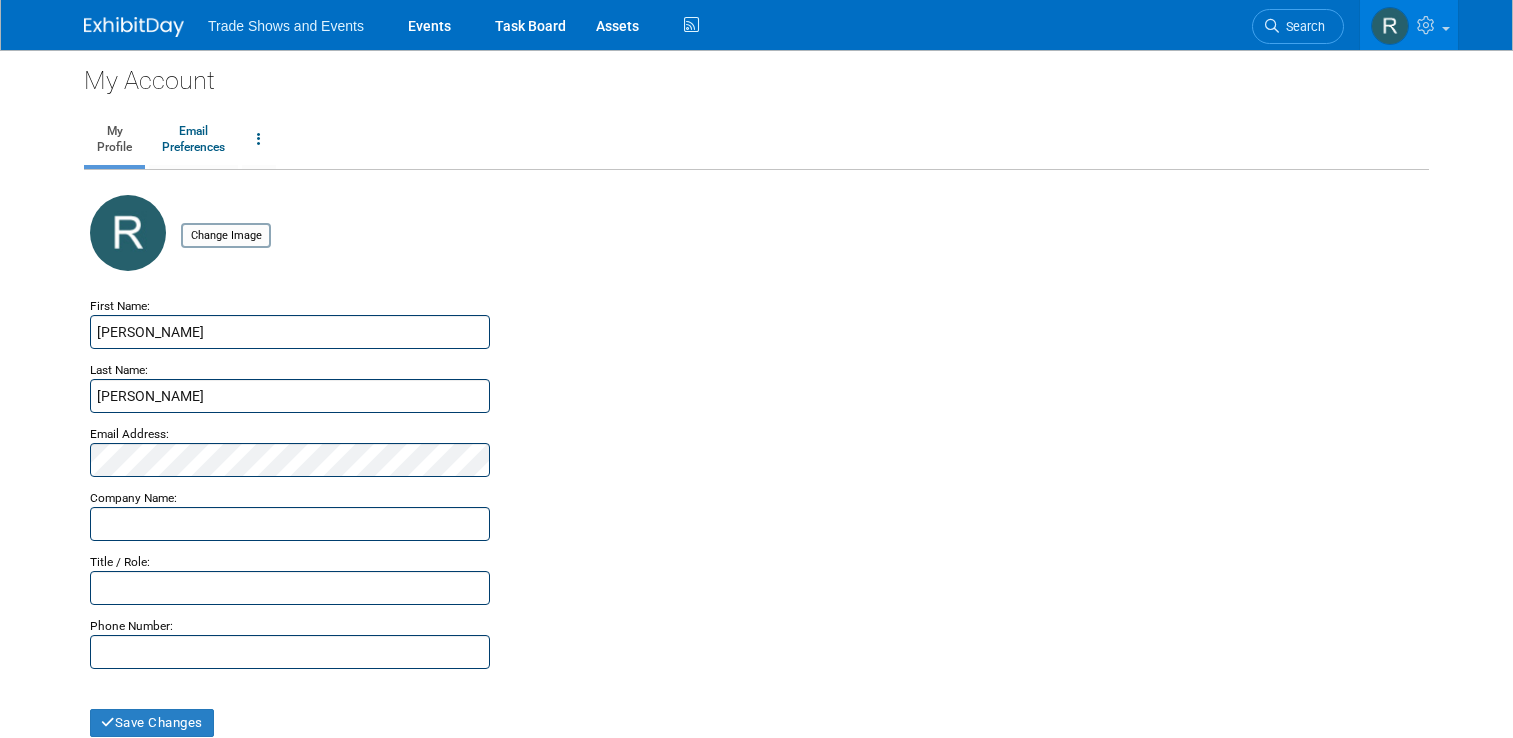 scroll, scrollTop: 0, scrollLeft: 0, axis: both 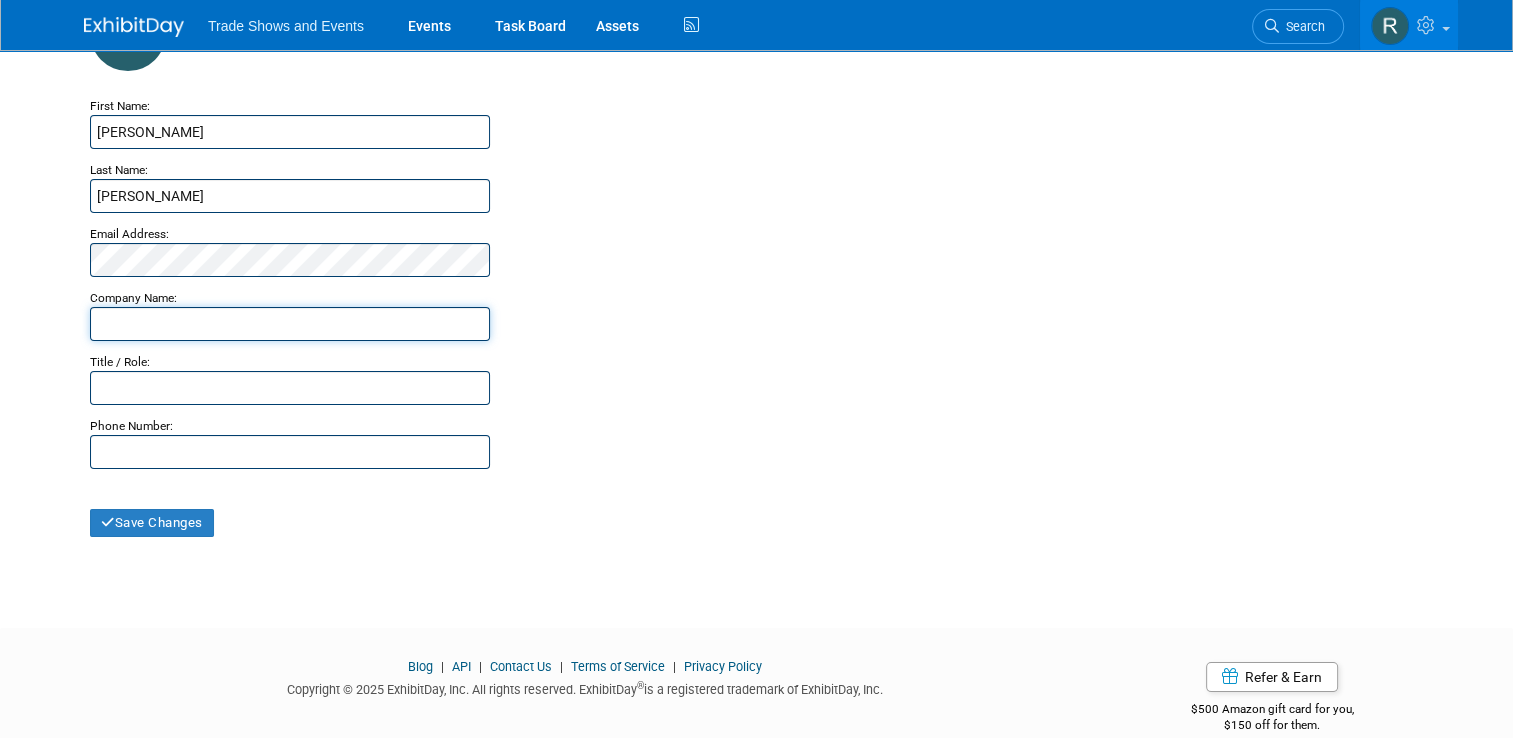 click at bounding box center (290, 324) 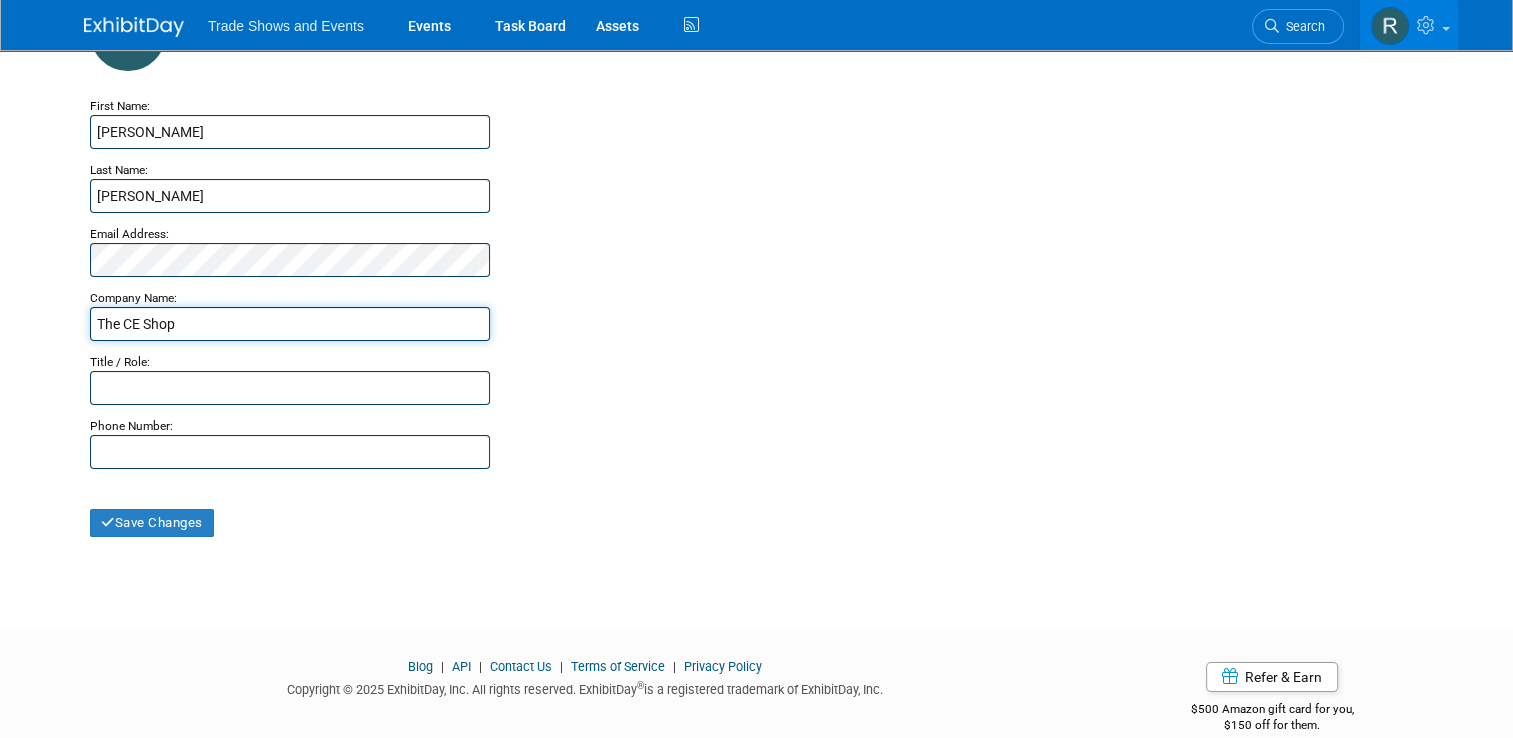 type on "The CE Shop" 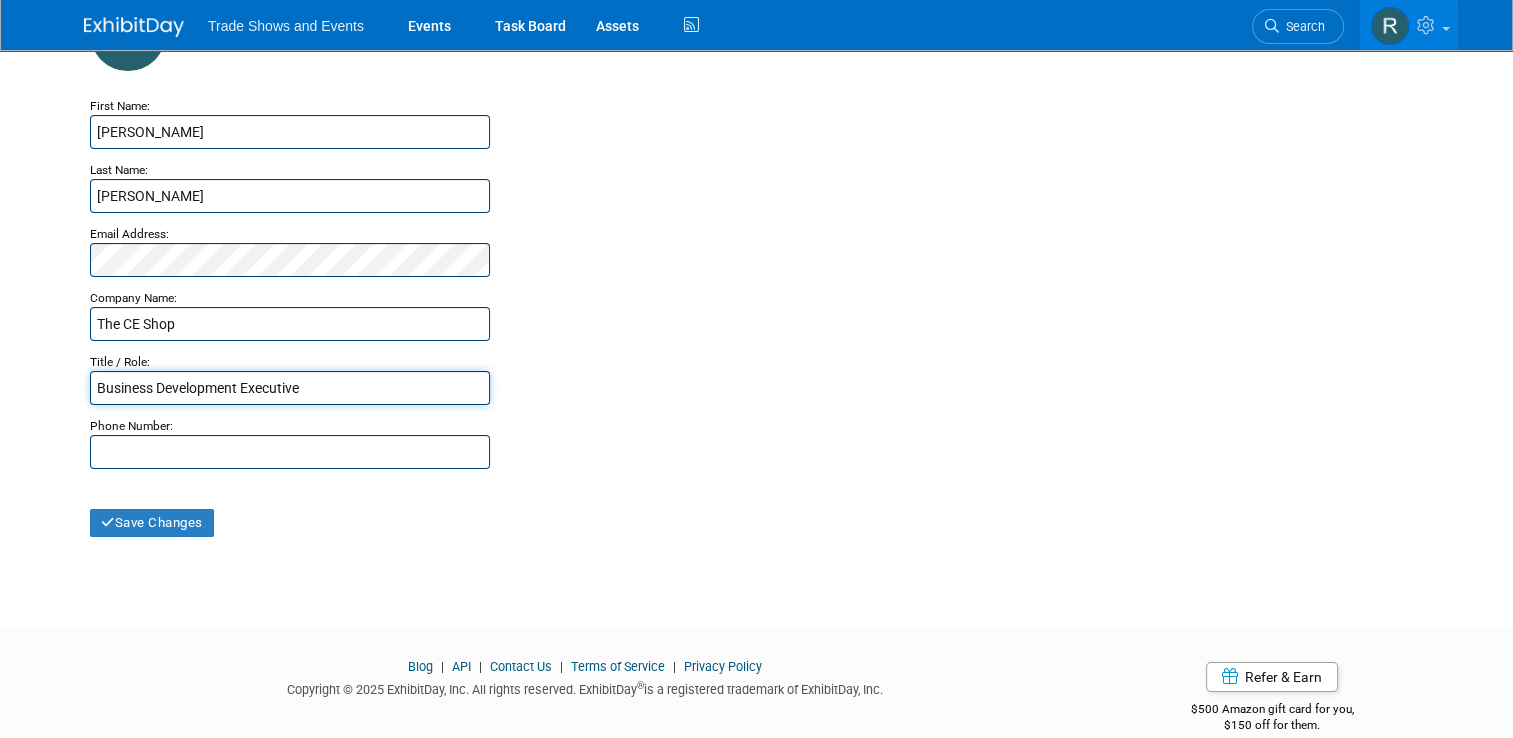 type on "Business Development Executive" 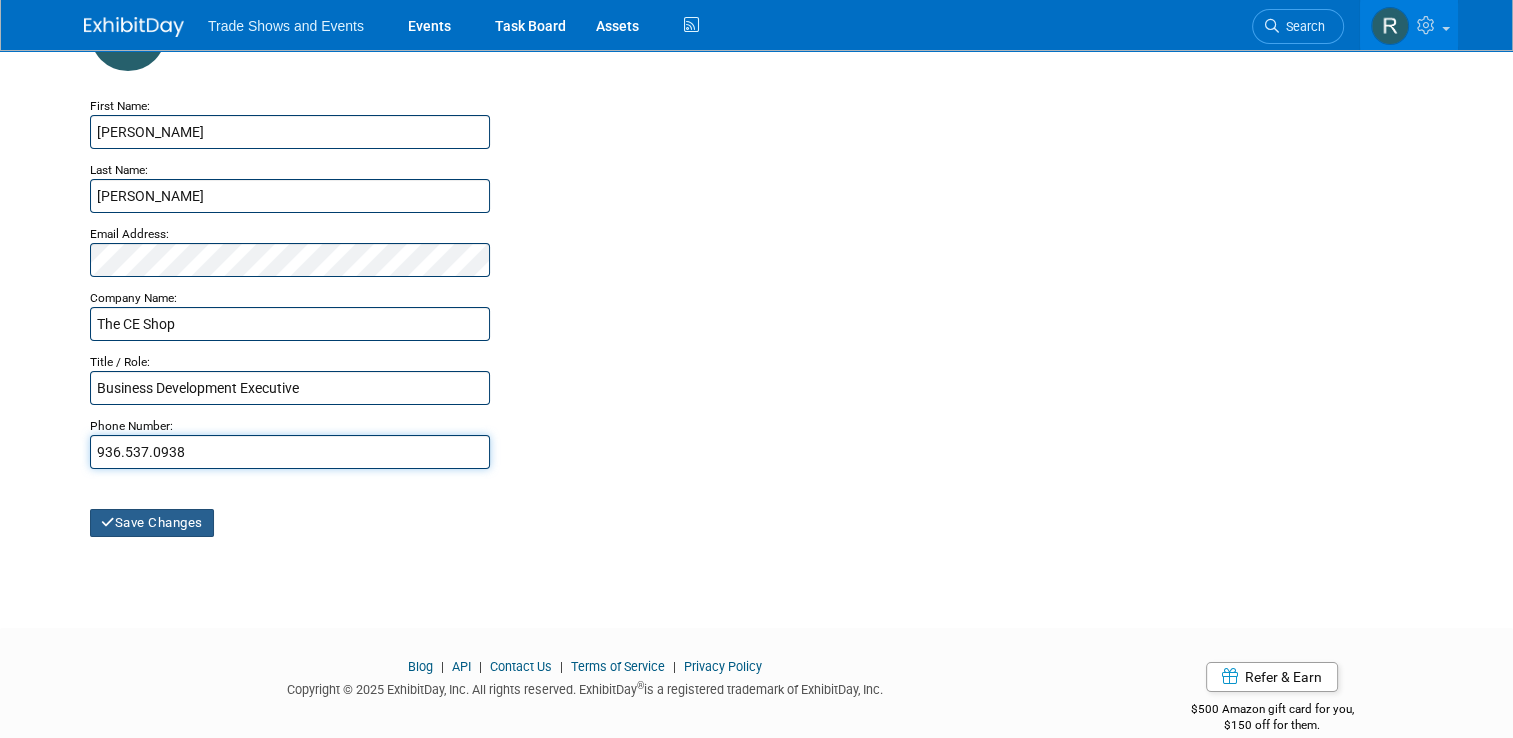 type on "936.537.0938" 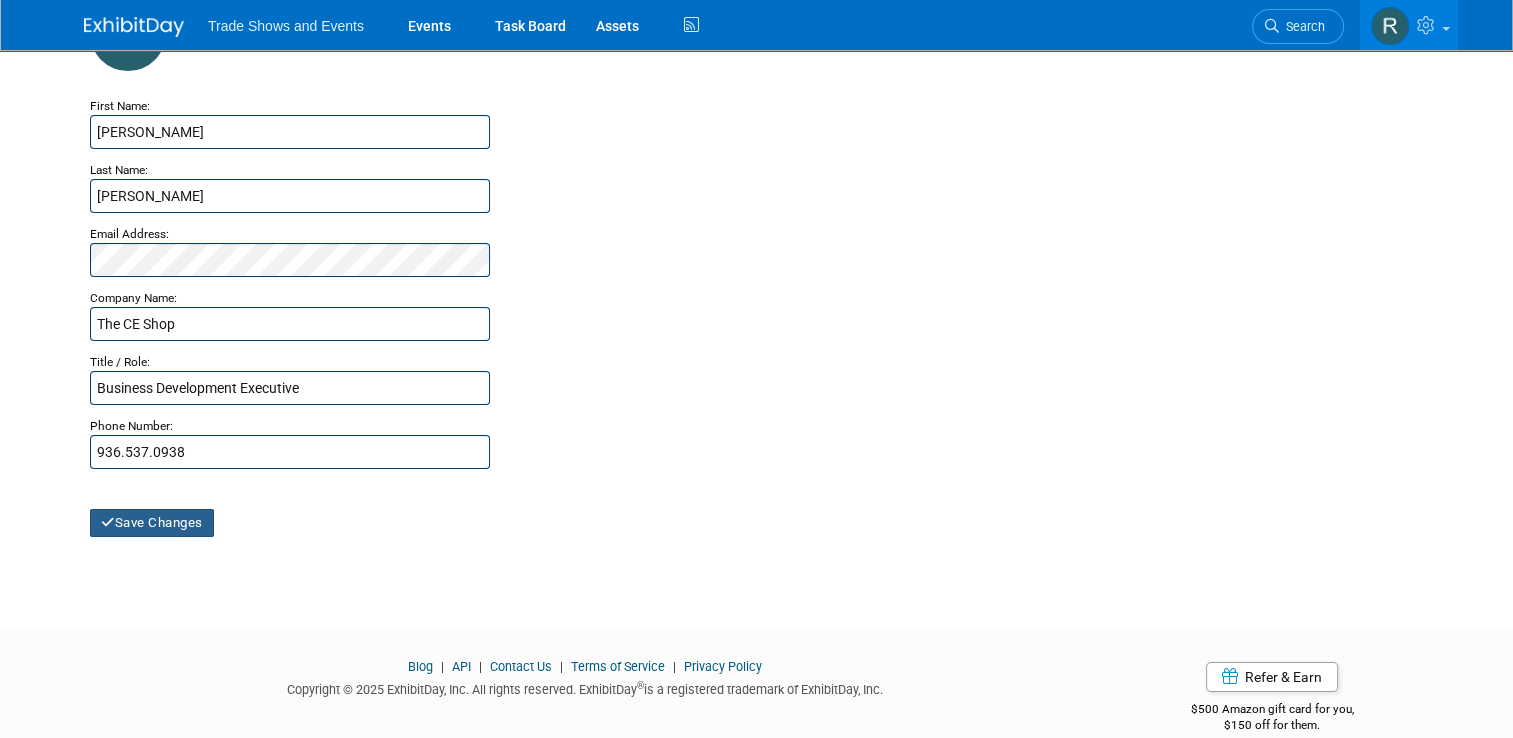 click on "Save Changes" at bounding box center (152, 523) 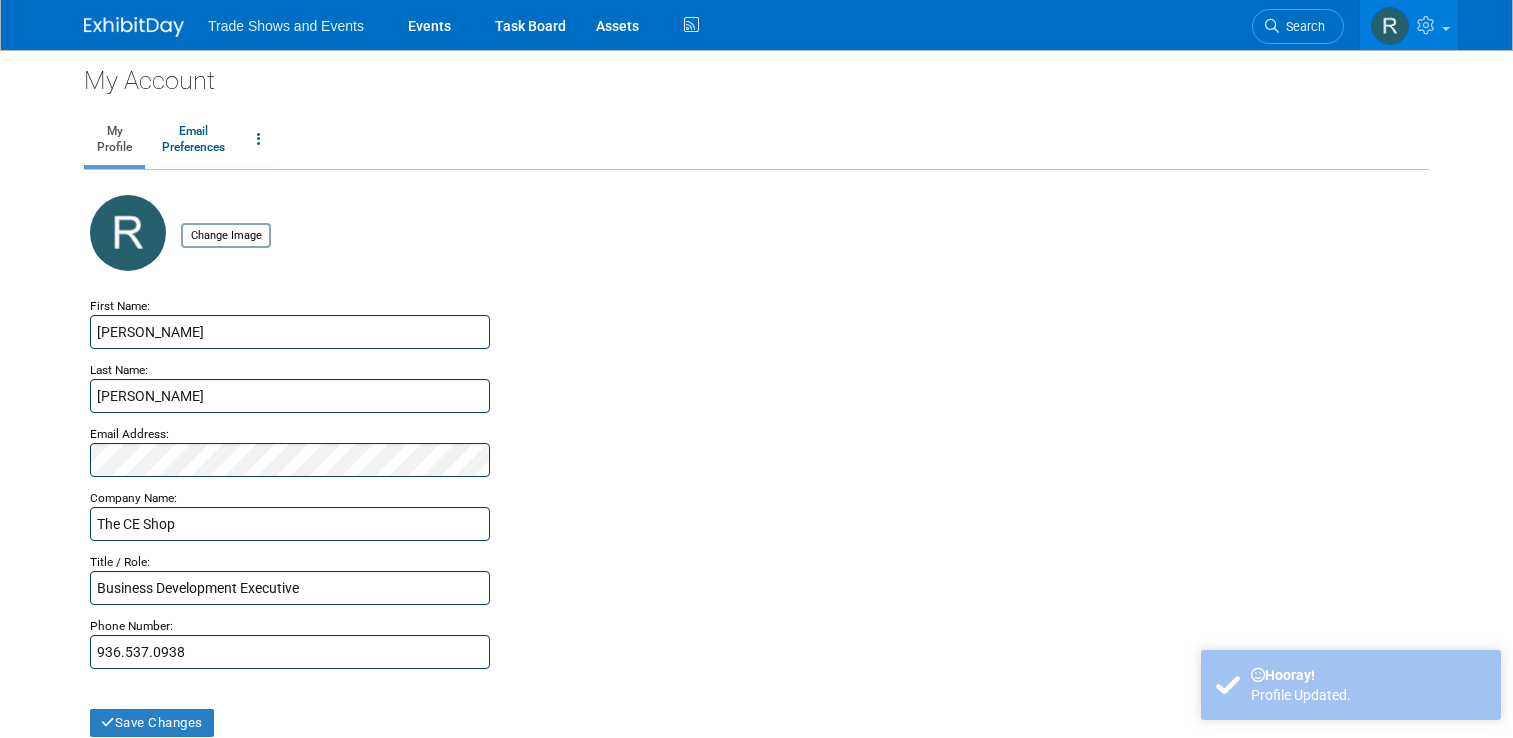 scroll, scrollTop: 0, scrollLeft: 0, axis: both 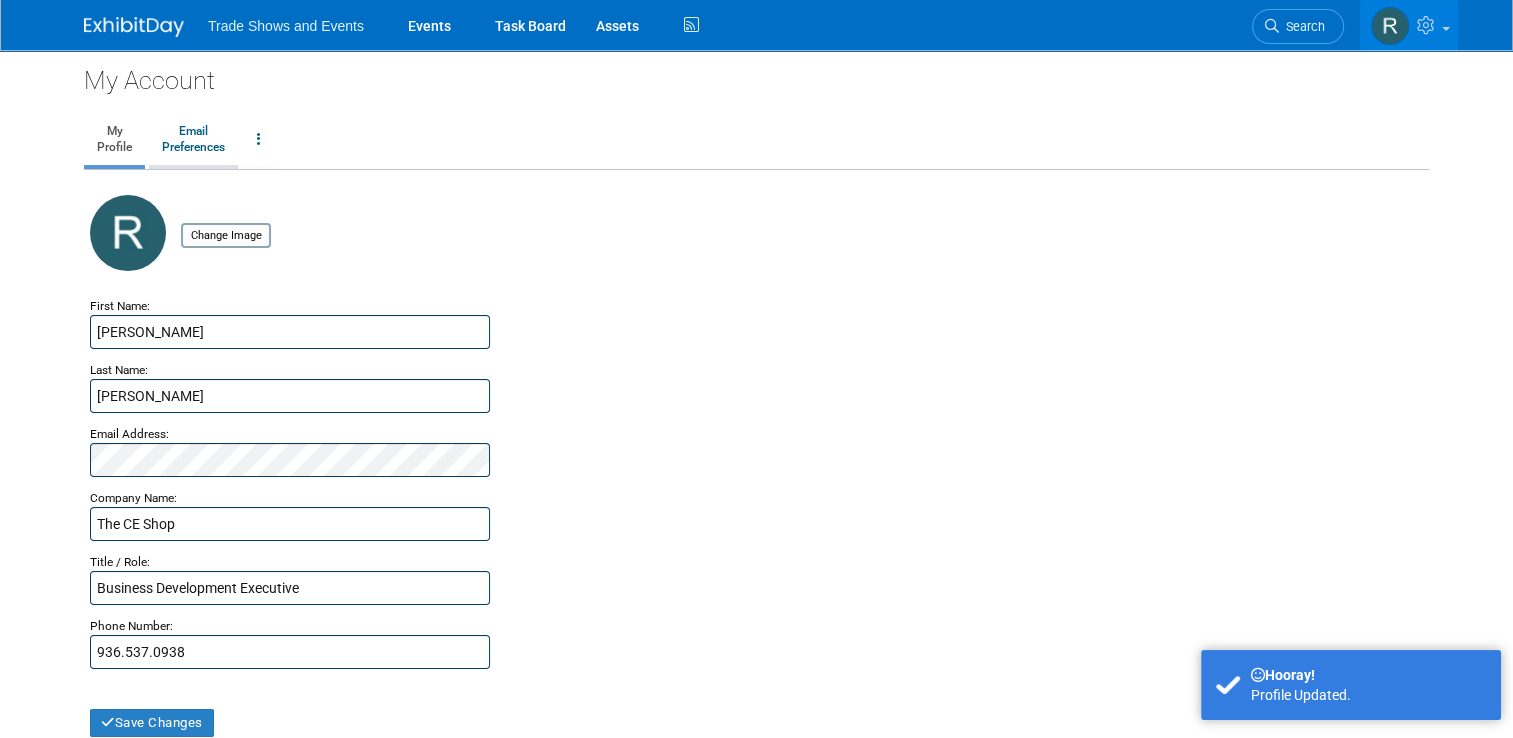 click on "Email Preferences" at bounding box center [193, 140] 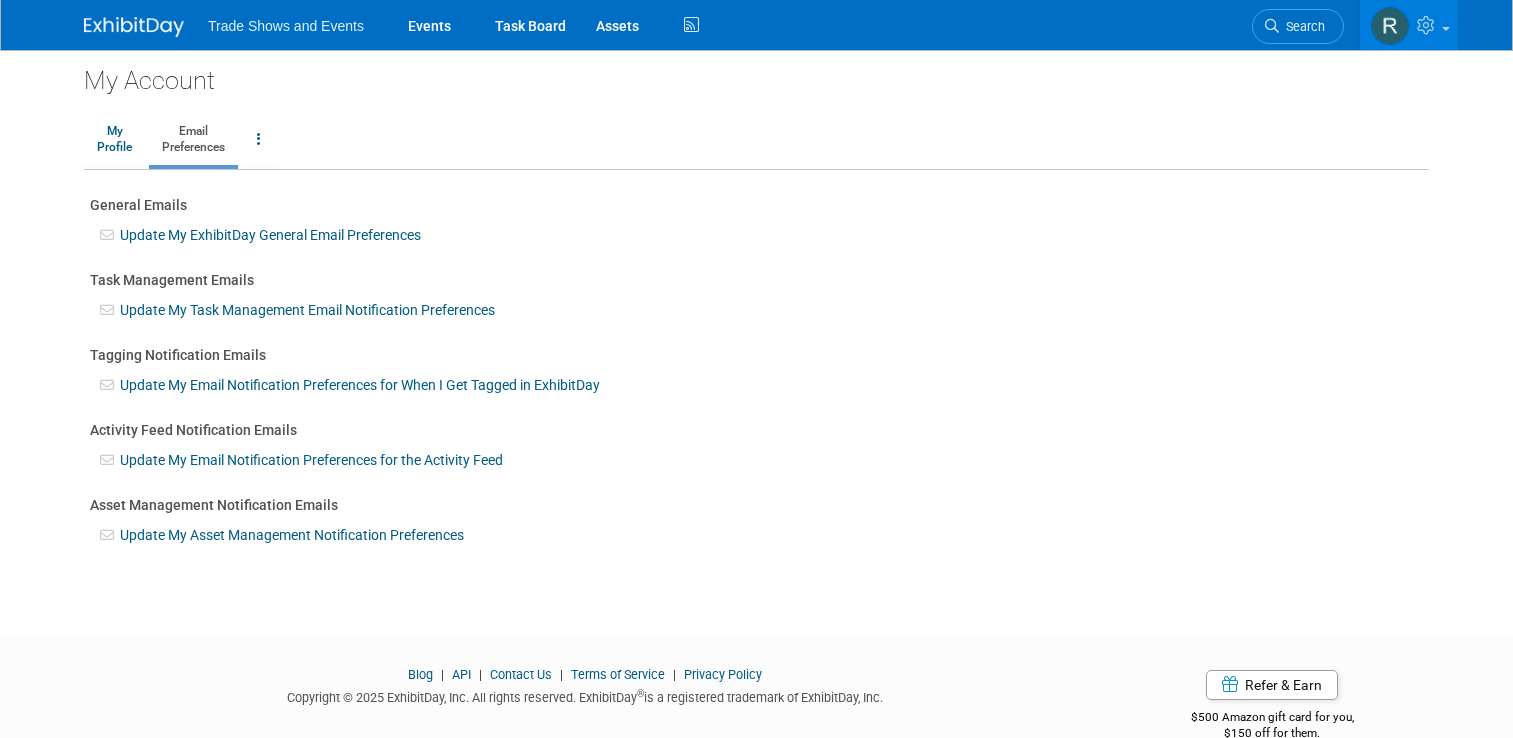 scroll, scrollTop: 0, scrollLeft: 0, axis: both 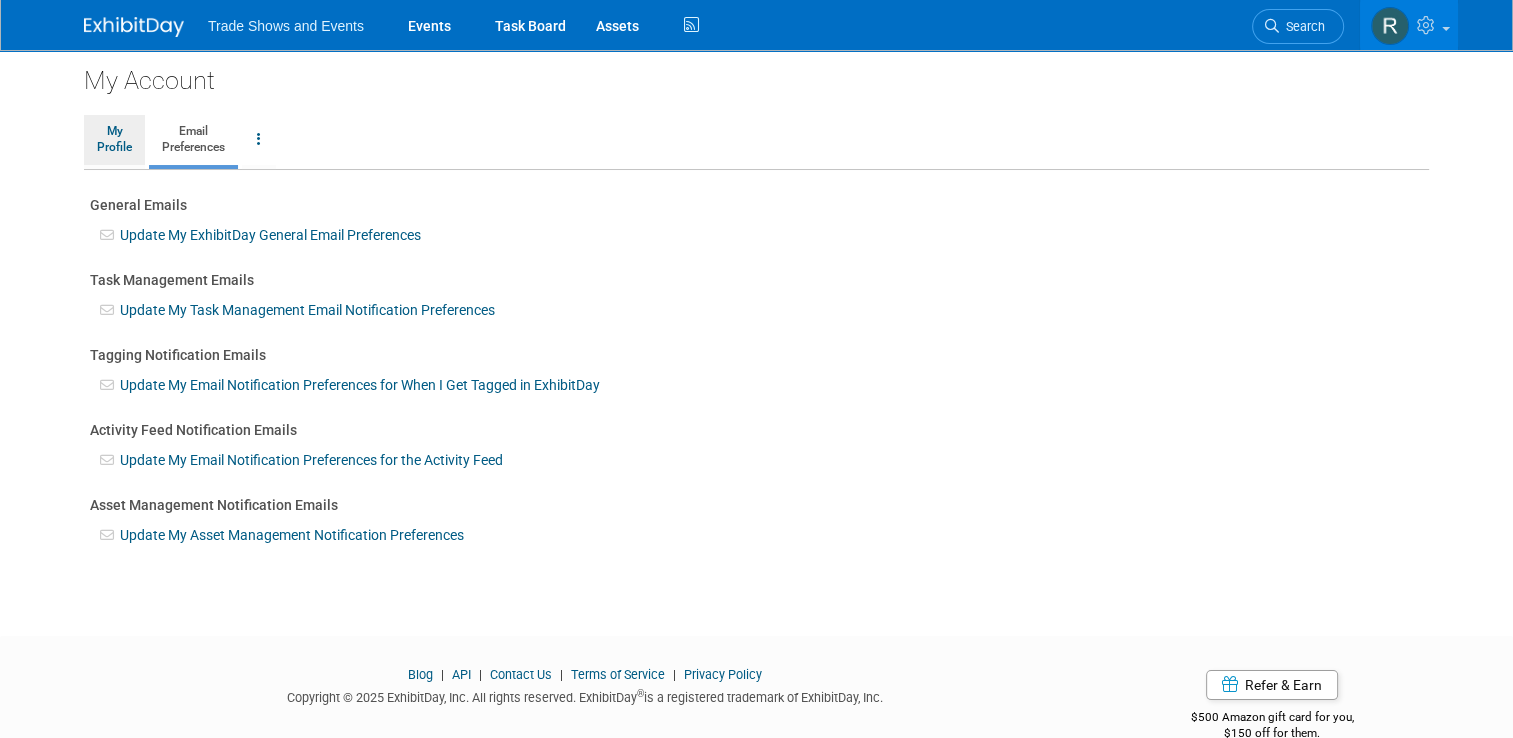 click on "My Profile" at bounding box center (114, 140) 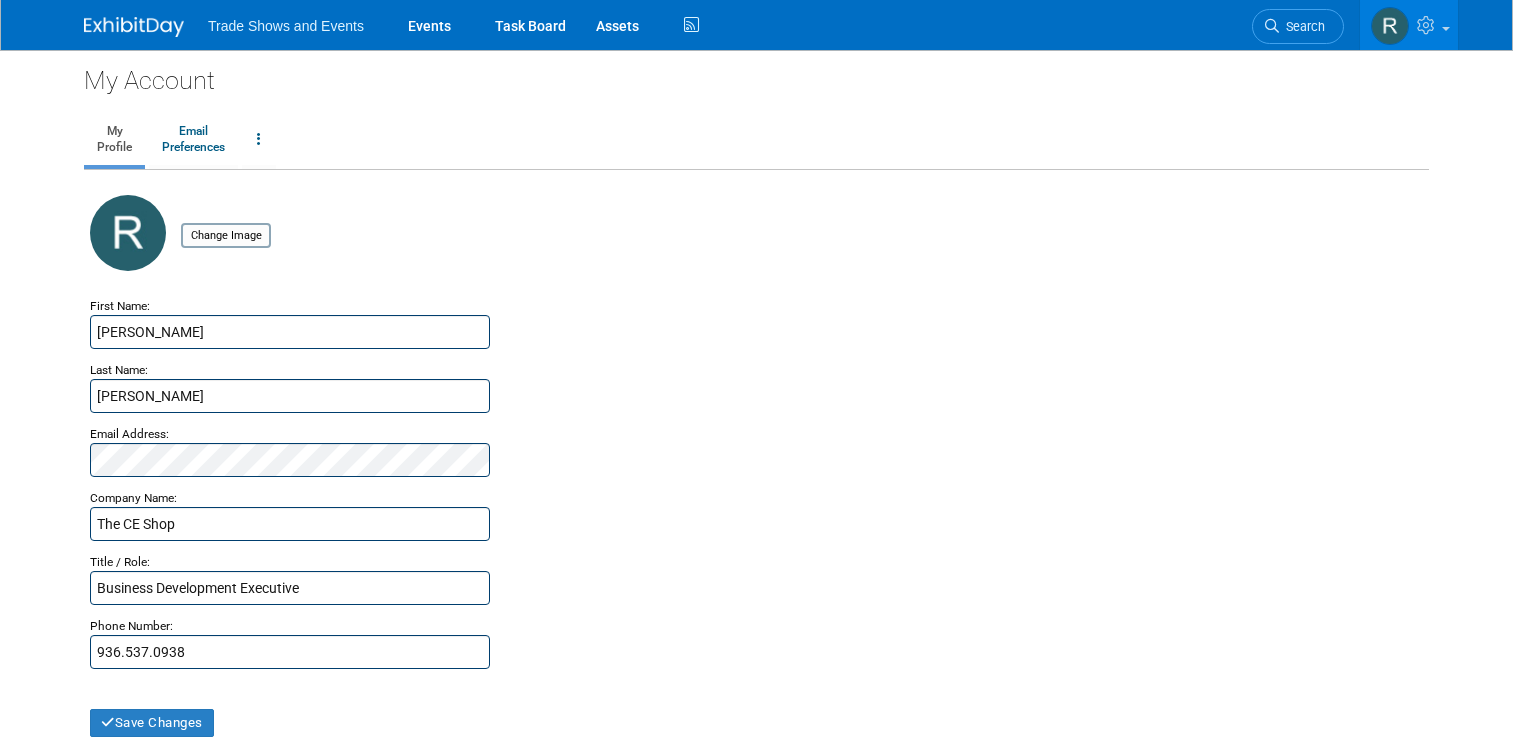 scroll, scrollTop: 0, scrollLeft: 0, axis: both 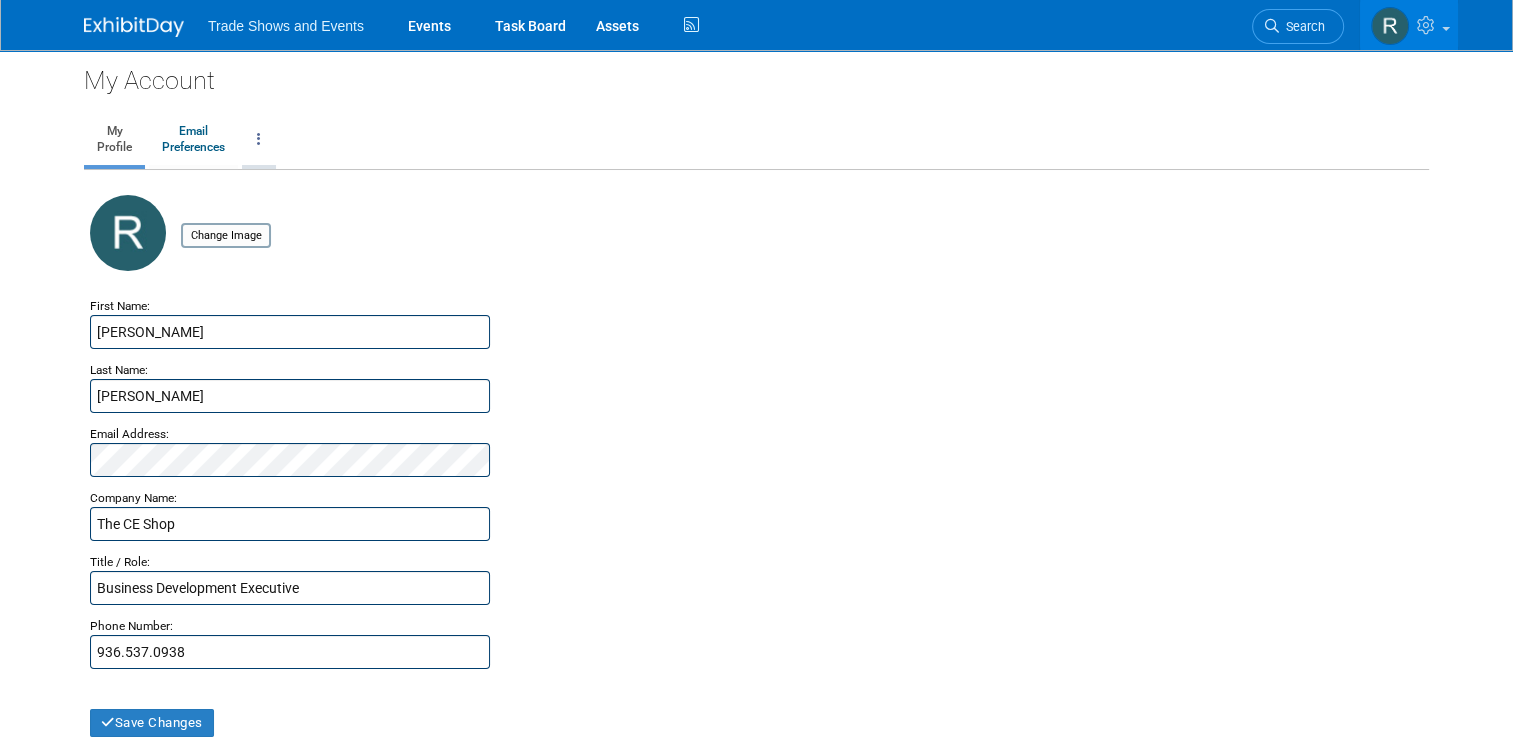 click at bounding box center [259, 140] 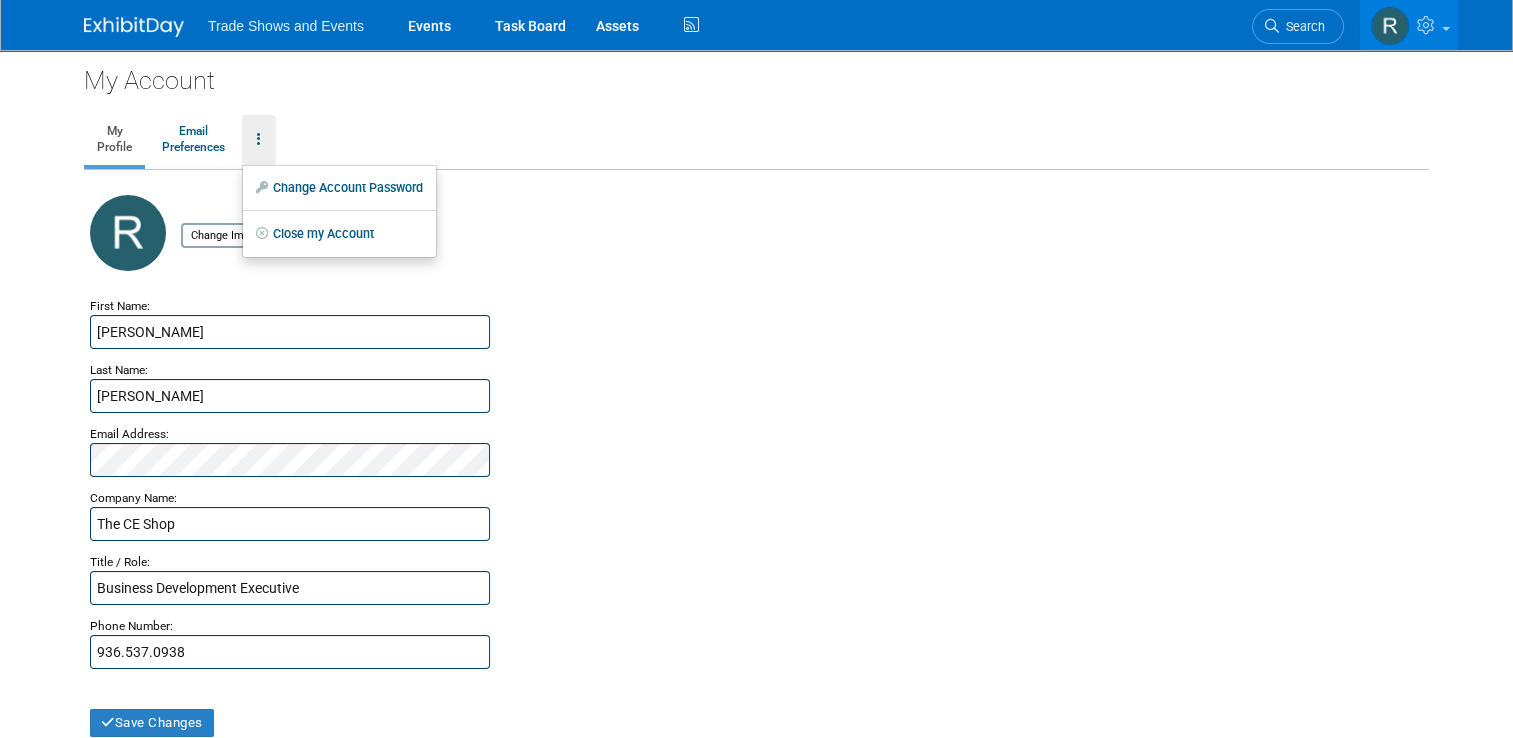 click on "Change Image" at bounding box center (756, 245) 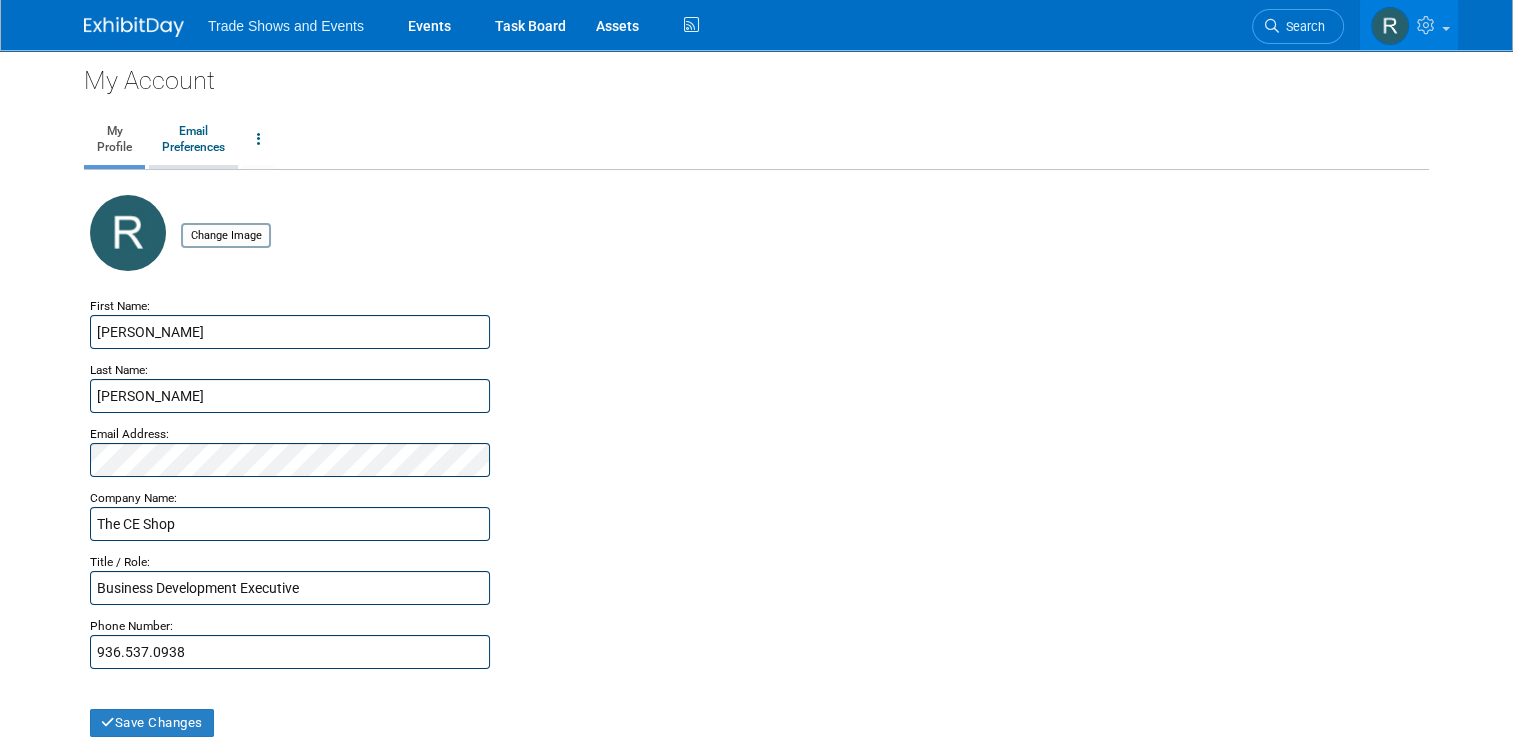 click on "Email Preferences" at bounding box center (193, 140) 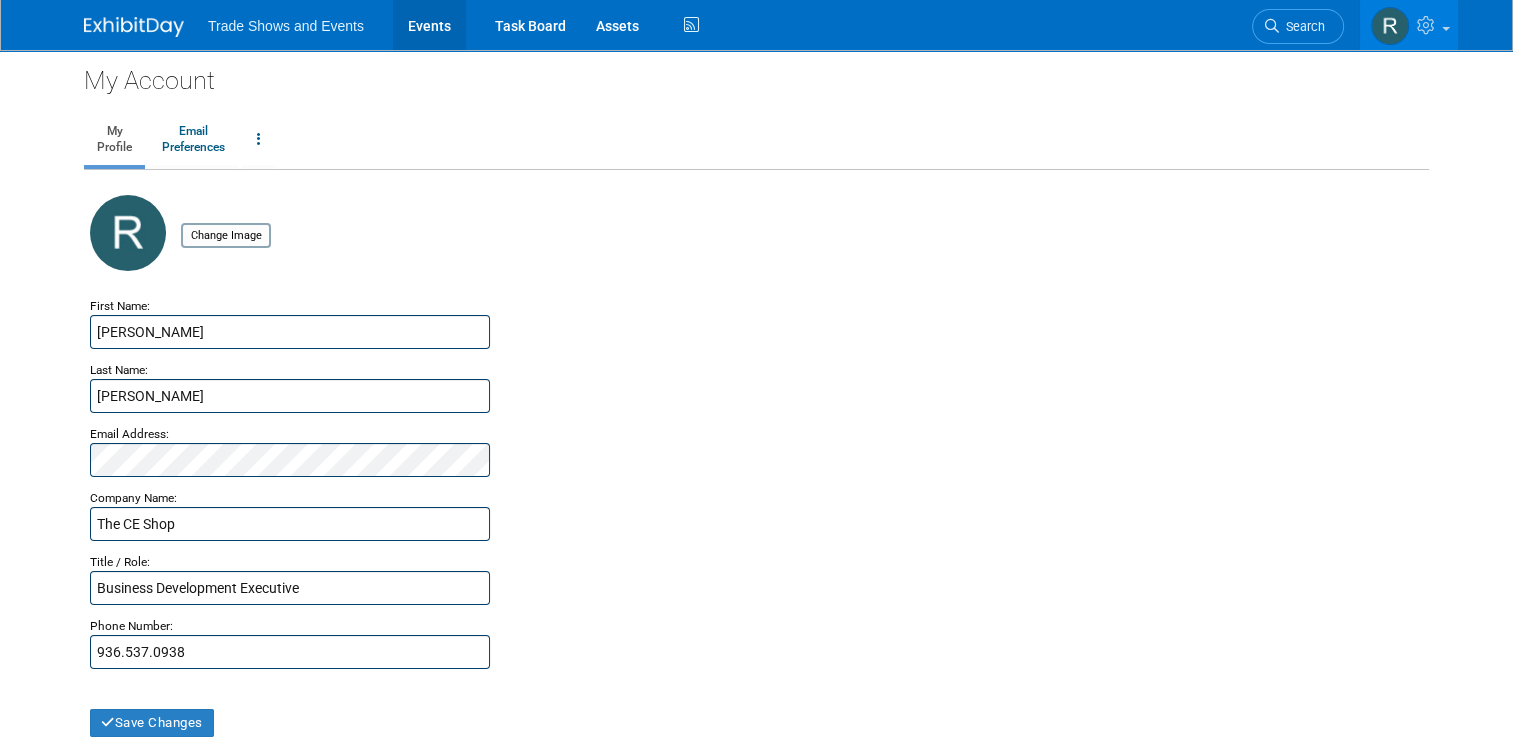 click on "Events" at bounding box center [429, 25] 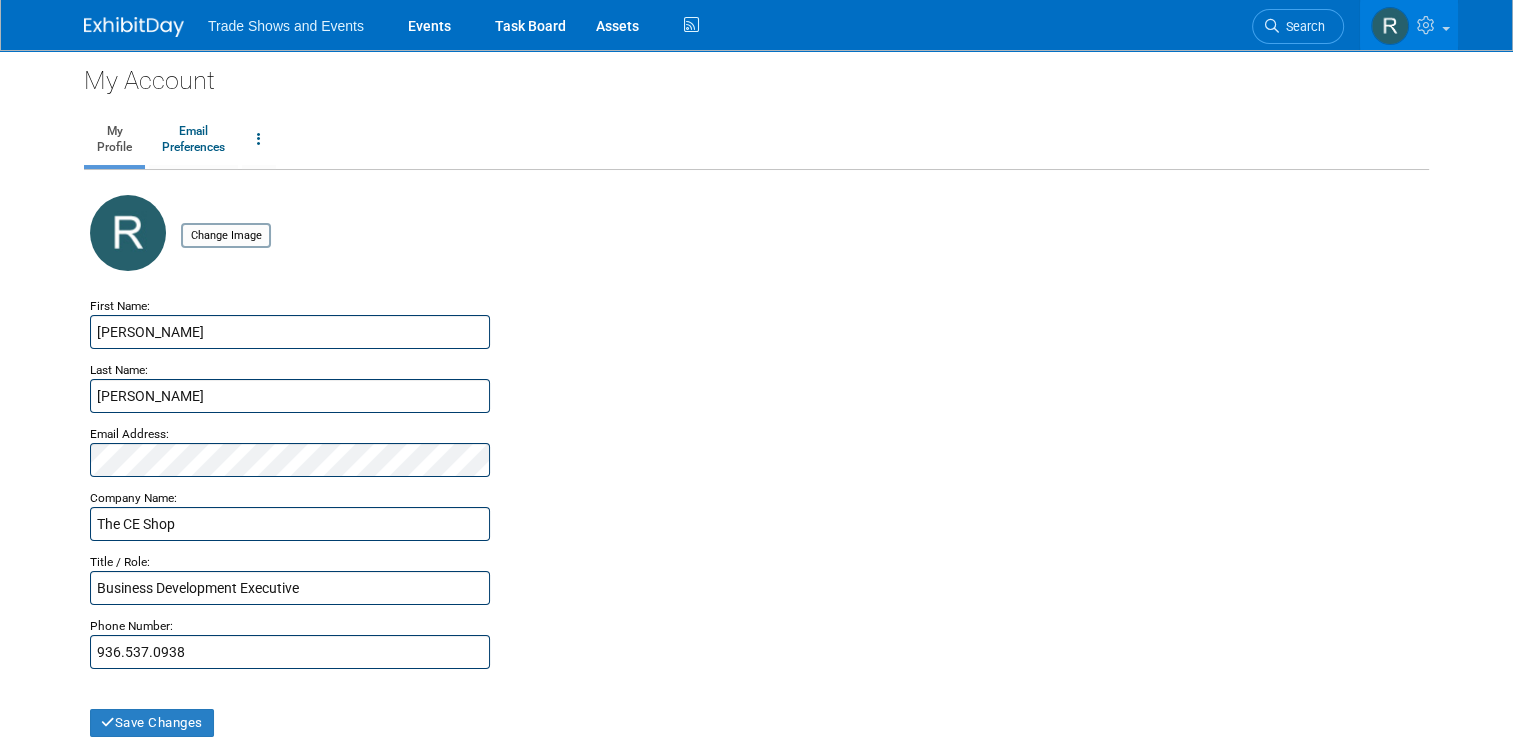 drag, startPoint x: 326, startPoint y: 27, endPoint x: 816, endPoint y: 343, distance: 583.05743 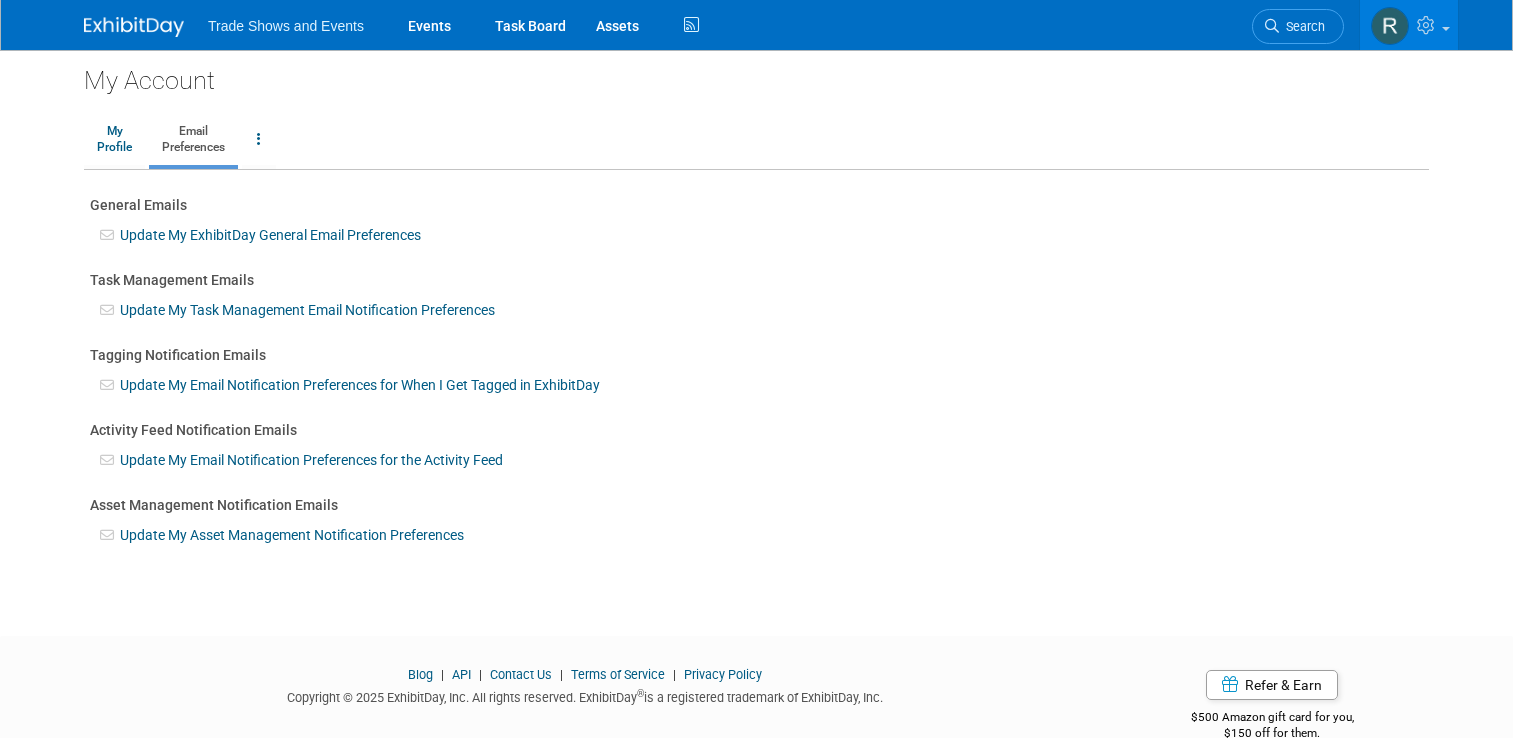 scroll, scrollTop: 0, scrollLeft: 0, axis: both 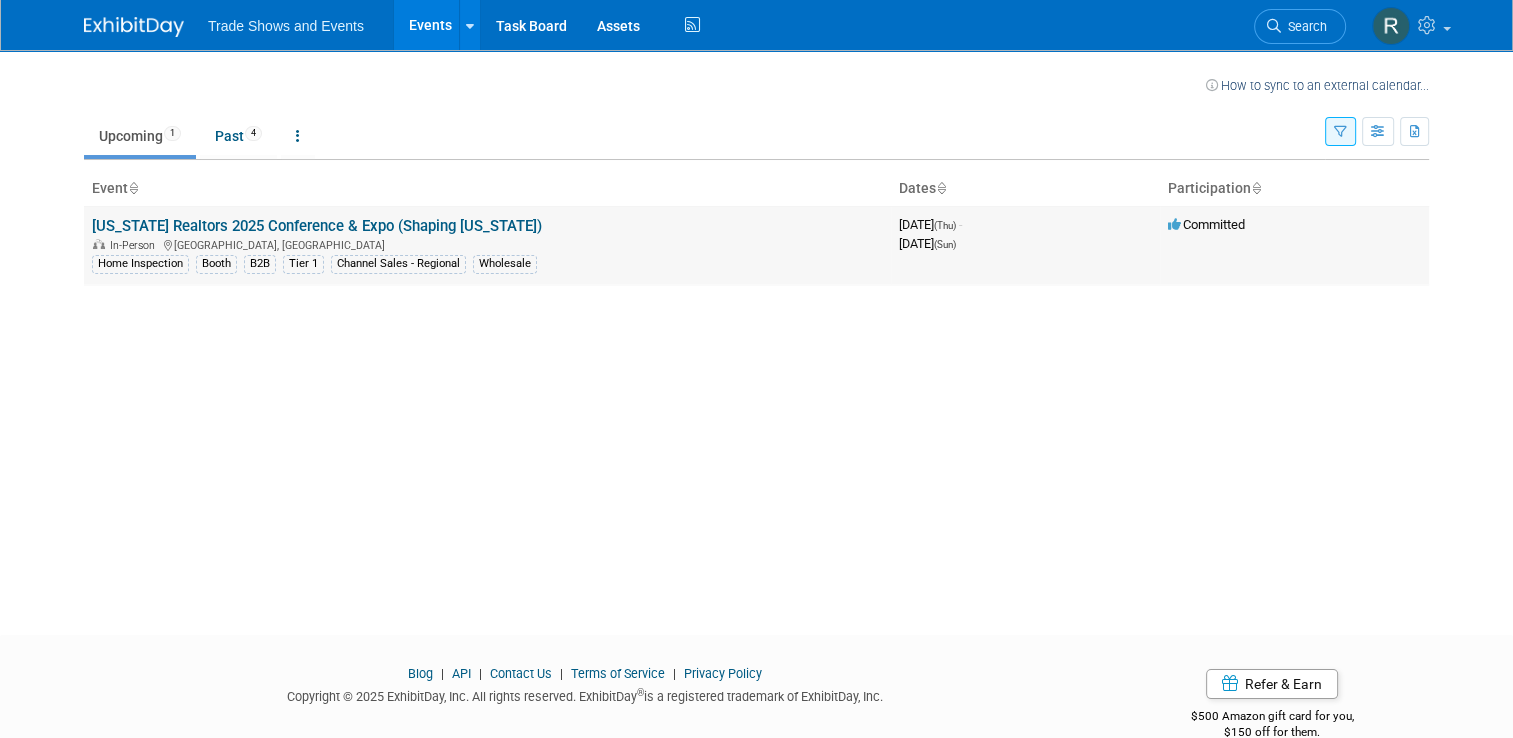 click on "[US_STATE] Realtors 2025 Conference & Expo (Shaping [US_STATE])" at bounding box center (317, 226) 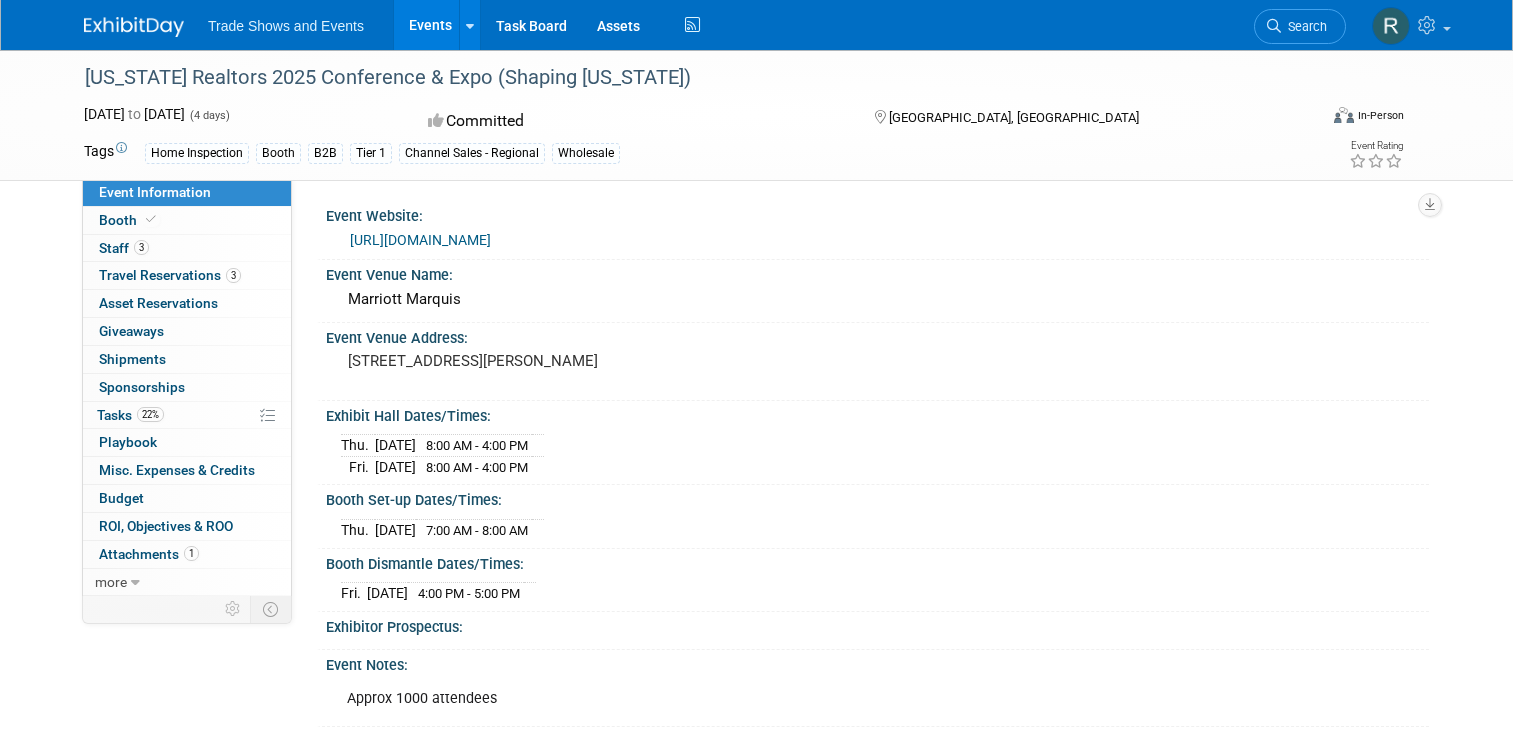 scroll, scrollTop: 0, scrollLeft: 0, axis: both 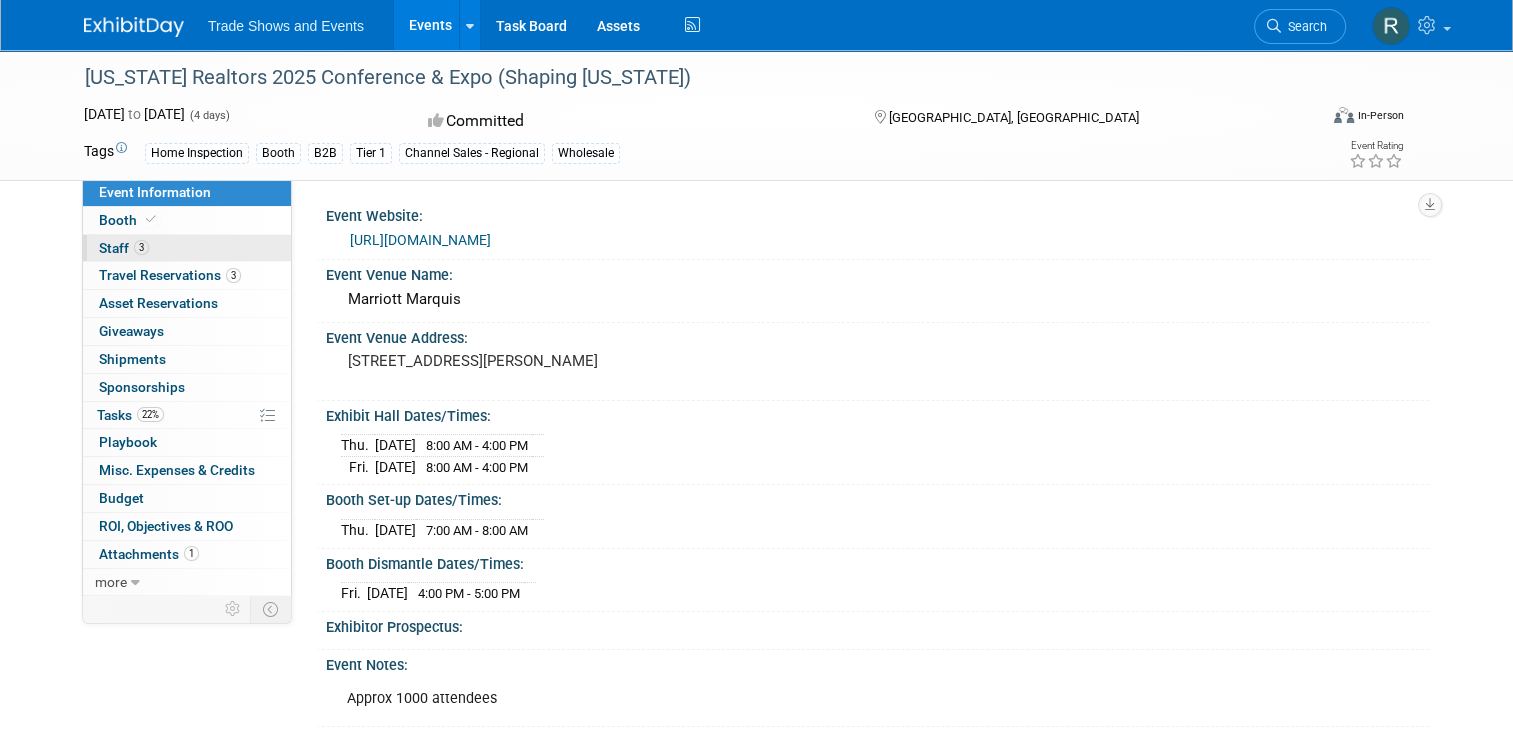 click on "Staff 3" at bounding box center [124, 248] 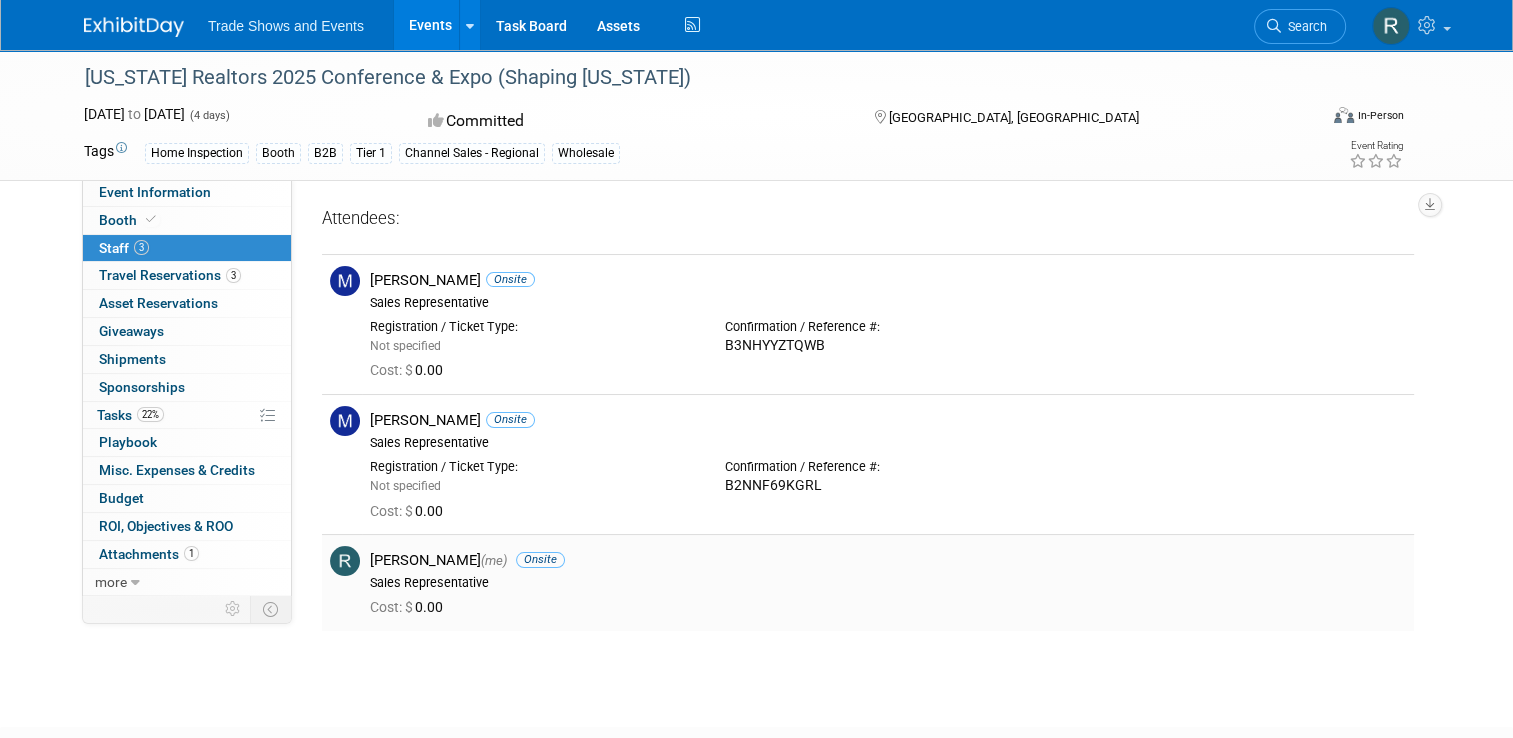 click at bounding box center [345, 561] 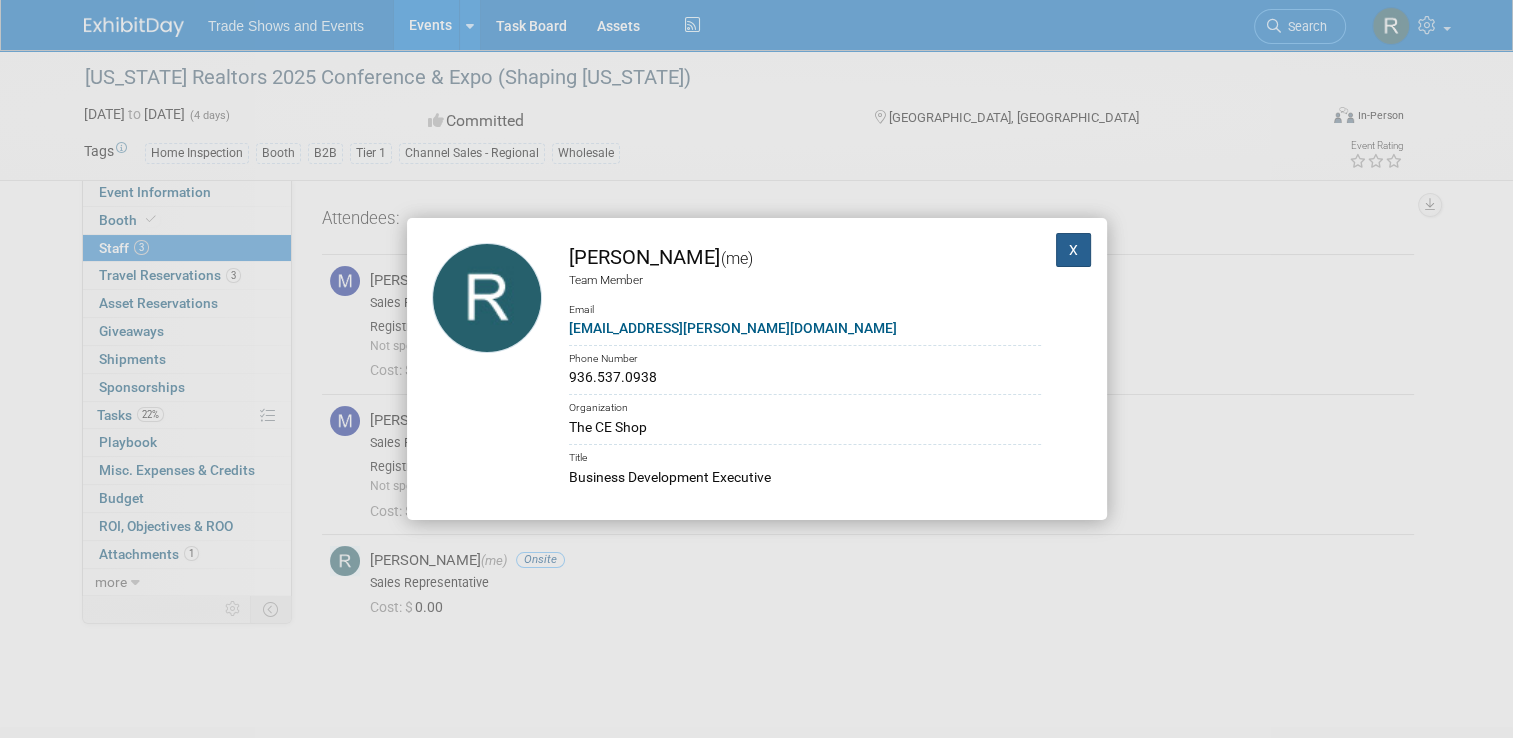 click on "X" at bounding box center (1074, 250) 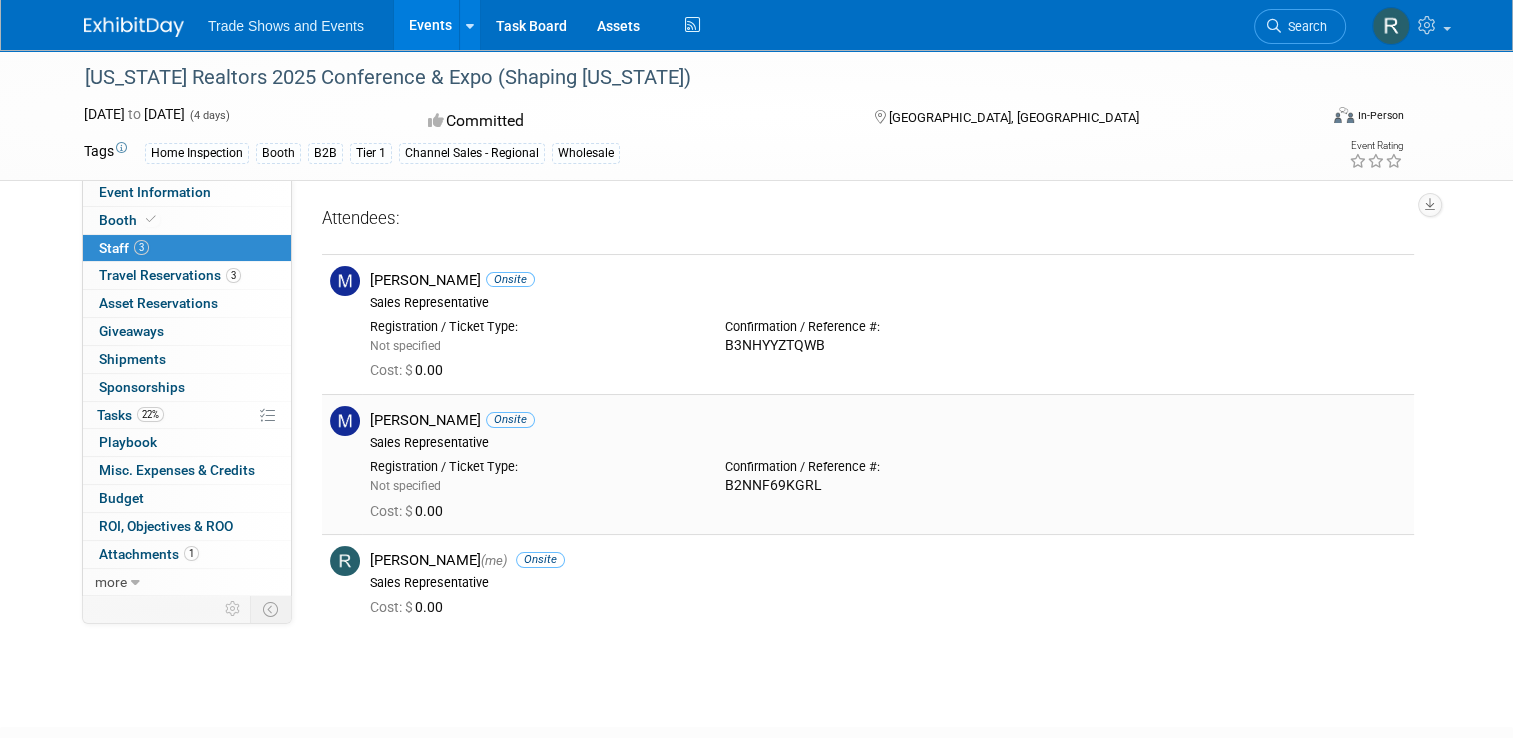 click on "Mike Schalk
Onsite
Sales Representative
Registration / Ticket Type:
Not specified 0.00" at bounding box center [888, 464] 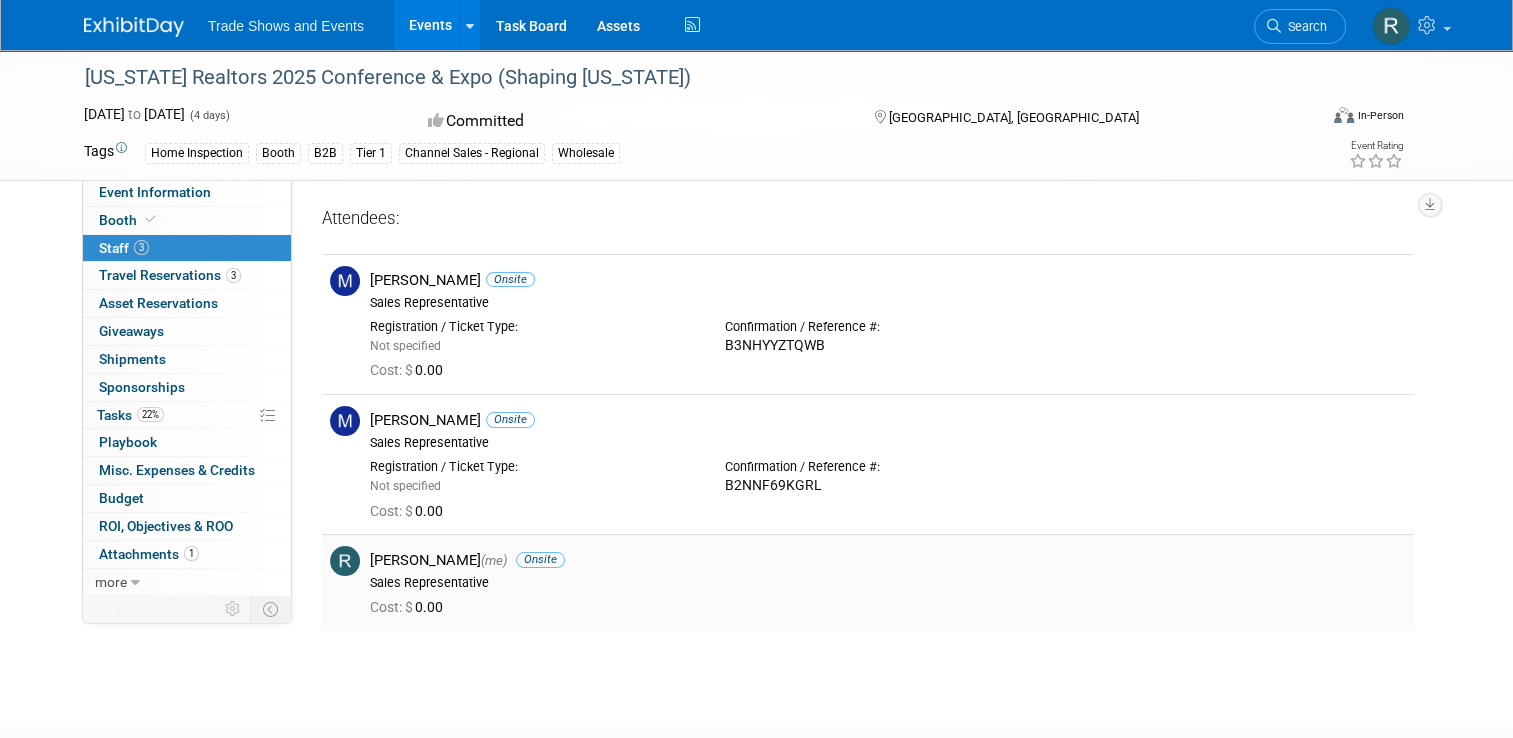 click on "Sales Representative" at bounding box center [888, 583] 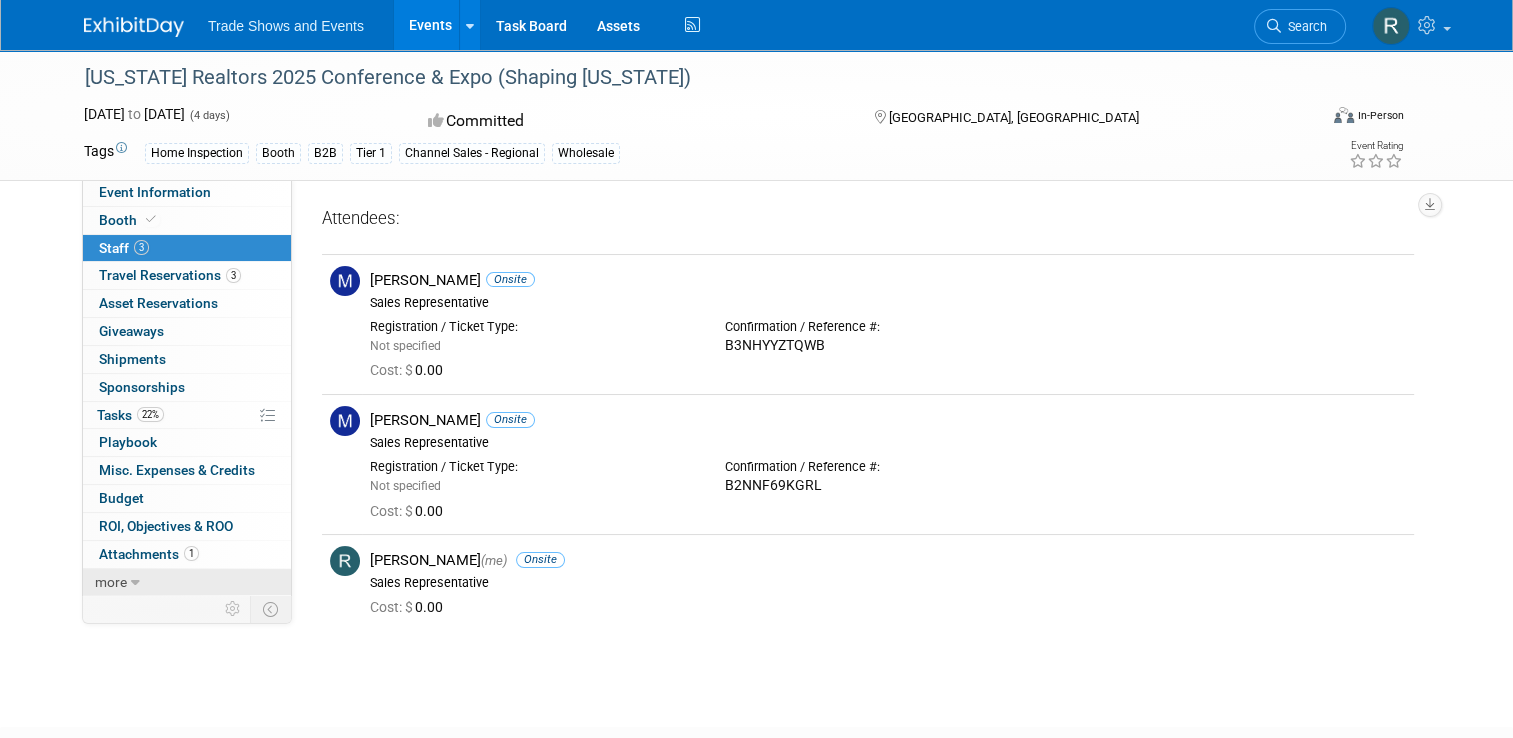click on "more" at bounding box center [187, 582] 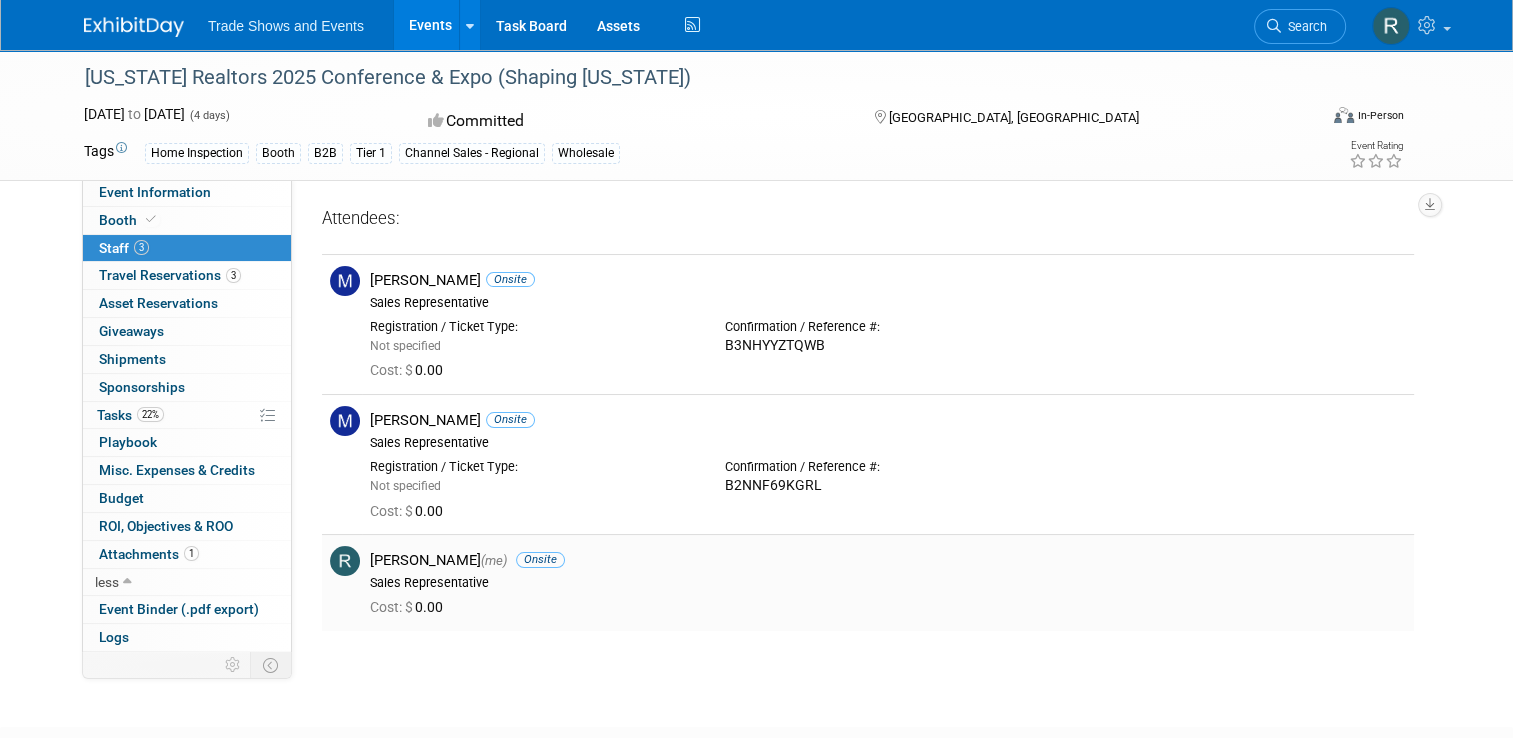 drag, startPoint x: 708, startPoint y: 632, endPoint x: 739, endPoint y: 616, distance: 34.88553 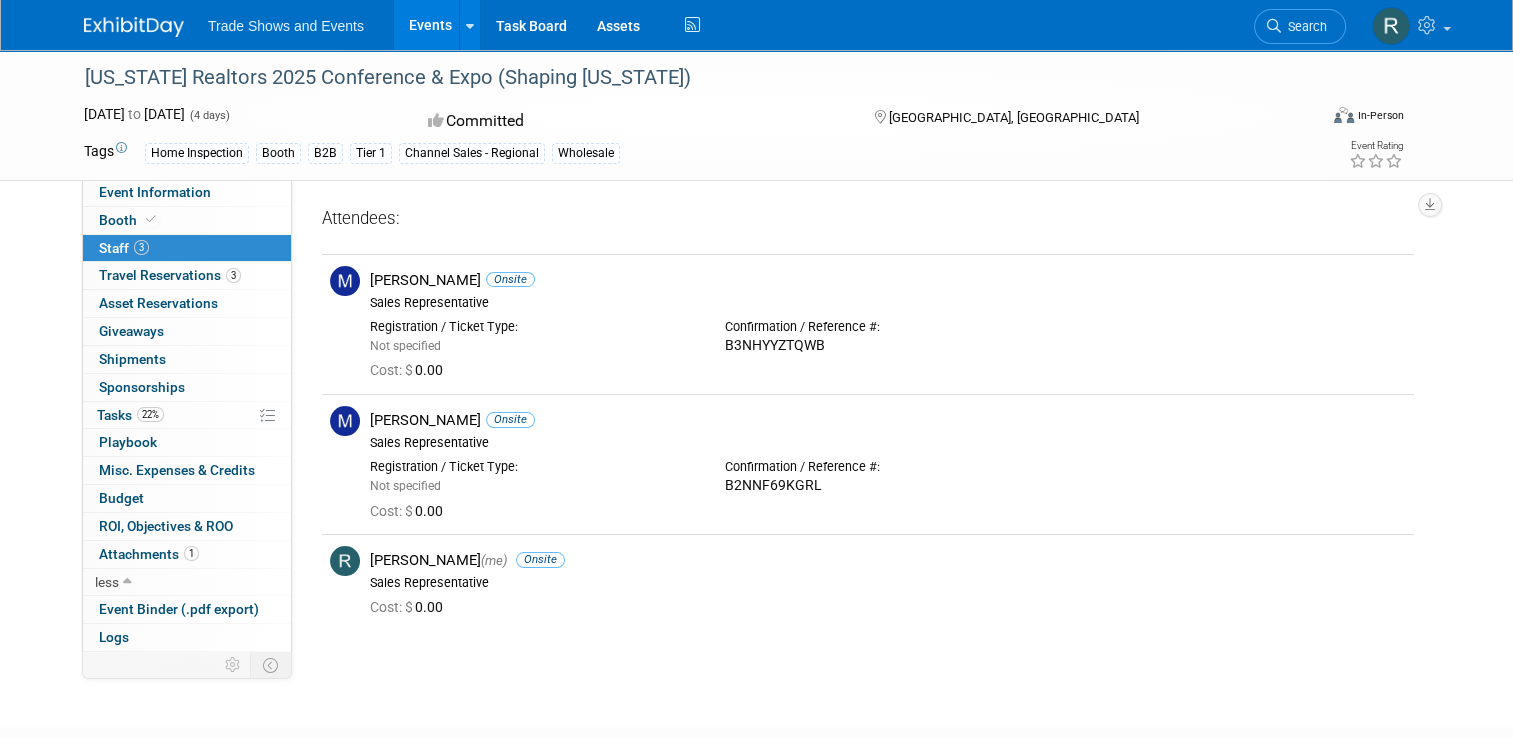 drag, startPoint x: 767, startPoint y: 573, endPoint x: 682, endPoint y: 102, distance: 478.6084 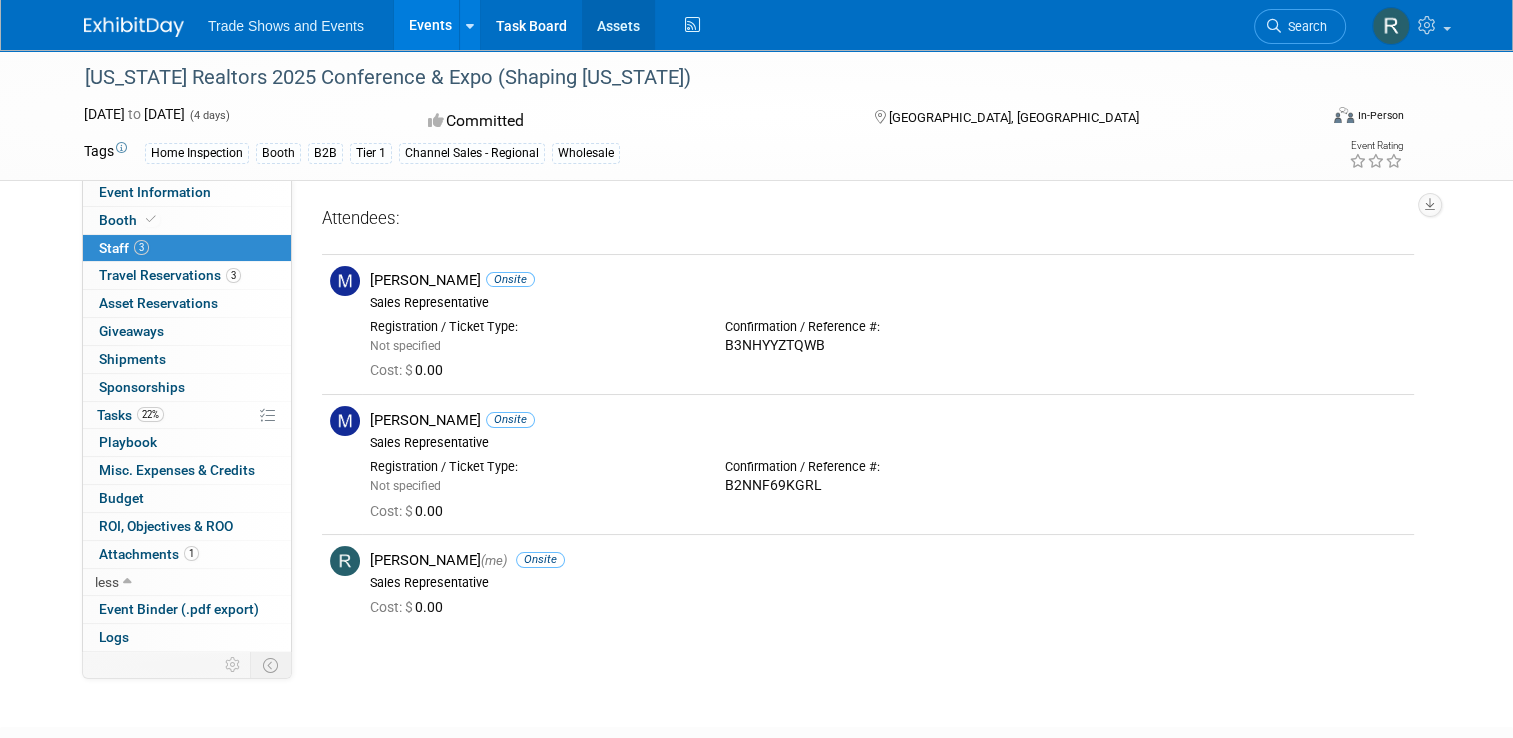 click on "Assets" at bounding box center [618, 25] 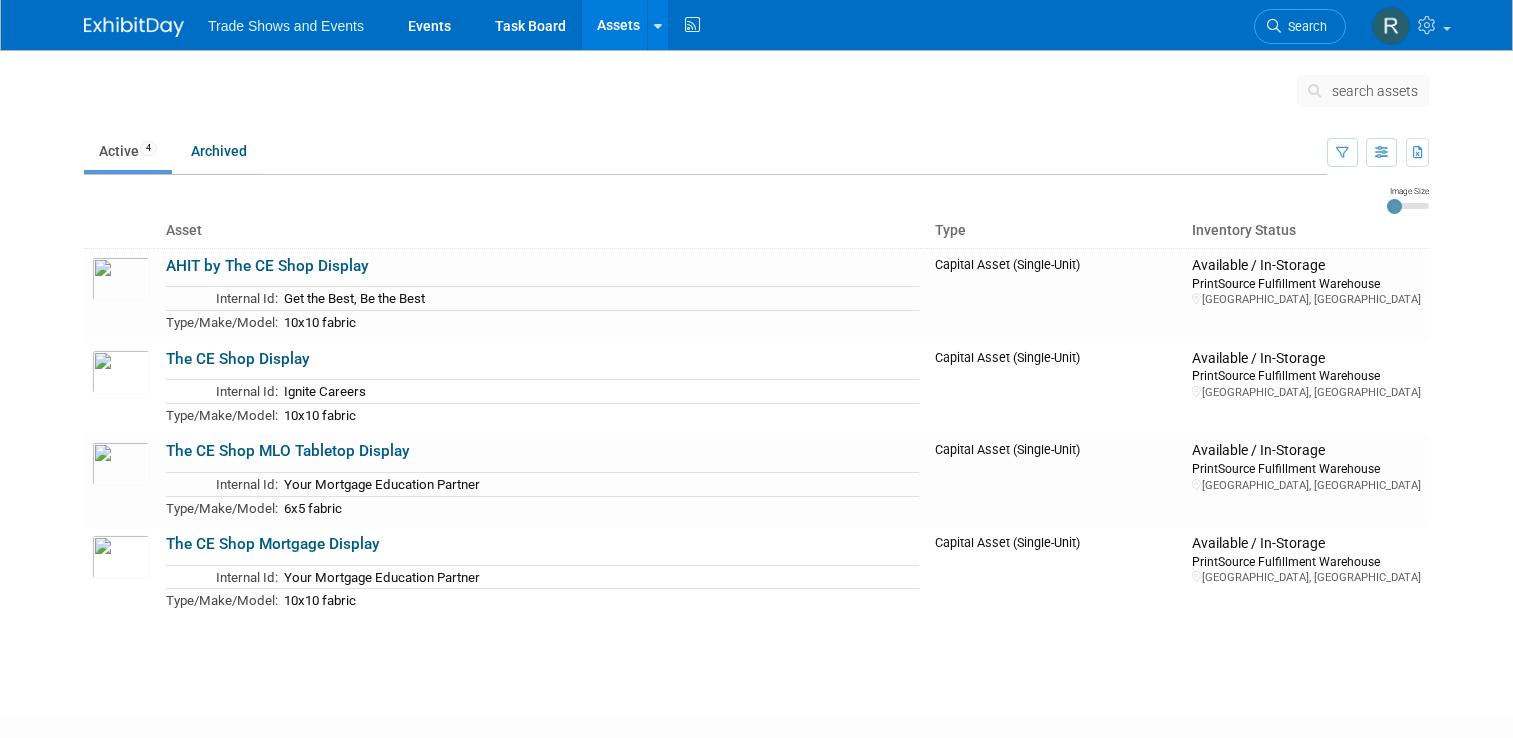 scroll, scrollTop: 0, scrollLeft: 0, axis: both 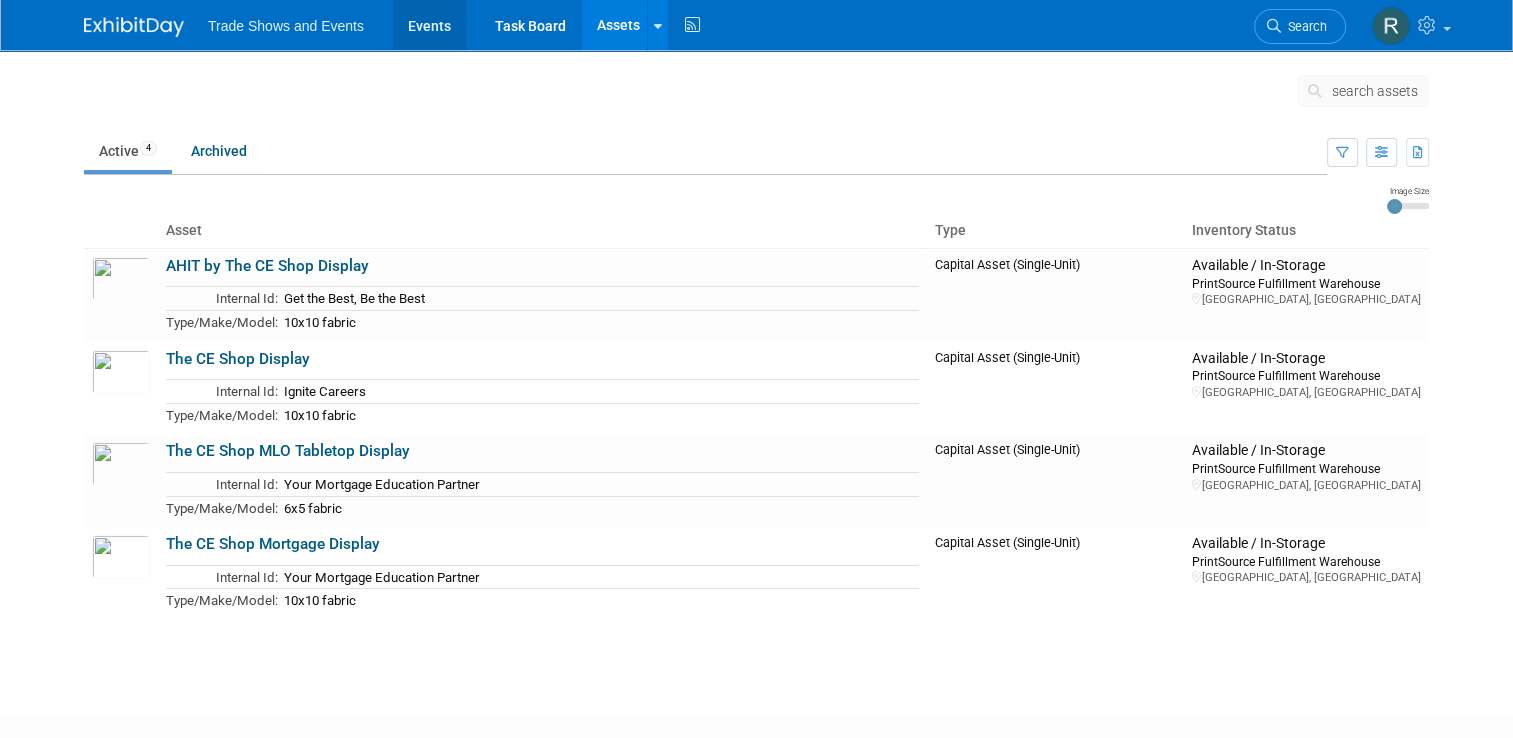 click on "Events" at bounding box center (429, 25) 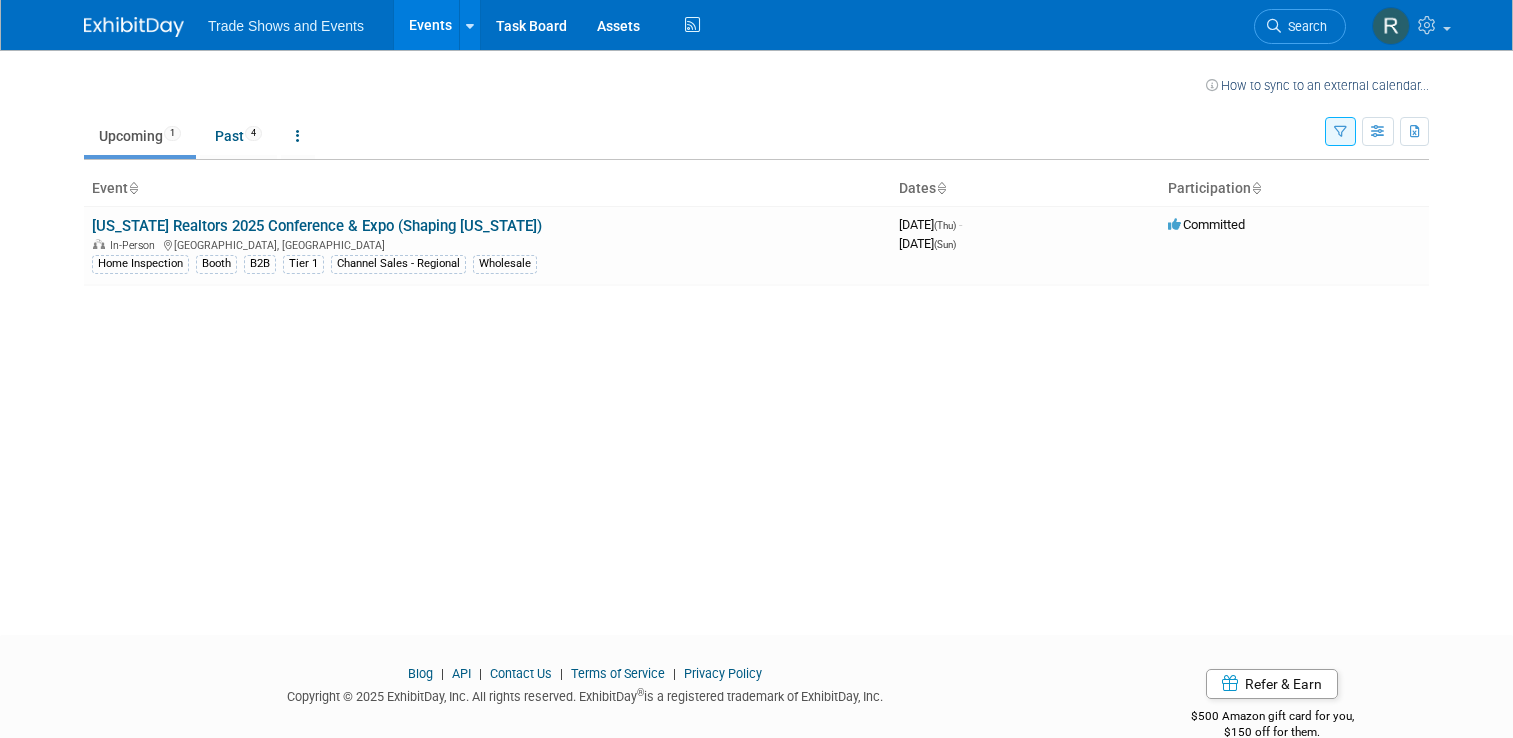 scroll, scrollTop: 0, scrollLeft: 0, axis: both 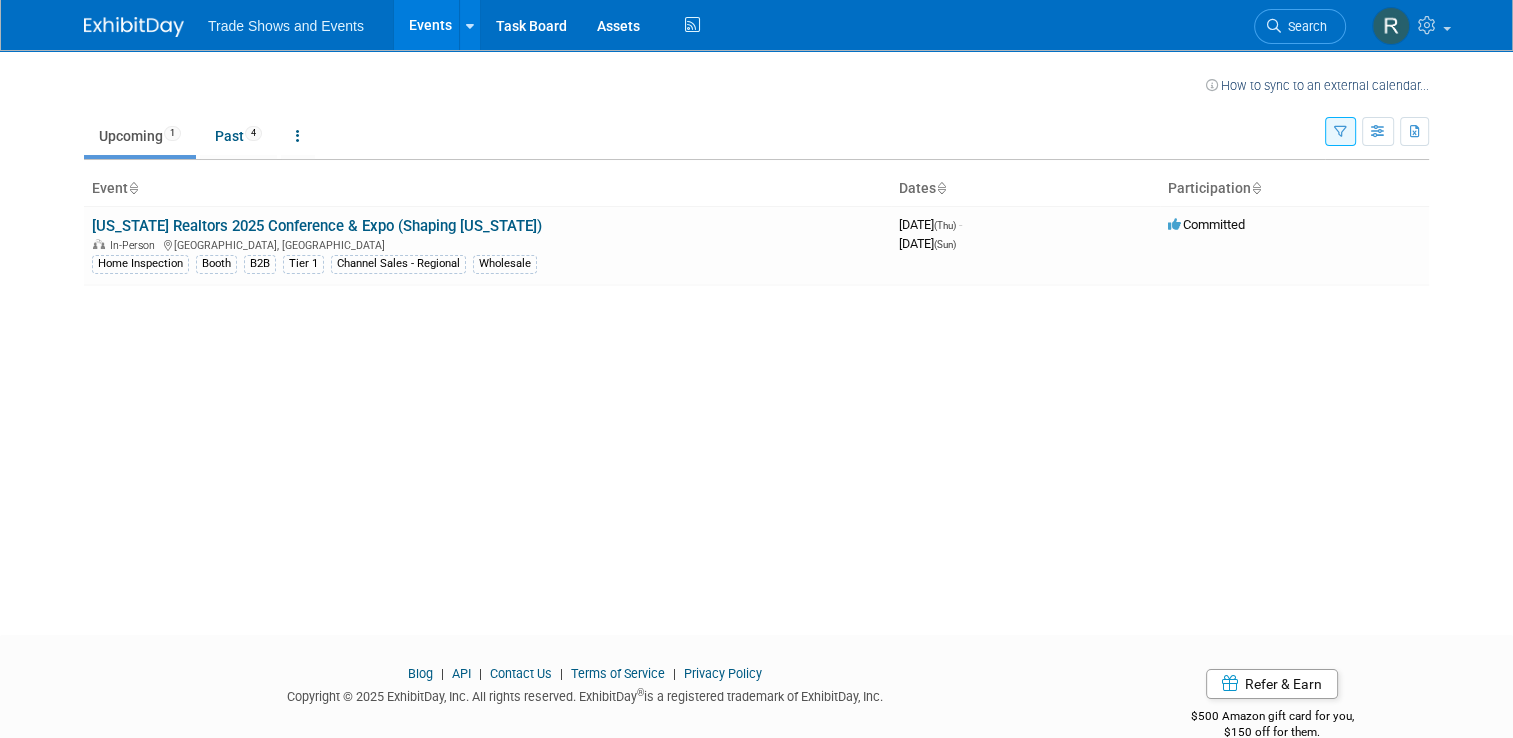 click on "Trade Shows and Events" at bounding box center [300, 18] 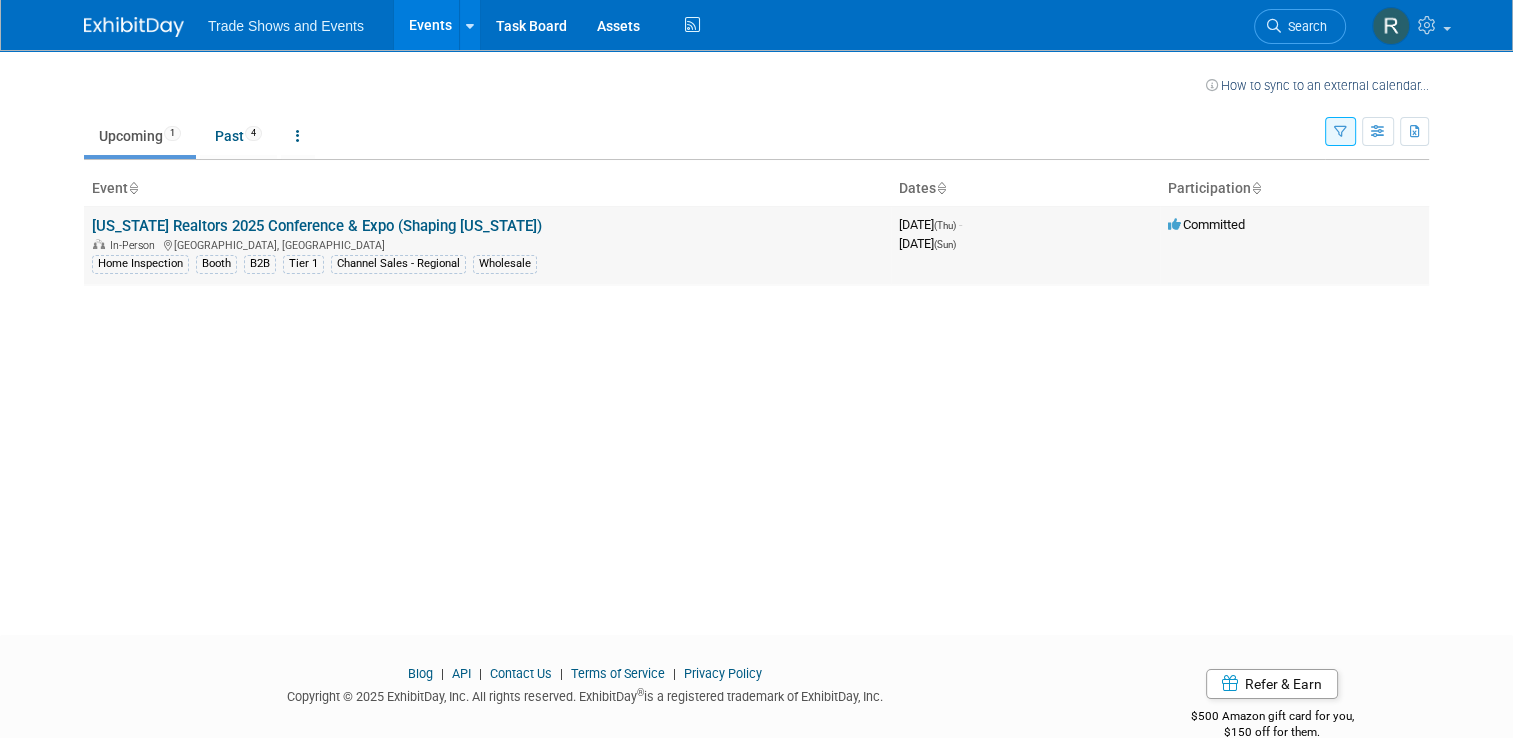 click on "[US_STATE] Realtors 2025 Conference & Expo (Shaping [US_STATE])" at bounding box center [317, 226] 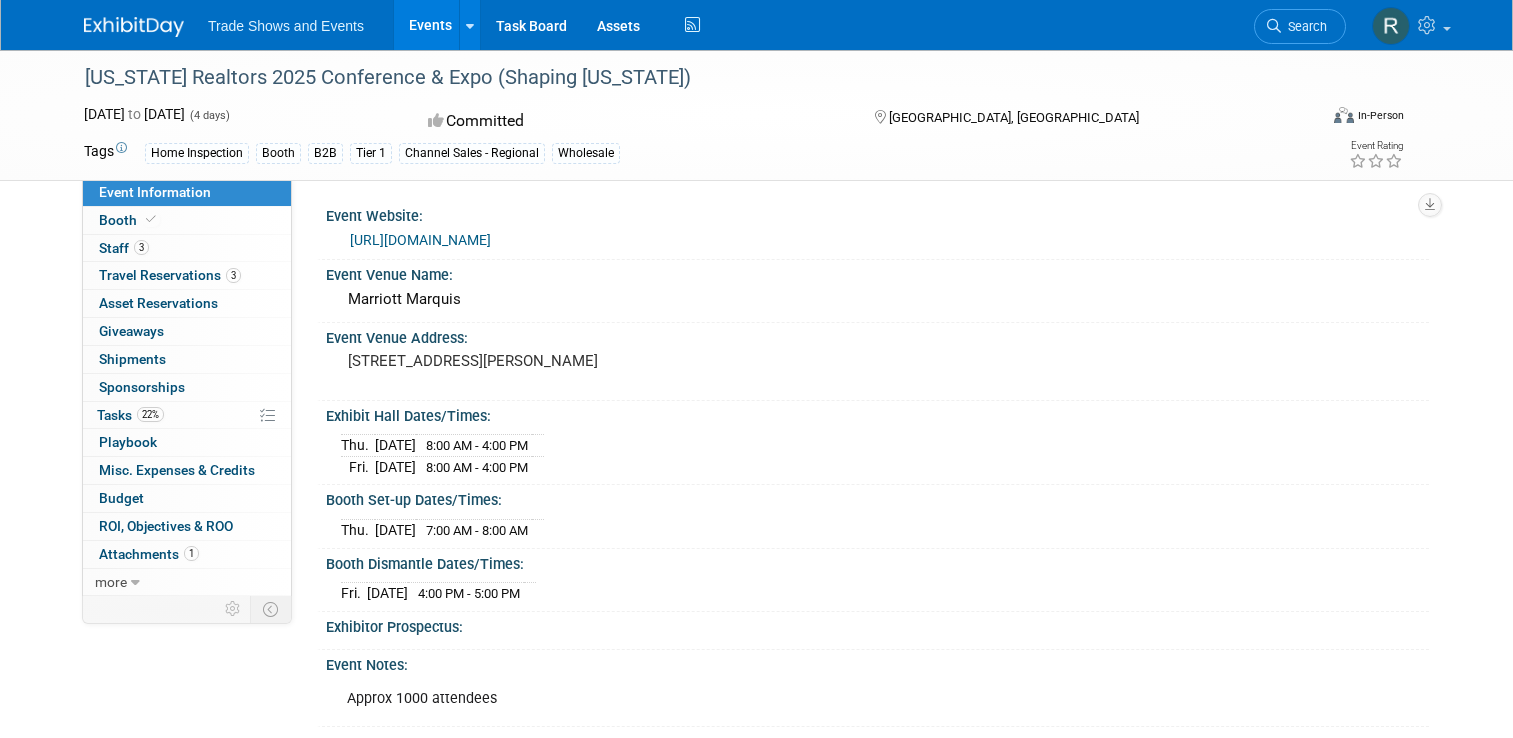 scroll, scrollTop: 0, scrollLeft: 0, axis: both 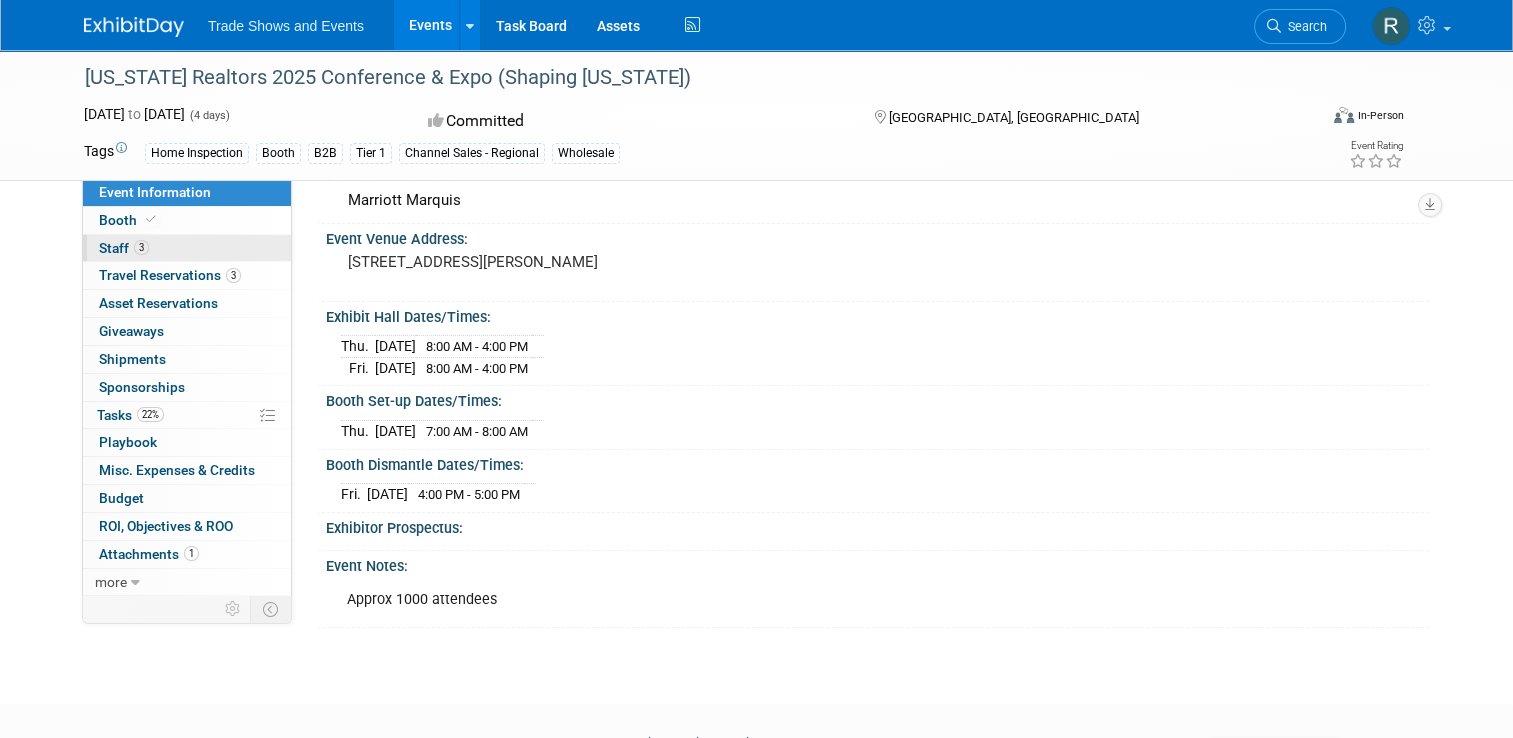 click on "Staff 3" at bounding box center (124, 248) 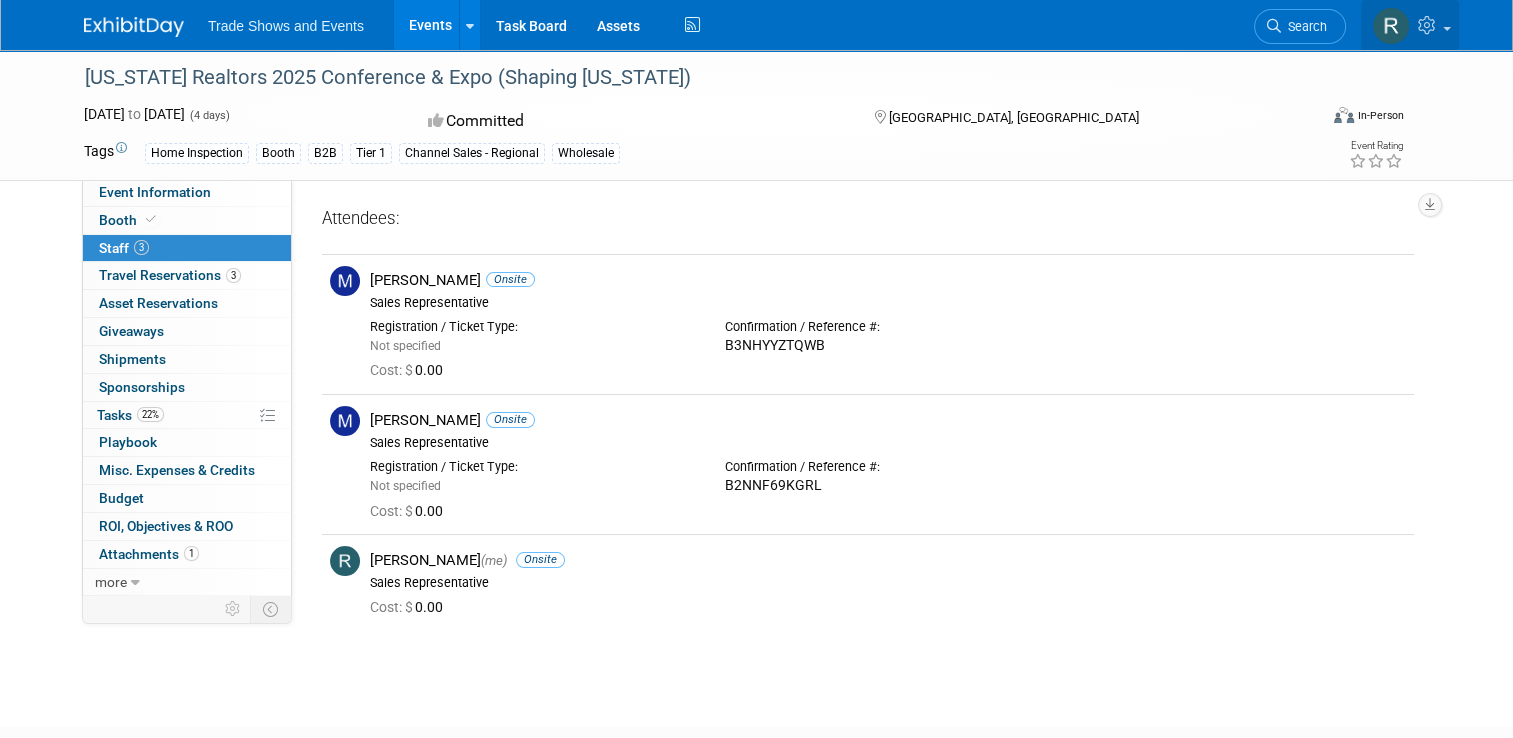 click at bounding box center [1391, 26] 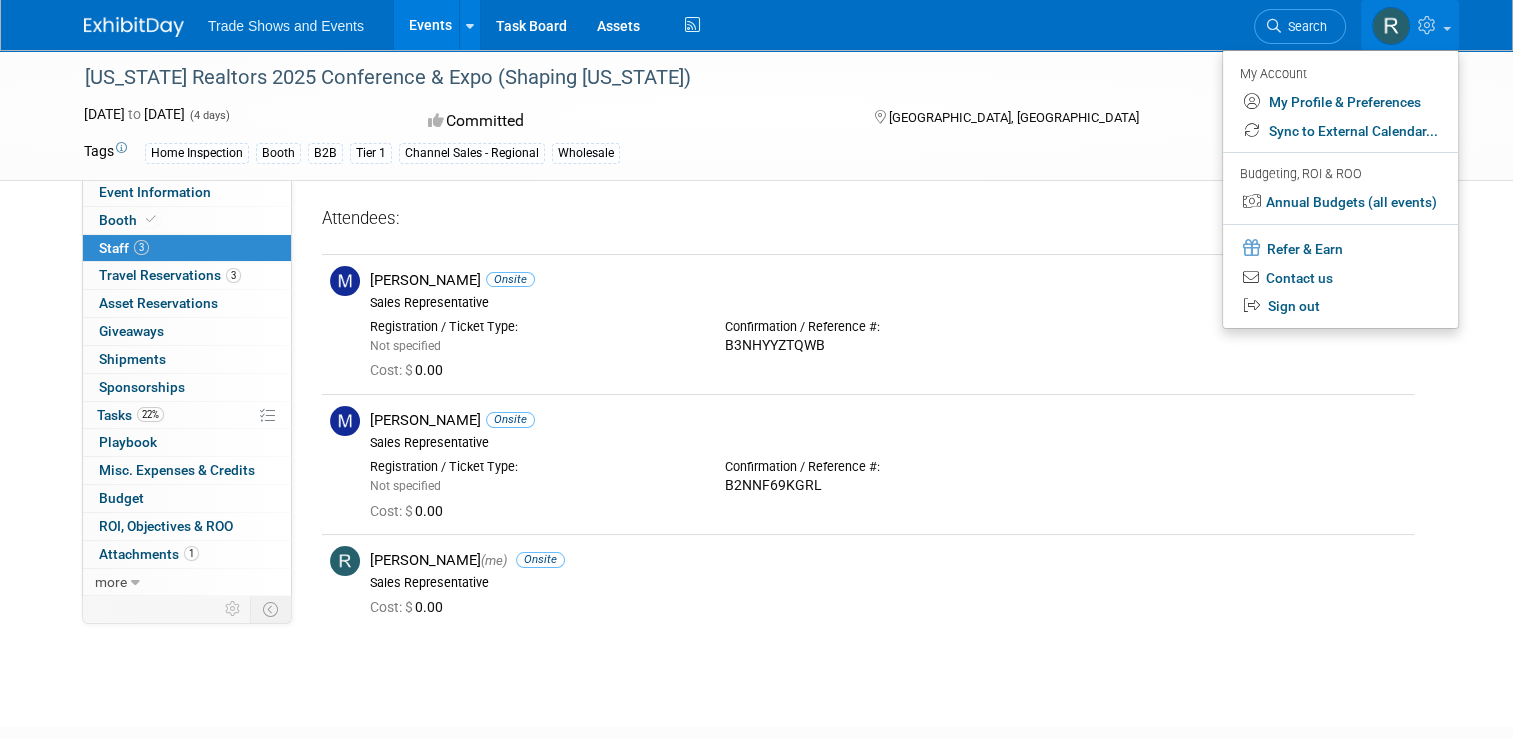 drag, startPoint x: 1109, startPoint y: 162, endPoint x: 1169, endPoint y: 118, distance: 74.404305 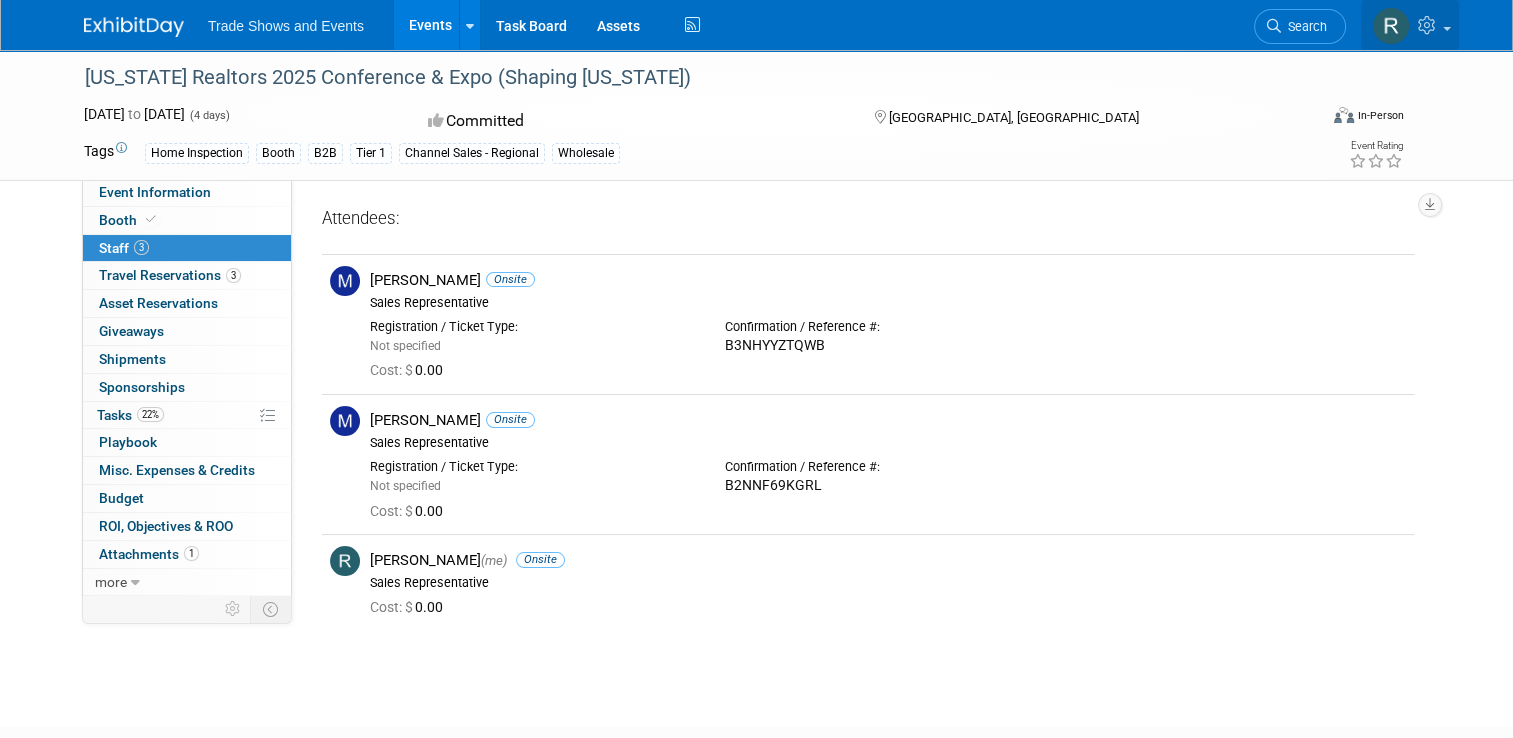 click at bounding box center (1410, 25) 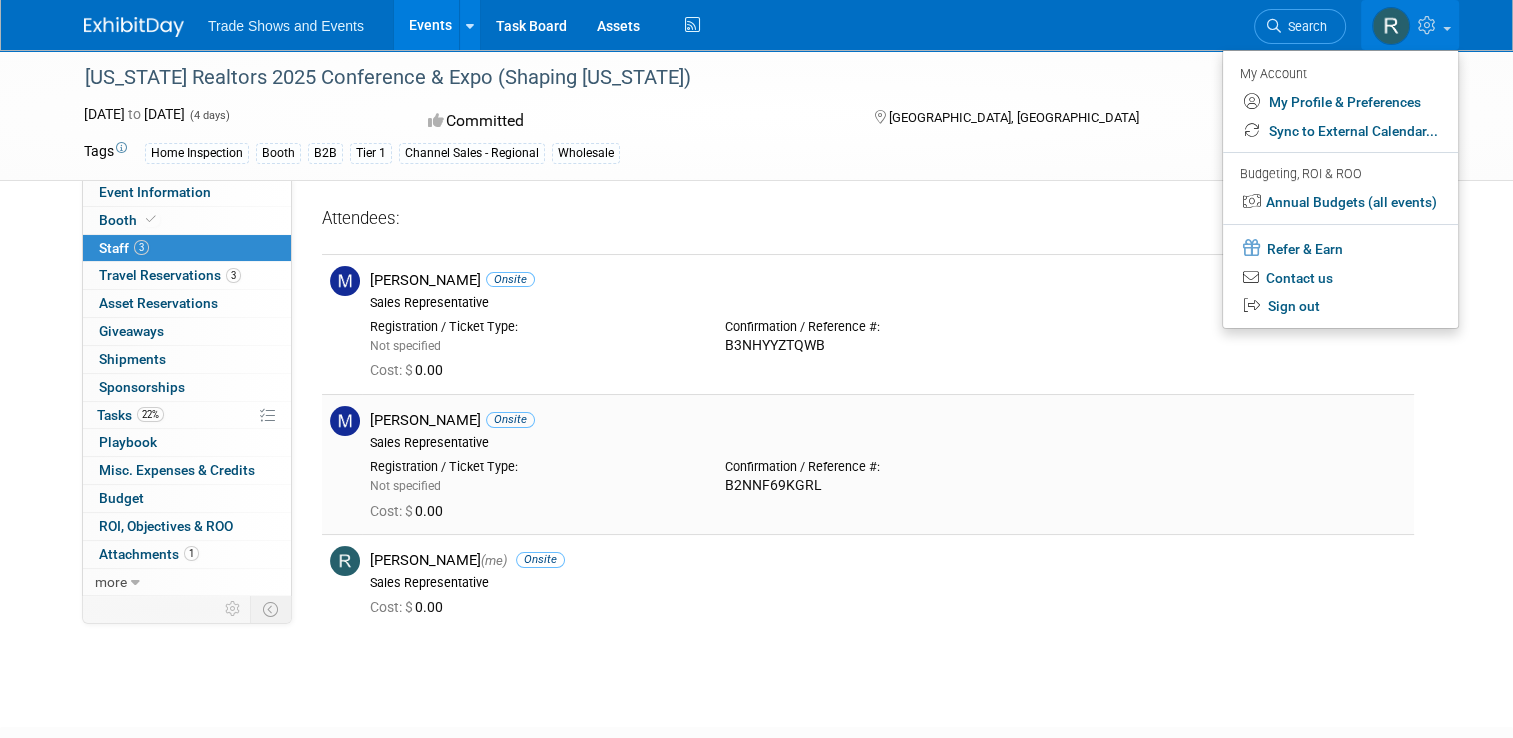 click on "[PERSON_NAME]
Onsite" at bounding box center (888, 420) 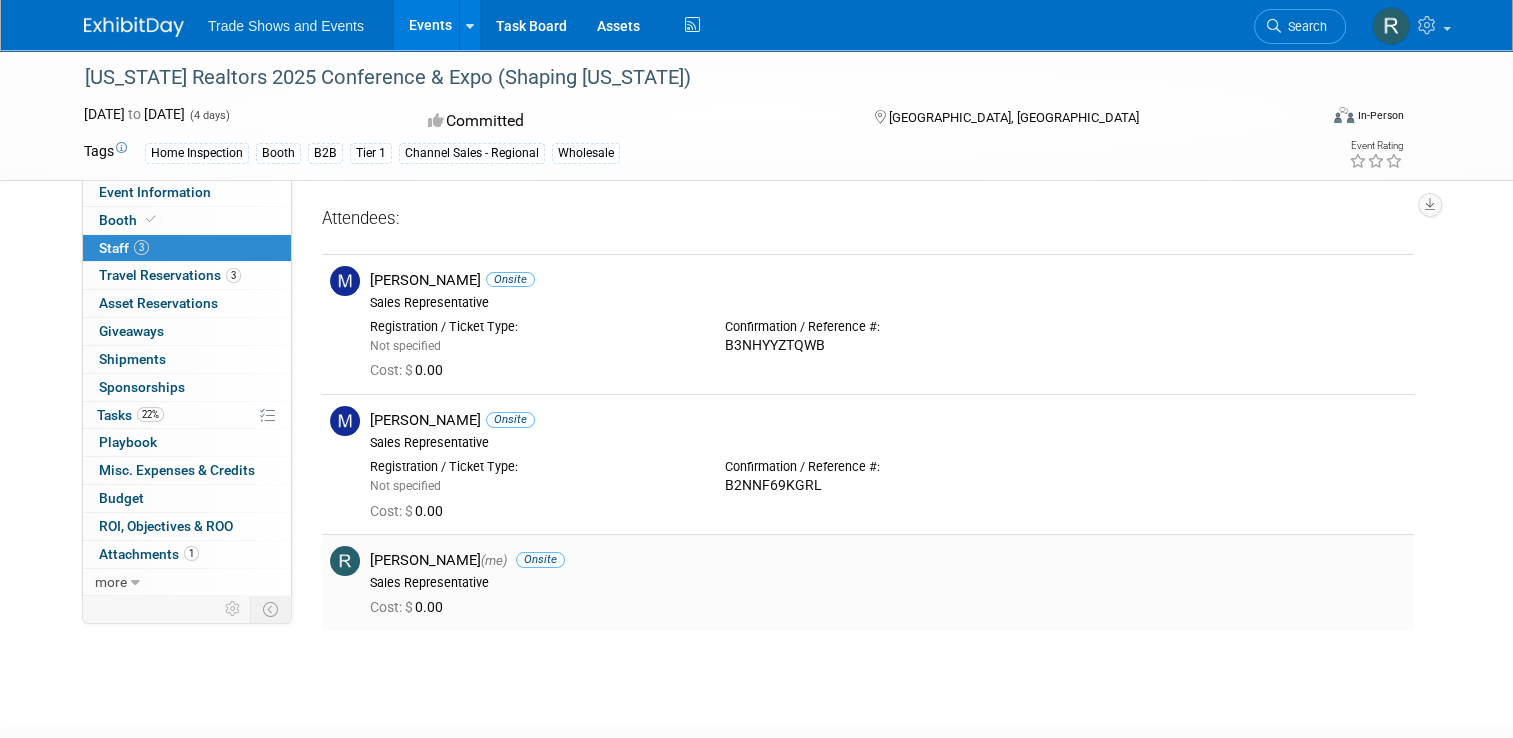 click on "Sales Representative" at bounding box center [888, 583] 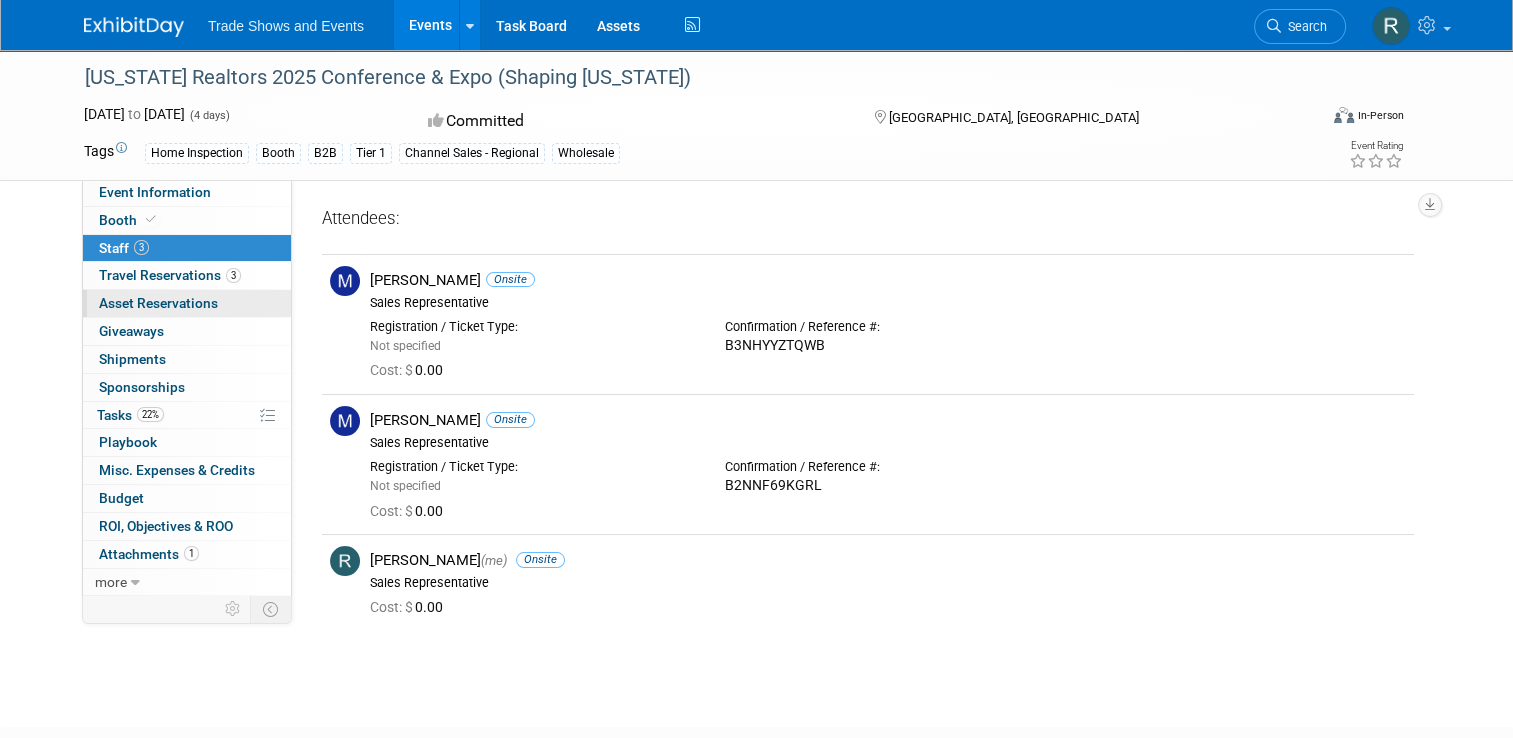 click on "Asset Reservations 0" at bounding box center (158, 303) 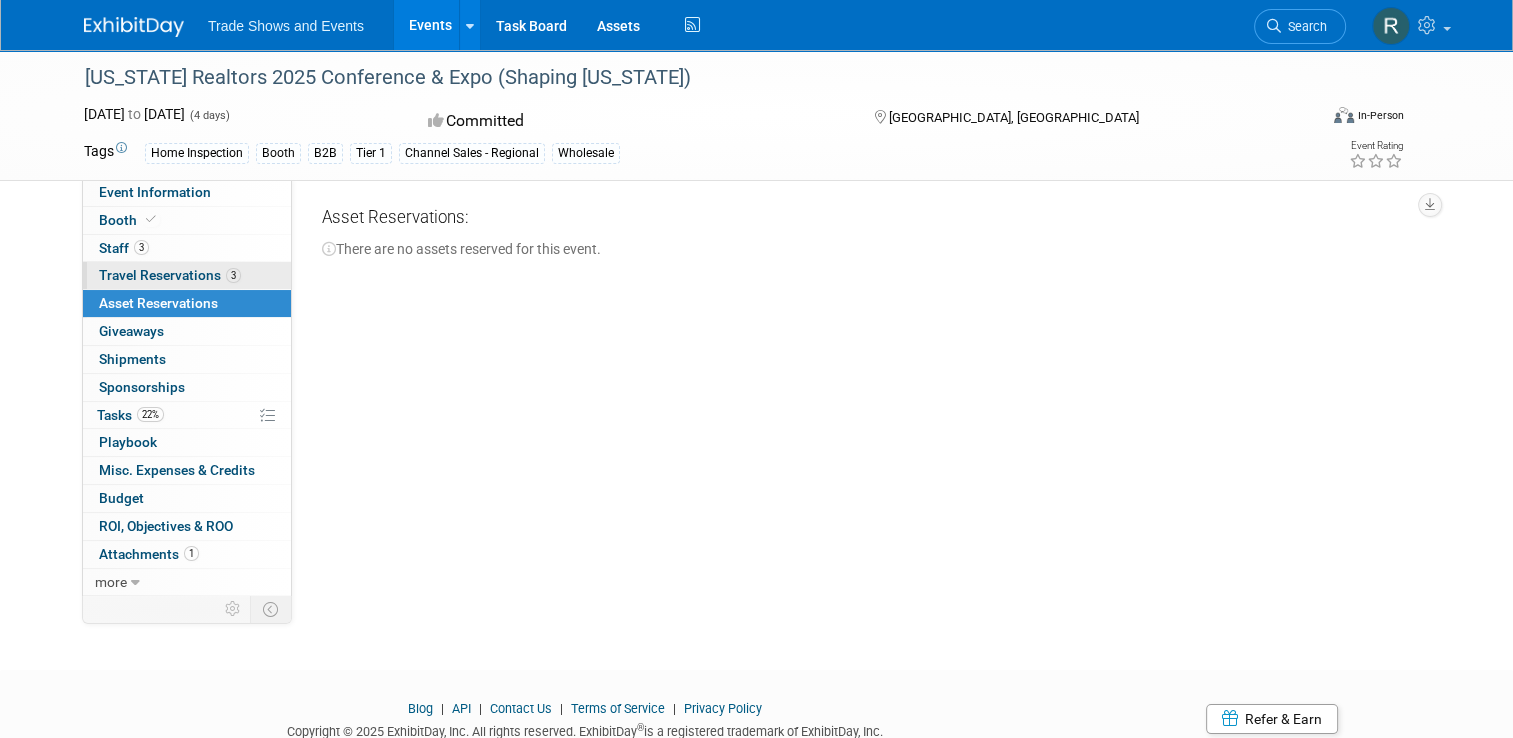 click on "Travel Reservations 3" at bounding box center (170, 275) 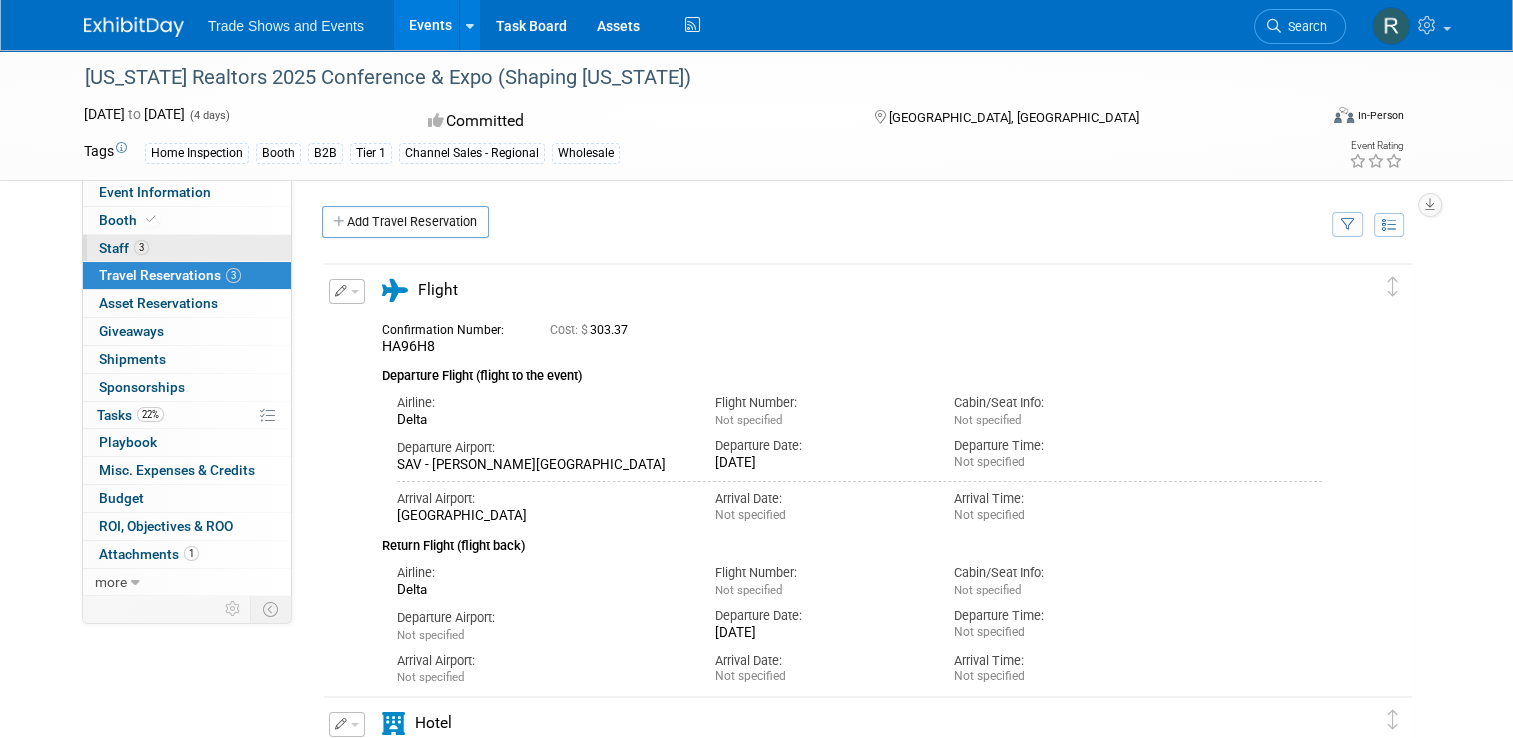 click on "Staff 3" at bounding box center (124, 248) 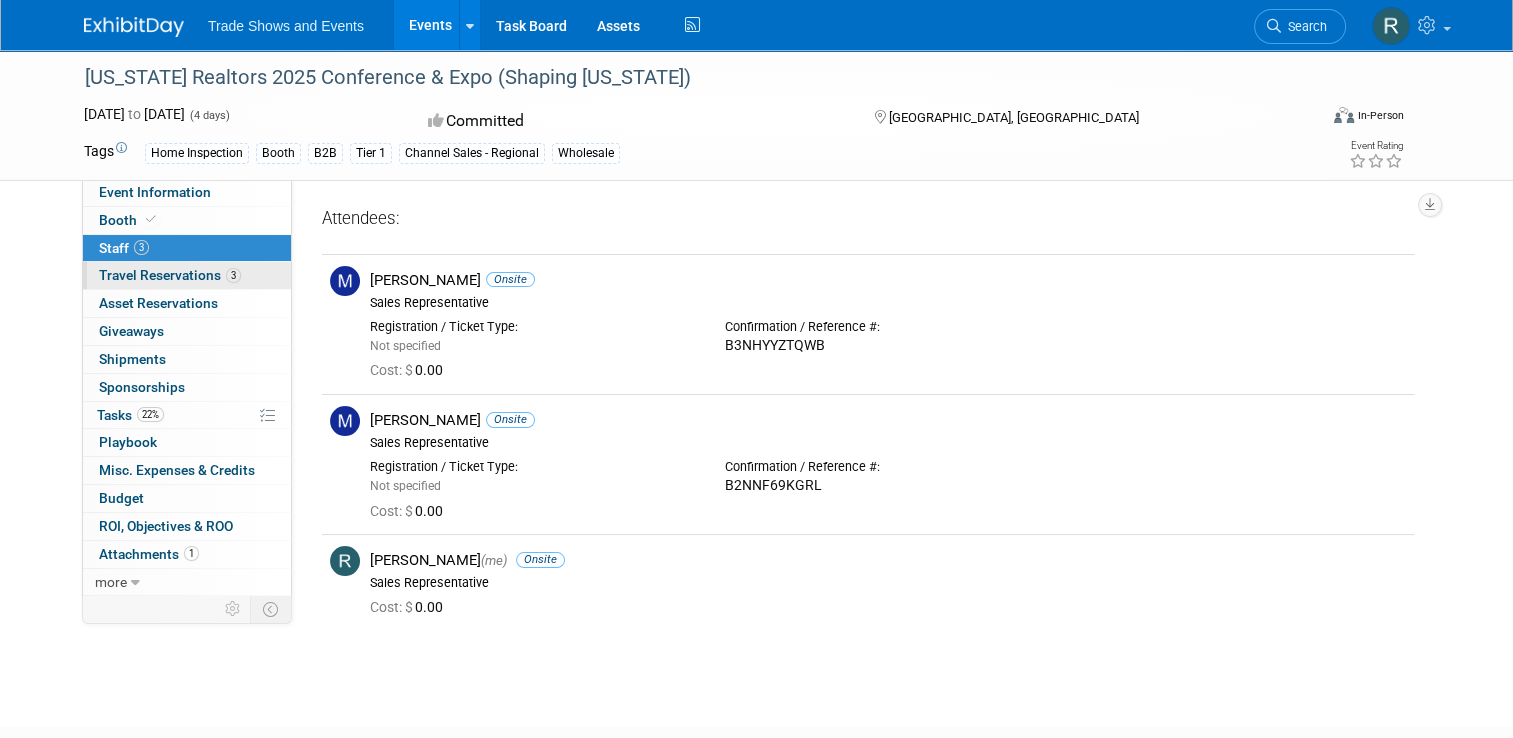 click on "Travel Reservations 3" at bounding box center [170, 275] 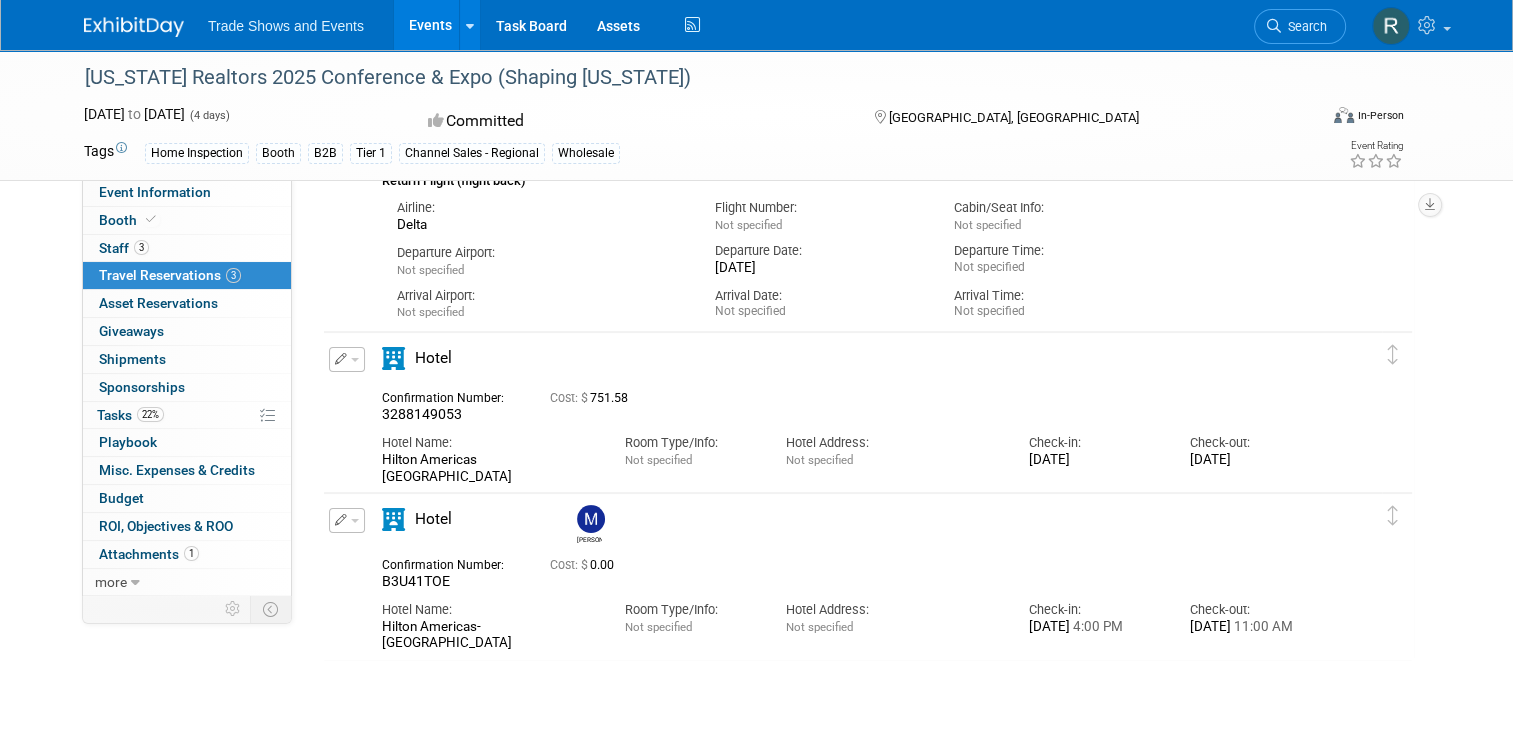 scroll, scrollTop: 400, scrollLeft: 0, axis: vertical 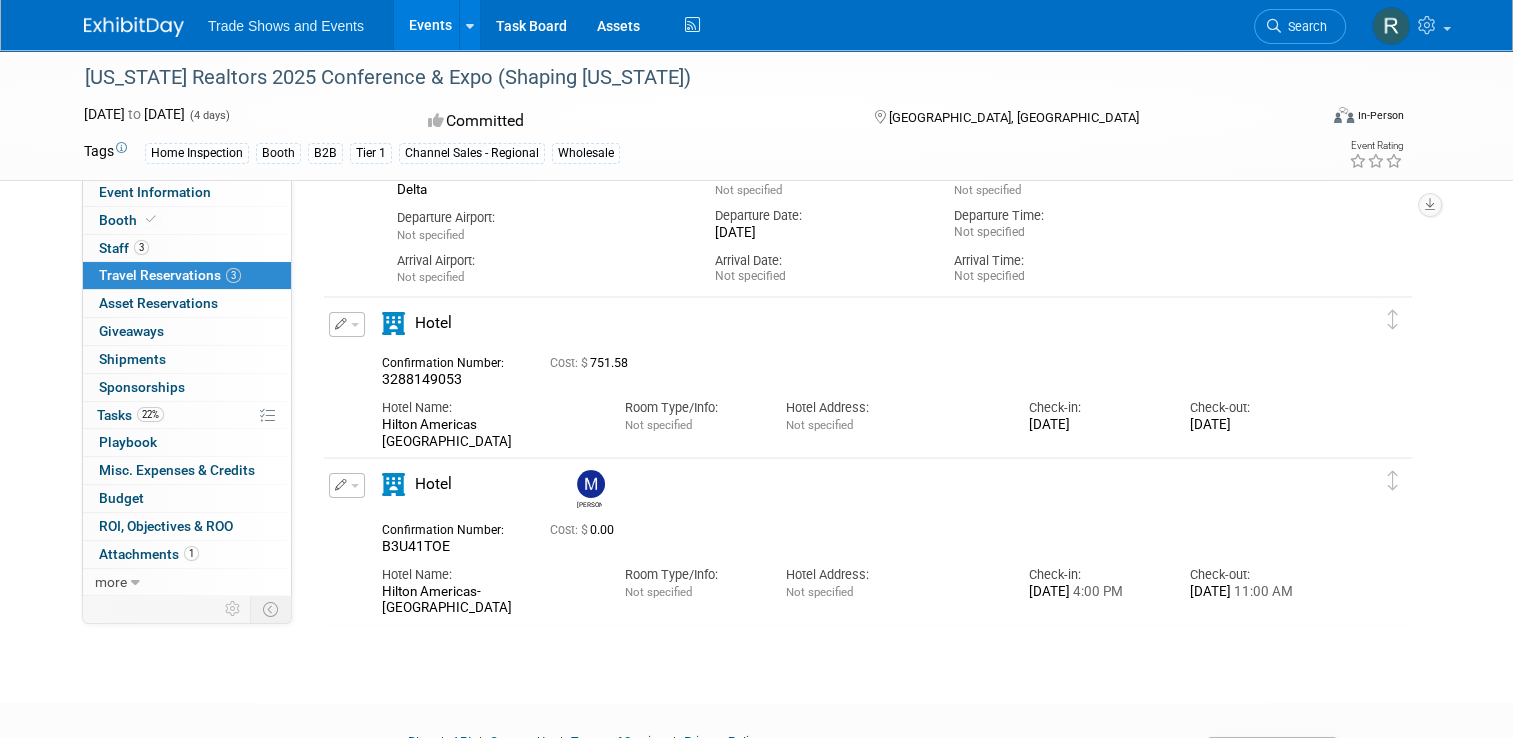 click on "Travel Reservations 3" at bounding box center [170, 275] 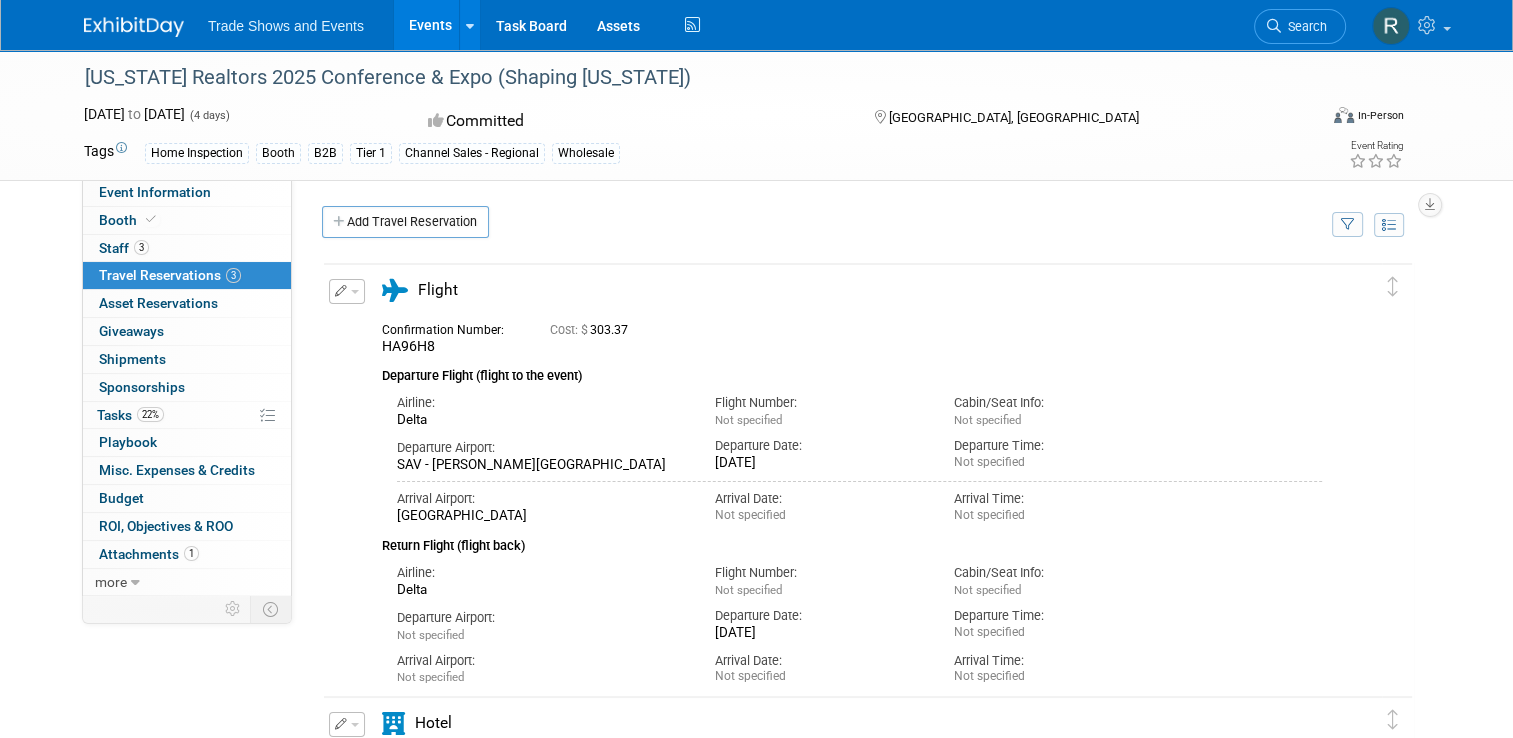 click on "Add Travel Reservation" at bounding box center (405, 222) 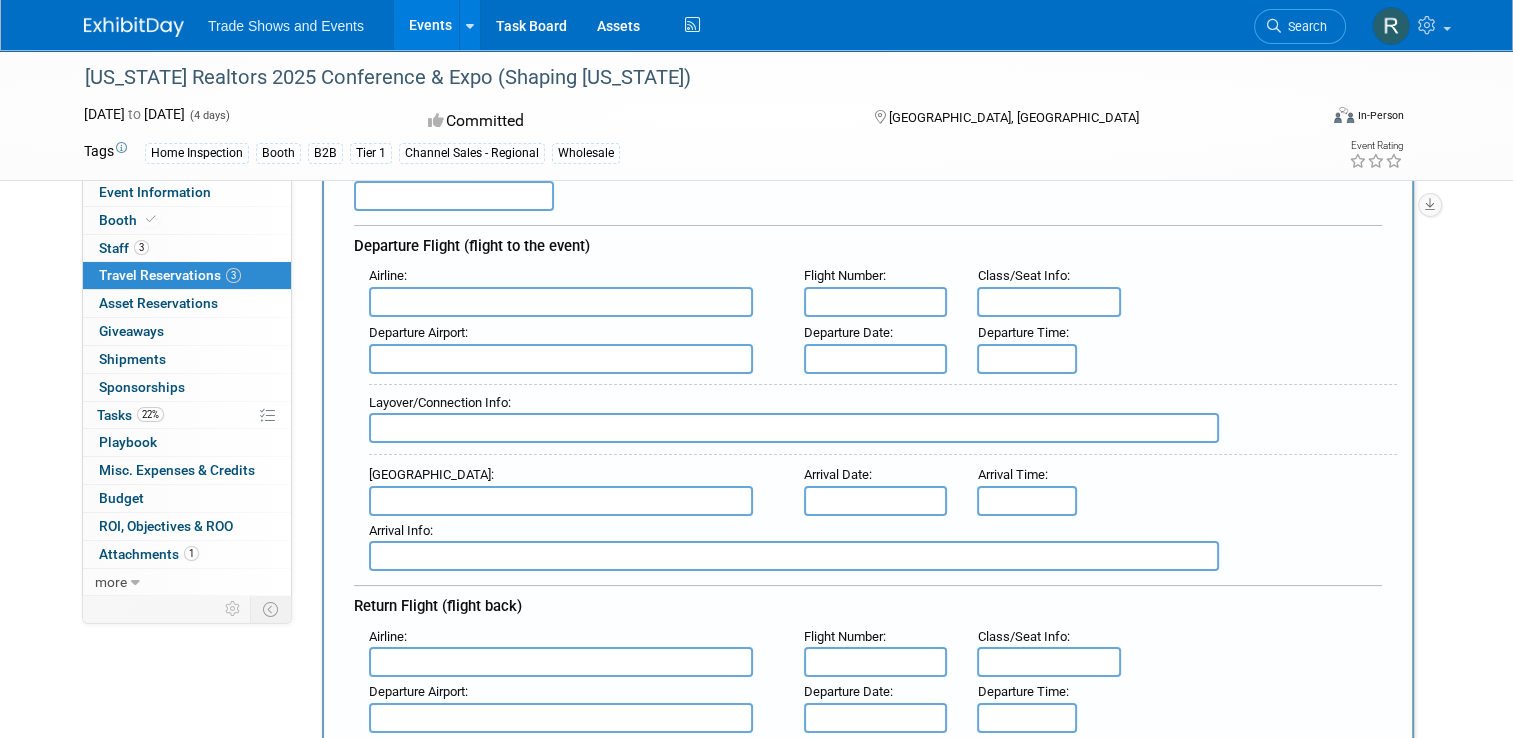 scroll, scrollTop: 0, scrollLeft: 0, axis: both 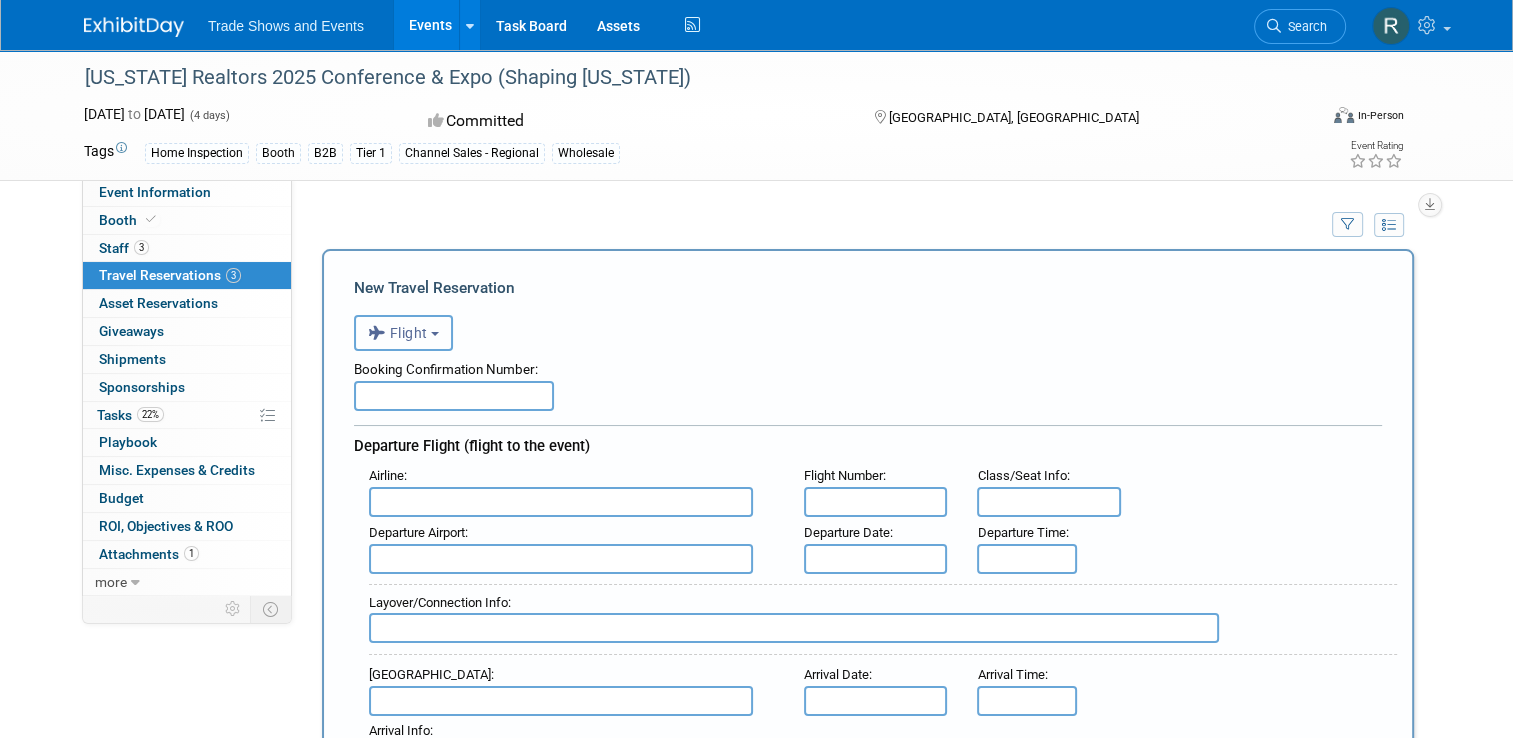 click on "Flight" at bounding box center [403, 333] 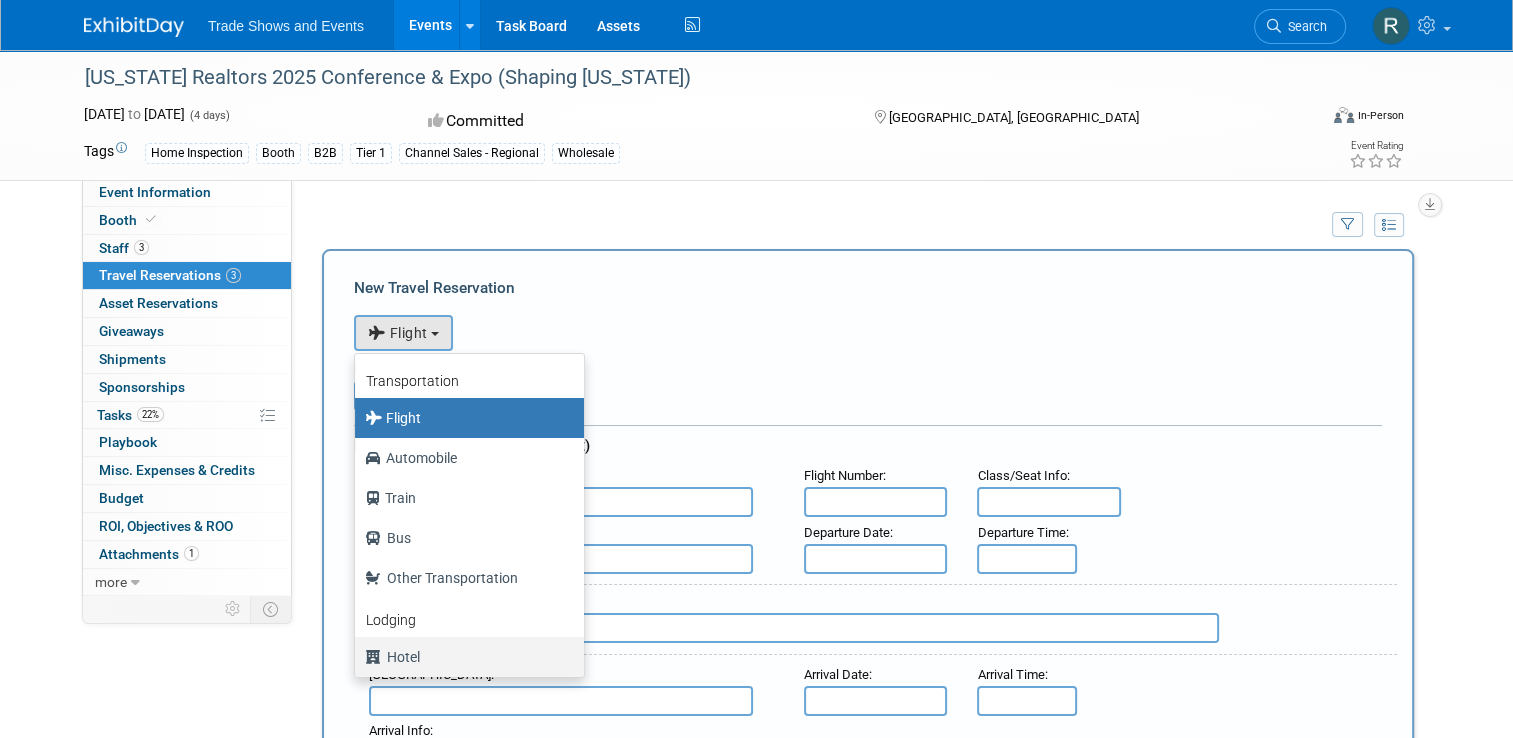 click on "Hotel" at bounding box center [464, 657] 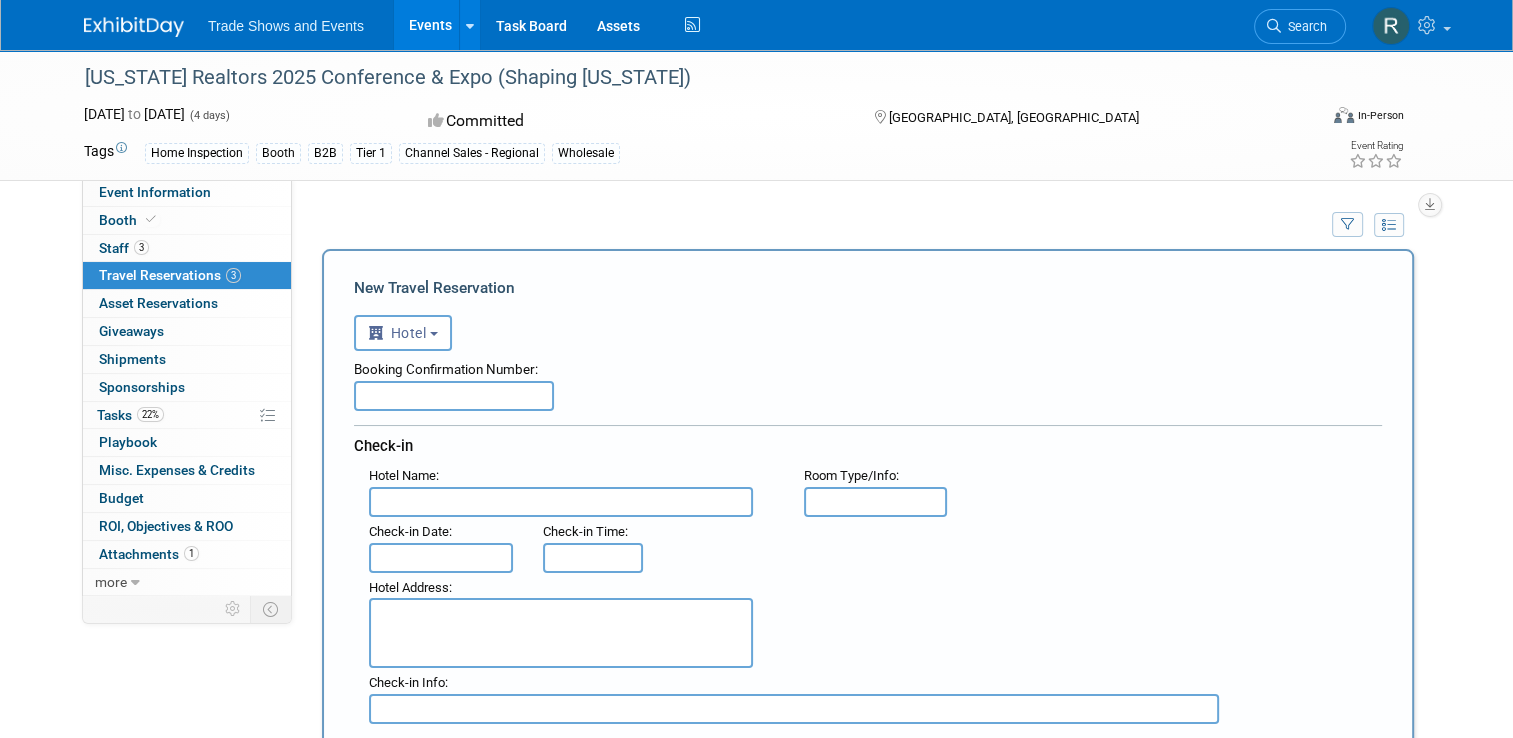 click at bounding box center (454, 396) 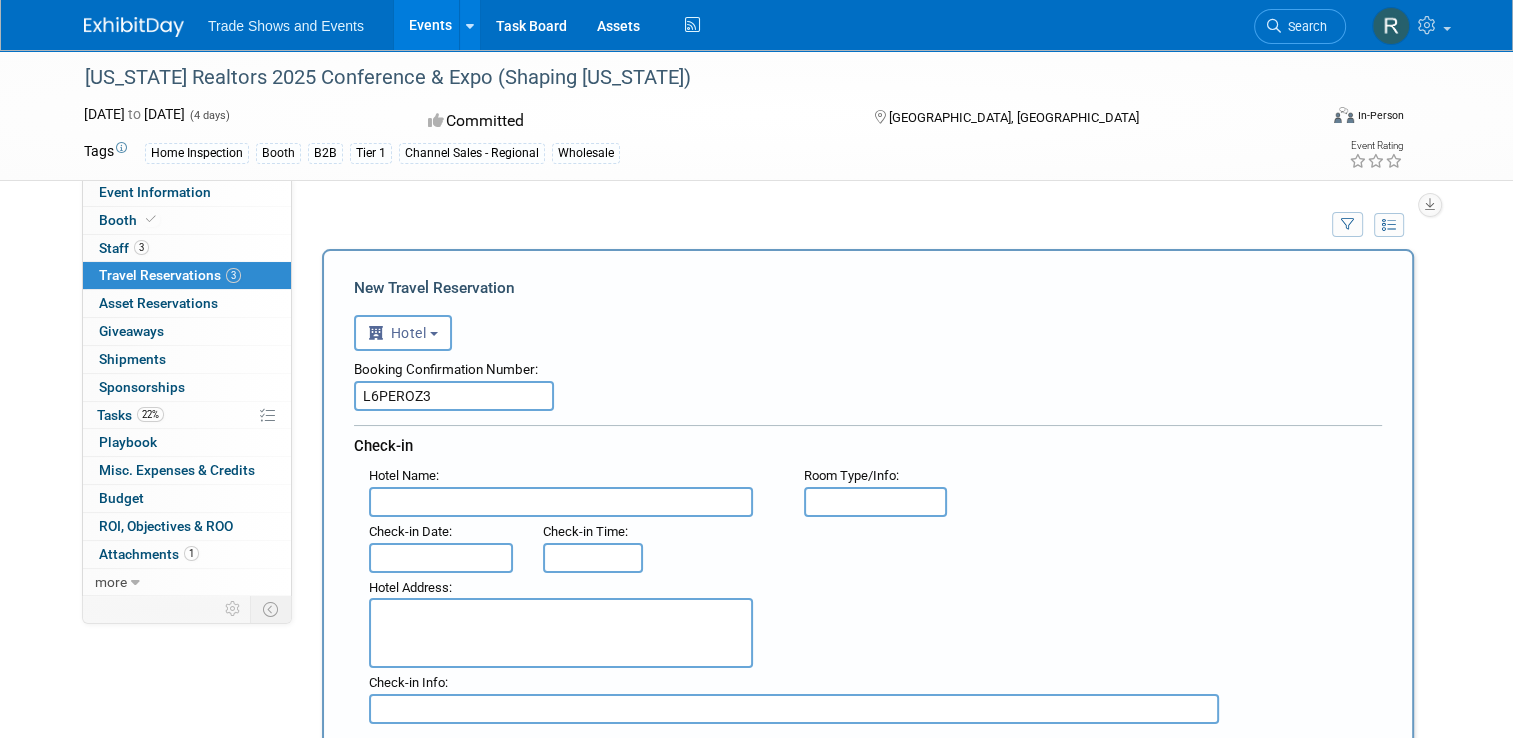 type on "L6PEROZ3" 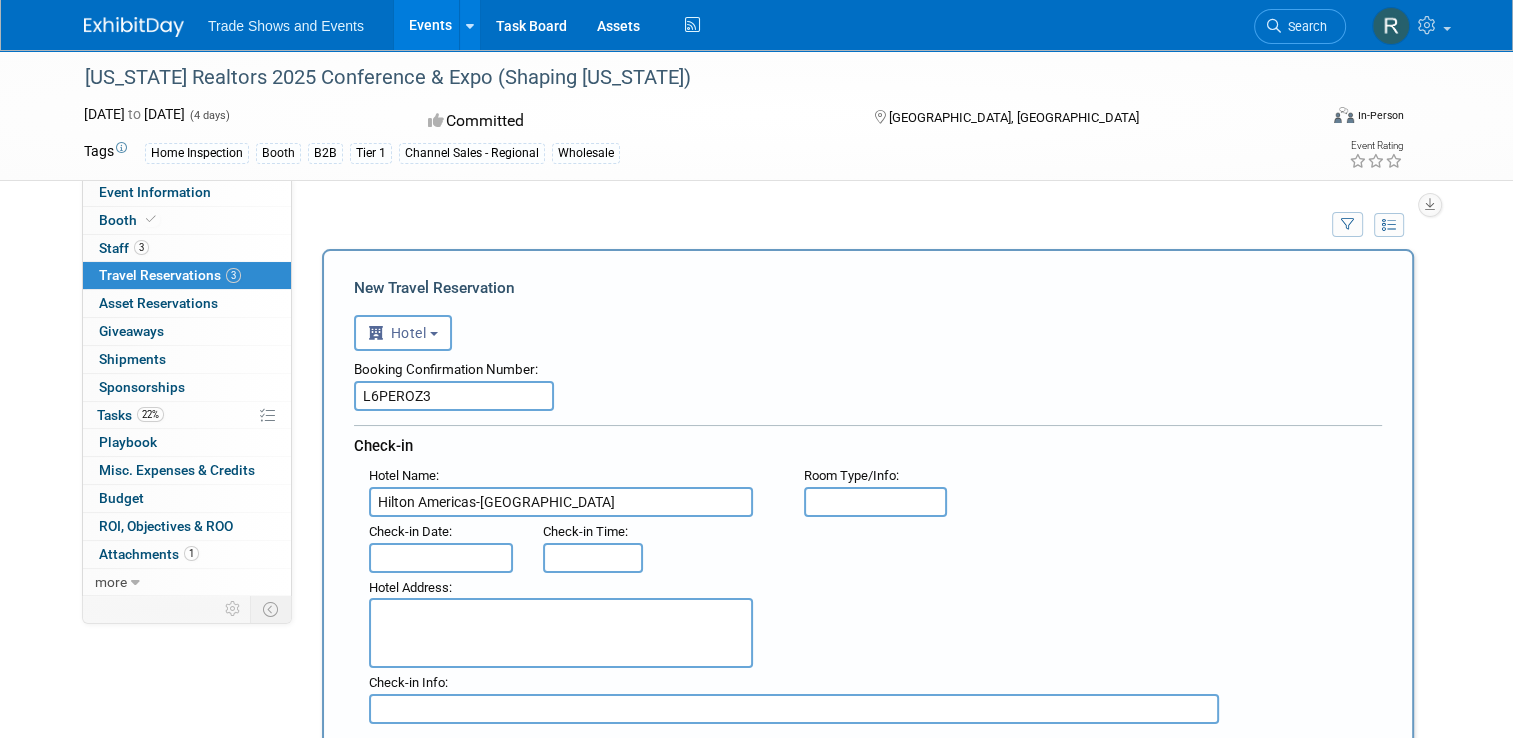 type on "Hilton Americas-[GEOGRAPHIC_DATA]" 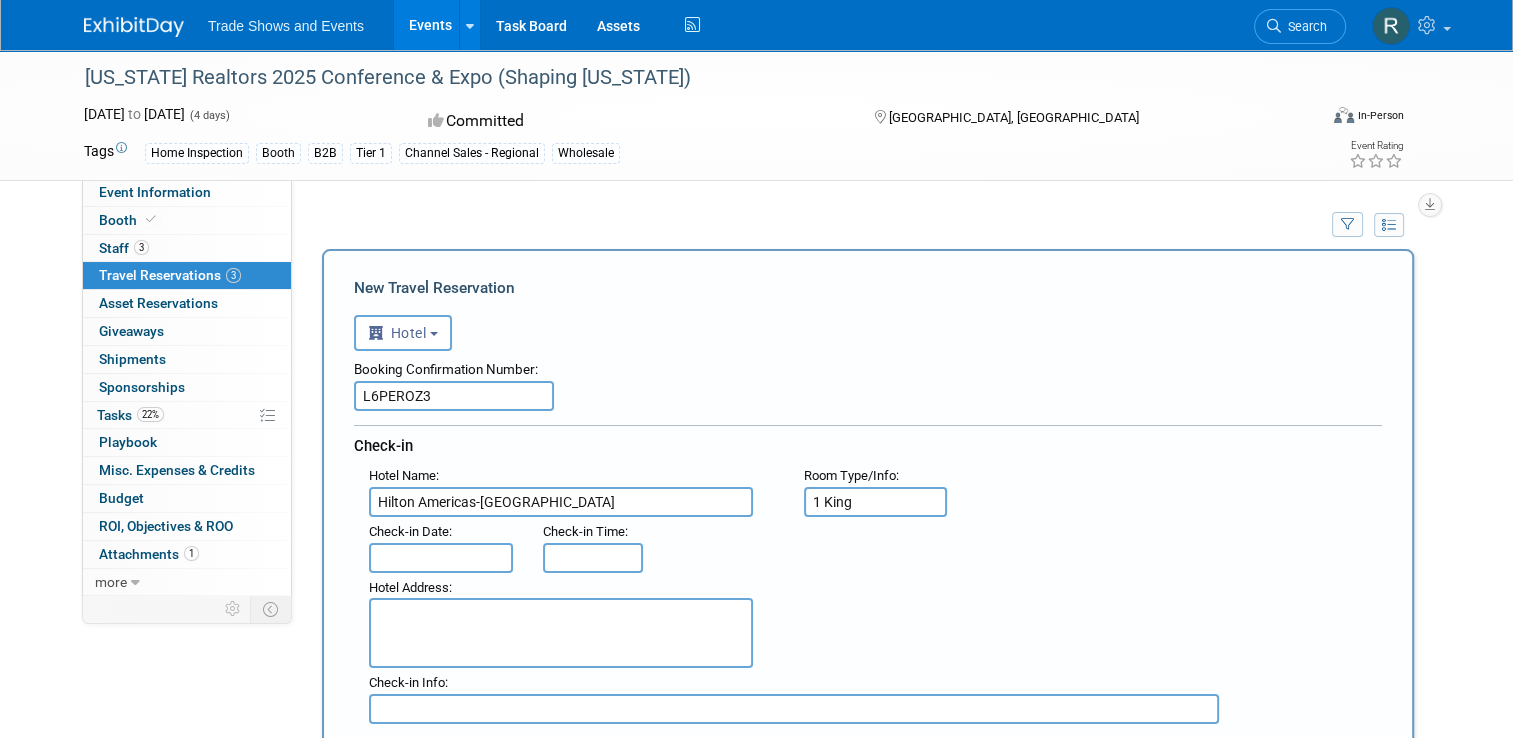 type on "1 King" 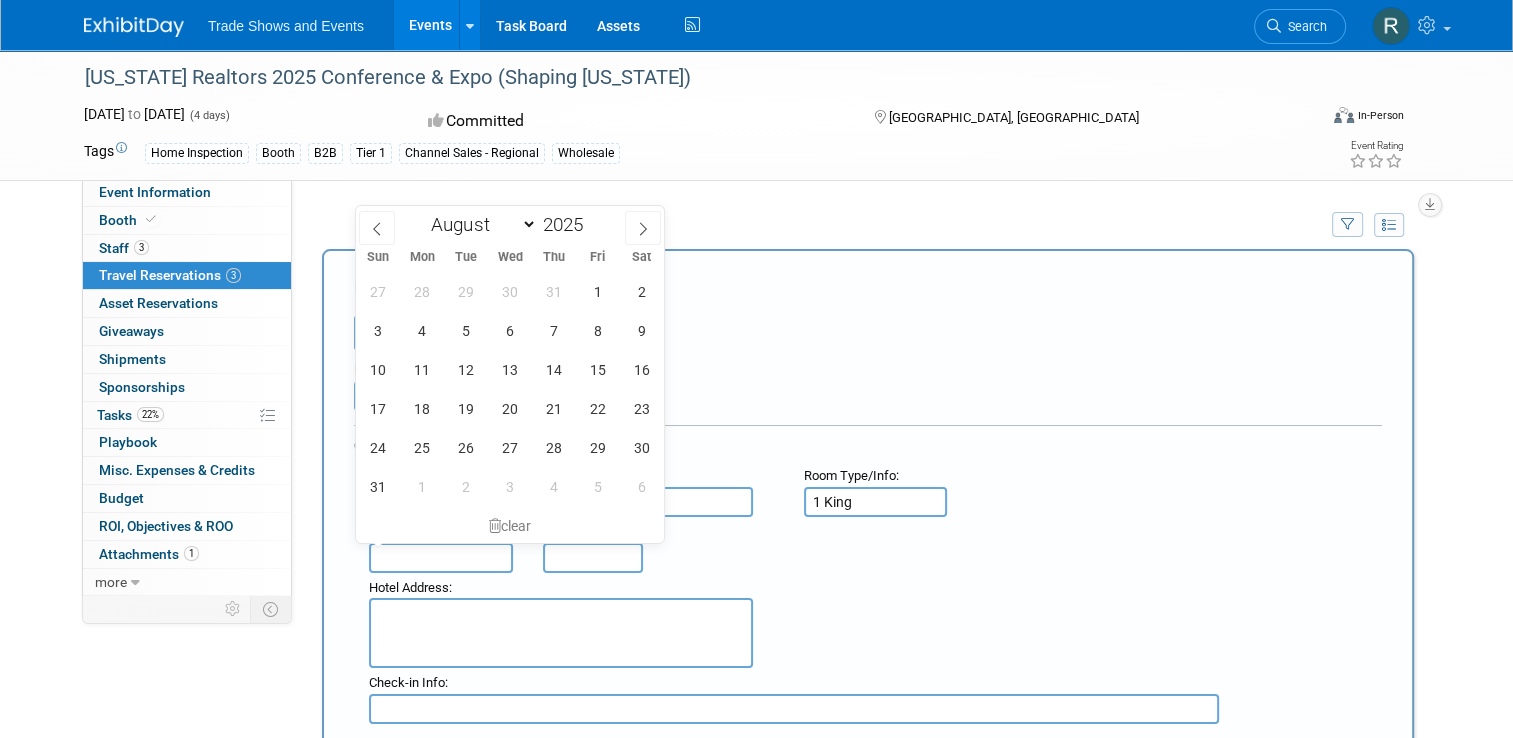 click on "<i class="fas fa-plane" style="padding: 6px 4px 6px 1px;"></i> Flight
<i class="fas fa-car" style="padding: 6px 6px 6px 1px;"></i> Automobile
<i class="fas fa-subway" style="padding: 6px 6px 6px 2px;"></i> Train
<i class="fas fa-bus" style="padding: 6px 7px 6px 1px;"></i> Bus
<i class="fas fa-baby-carriage" style="padding: 6px 7px 6px 1px;"></i> Other Transportation
<i class="fas fa-hotel" style="padding: 6px 7px 6px 1px;"></i> Hotel
<i class="fas fa-home" style="padding: 6px 7px 6px 1px;"></i> Bed and Breakfast (B&B)
<i class="fas fa-bed" style="padding: 6px 7px 6px 1px;"></i> Other Accommodation" at bounding box center [868, 330] 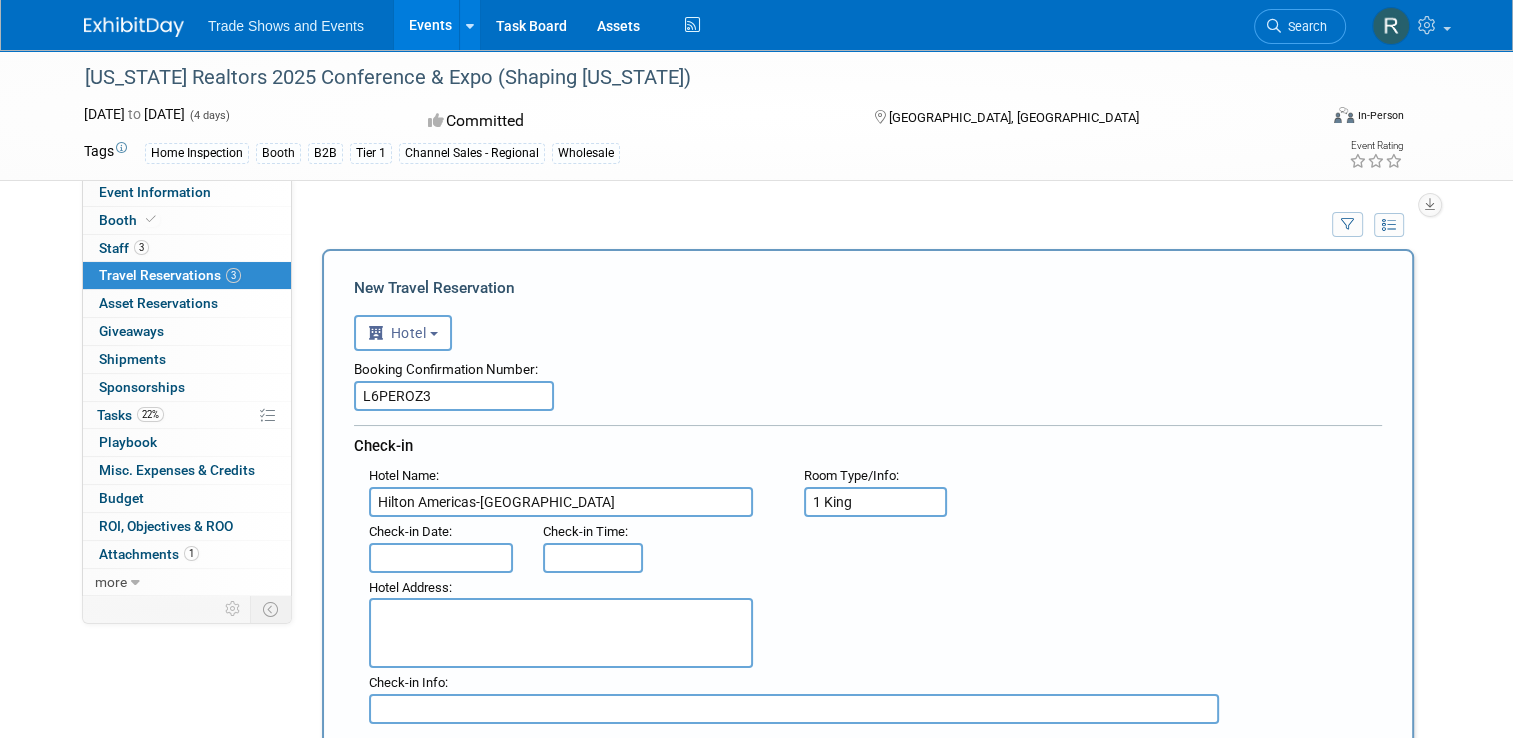 click at bounding box center (441, 558) 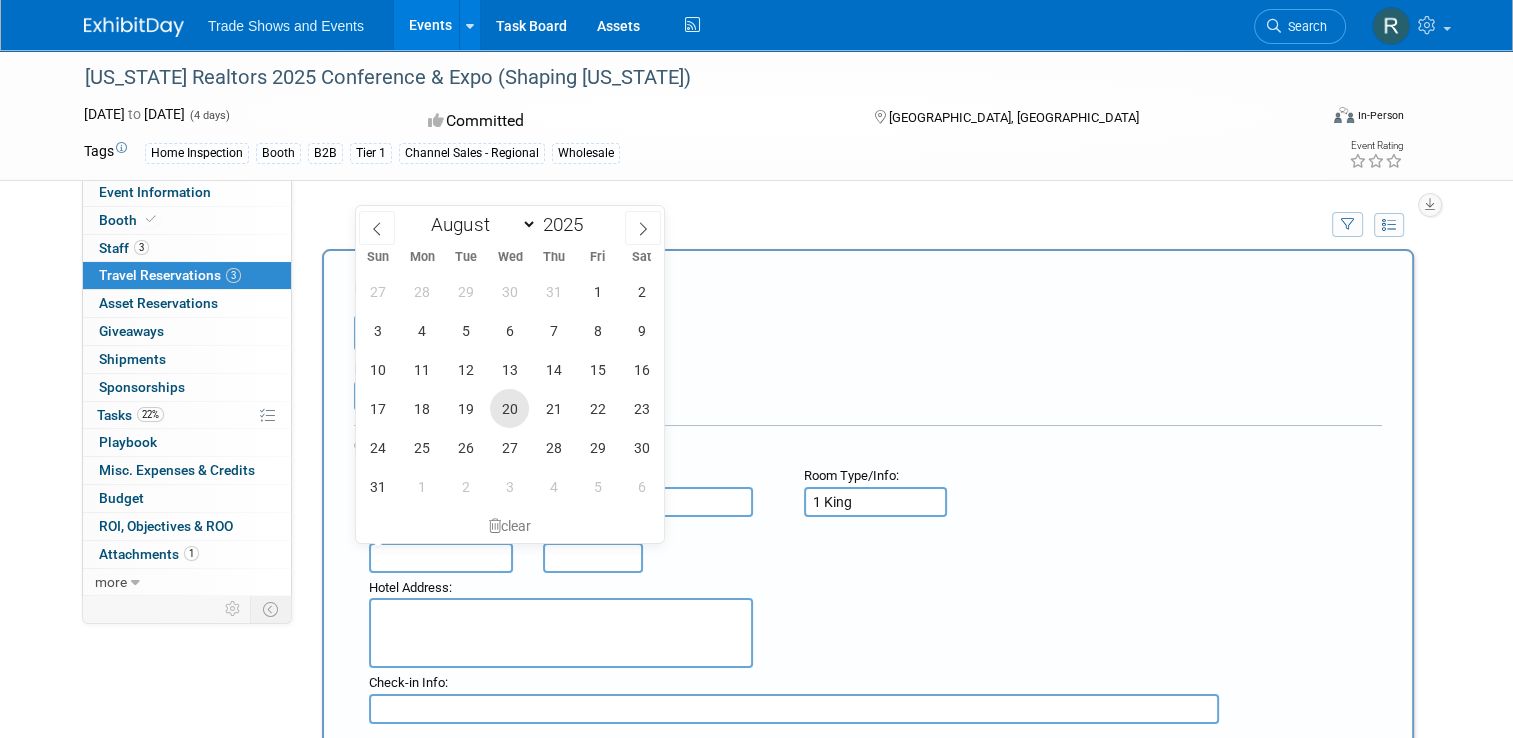 click on "20" at bounding box center [509, 408] 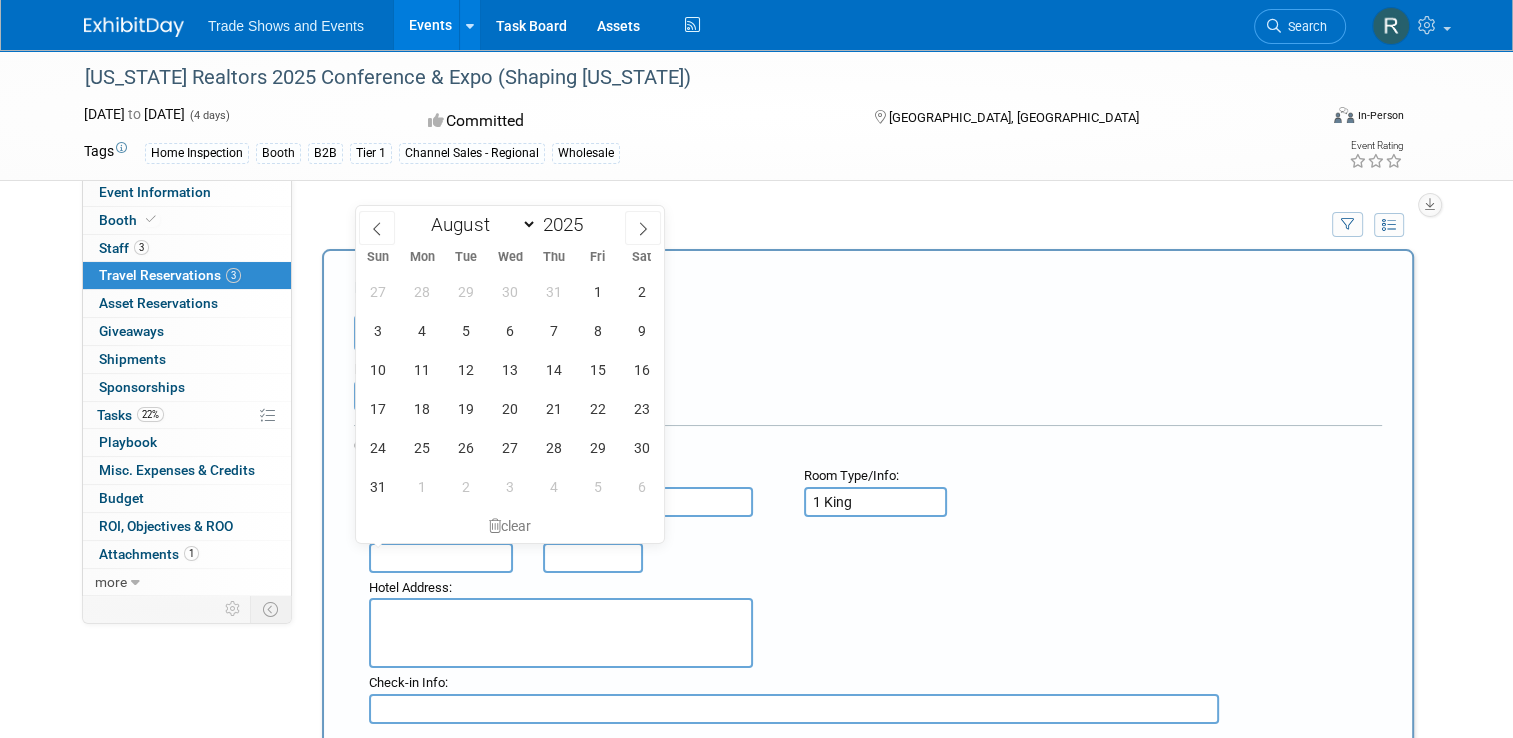 type on "[DATE]" 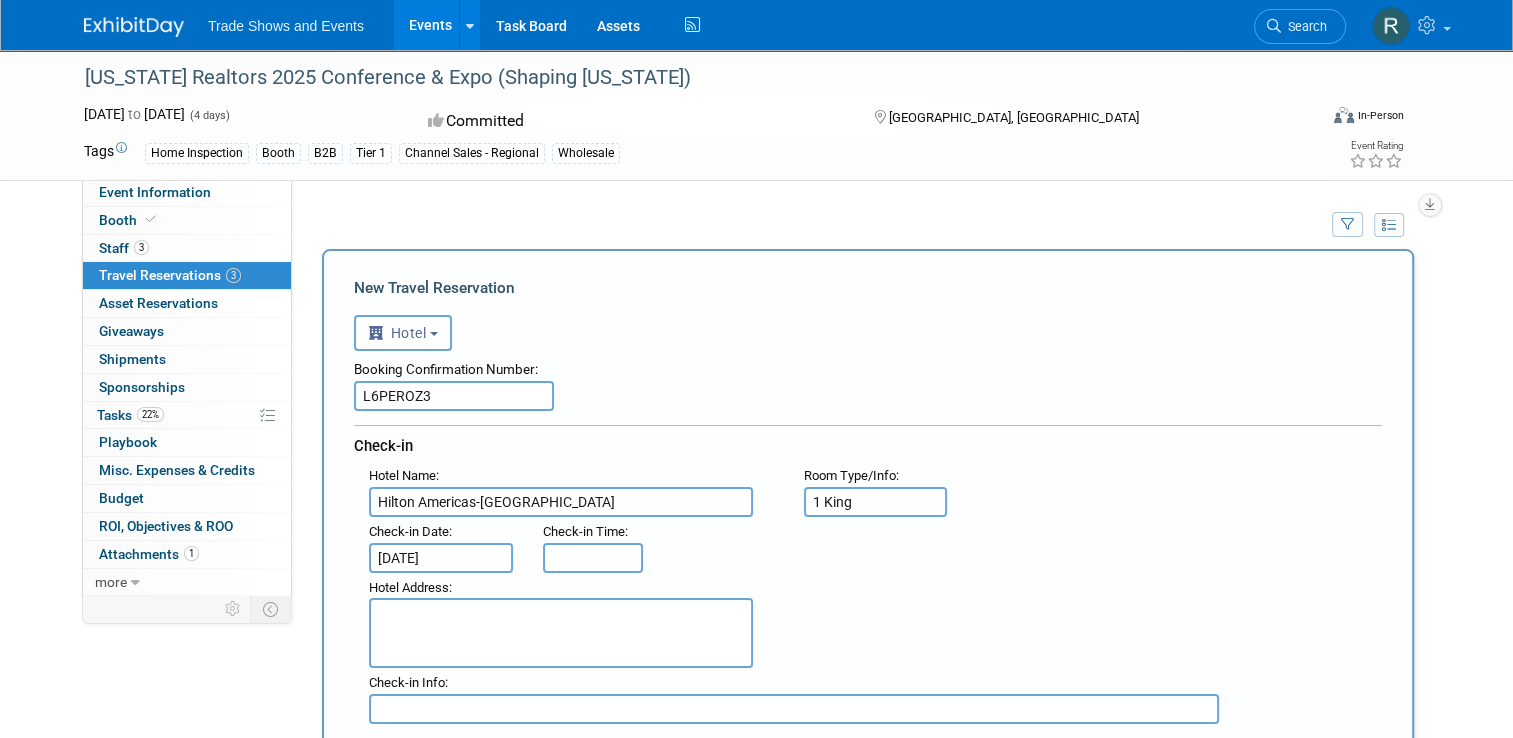 type on "3:00 PM" 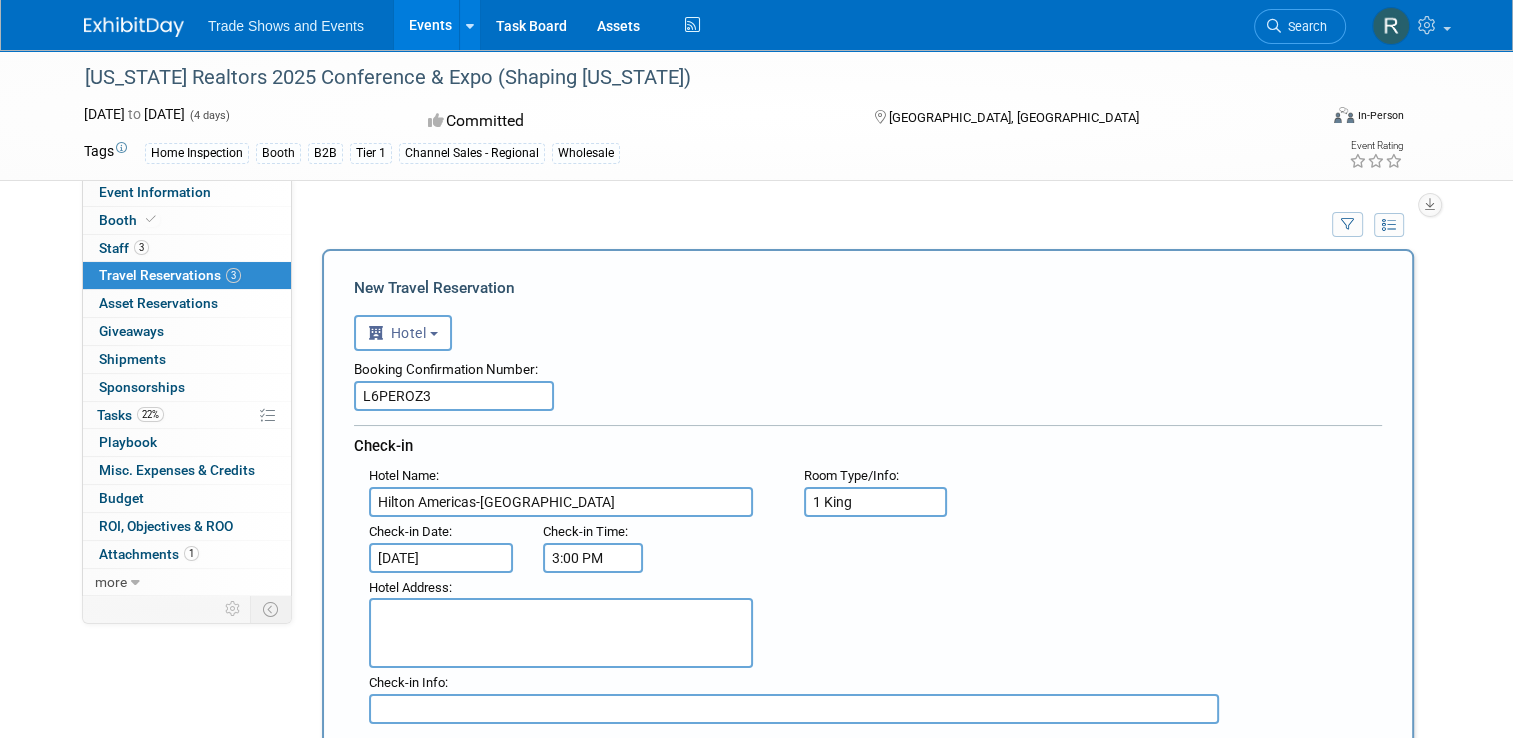 click on "3:00 PM" at bounding box center [593, 558] 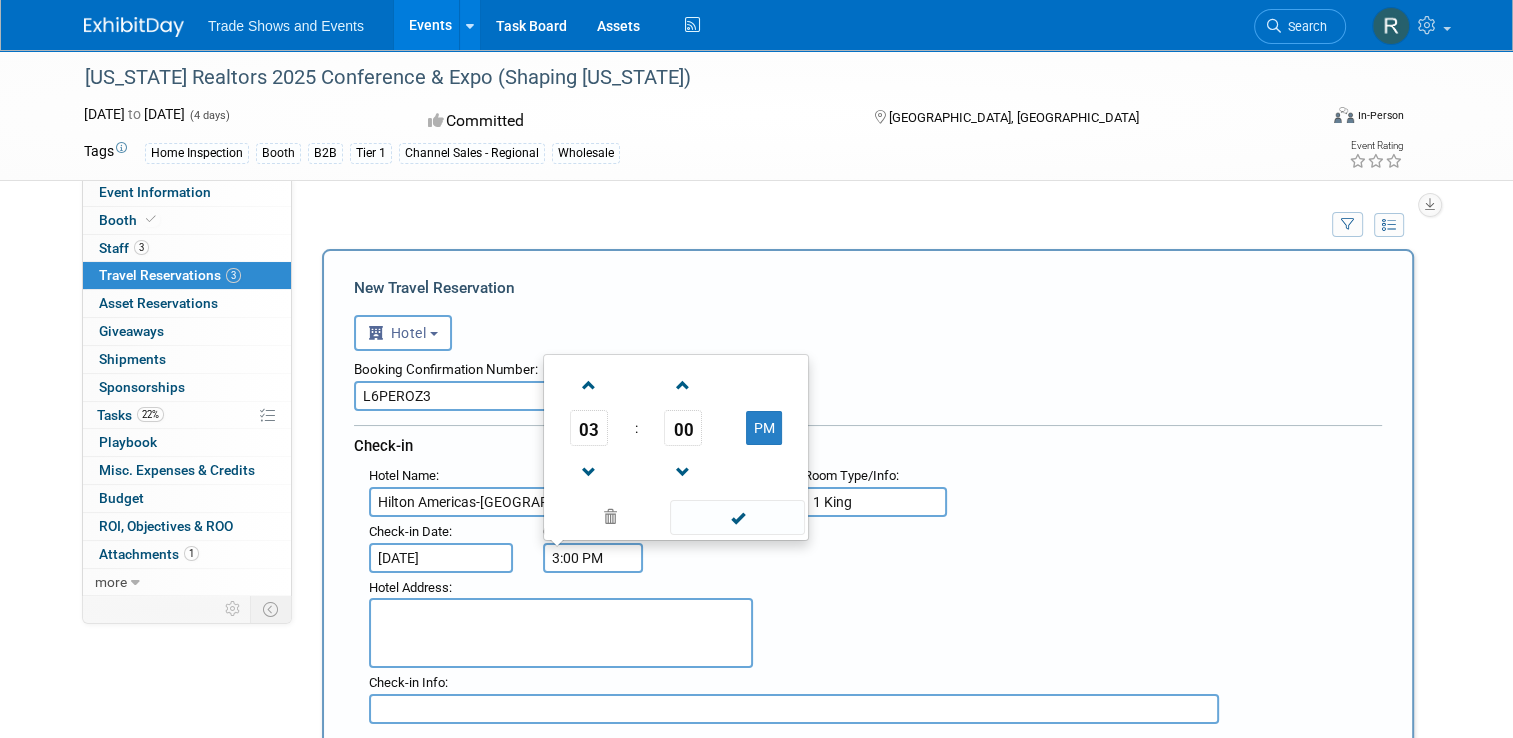 click on "Hotel Address :" at bounding box center [875, 621] 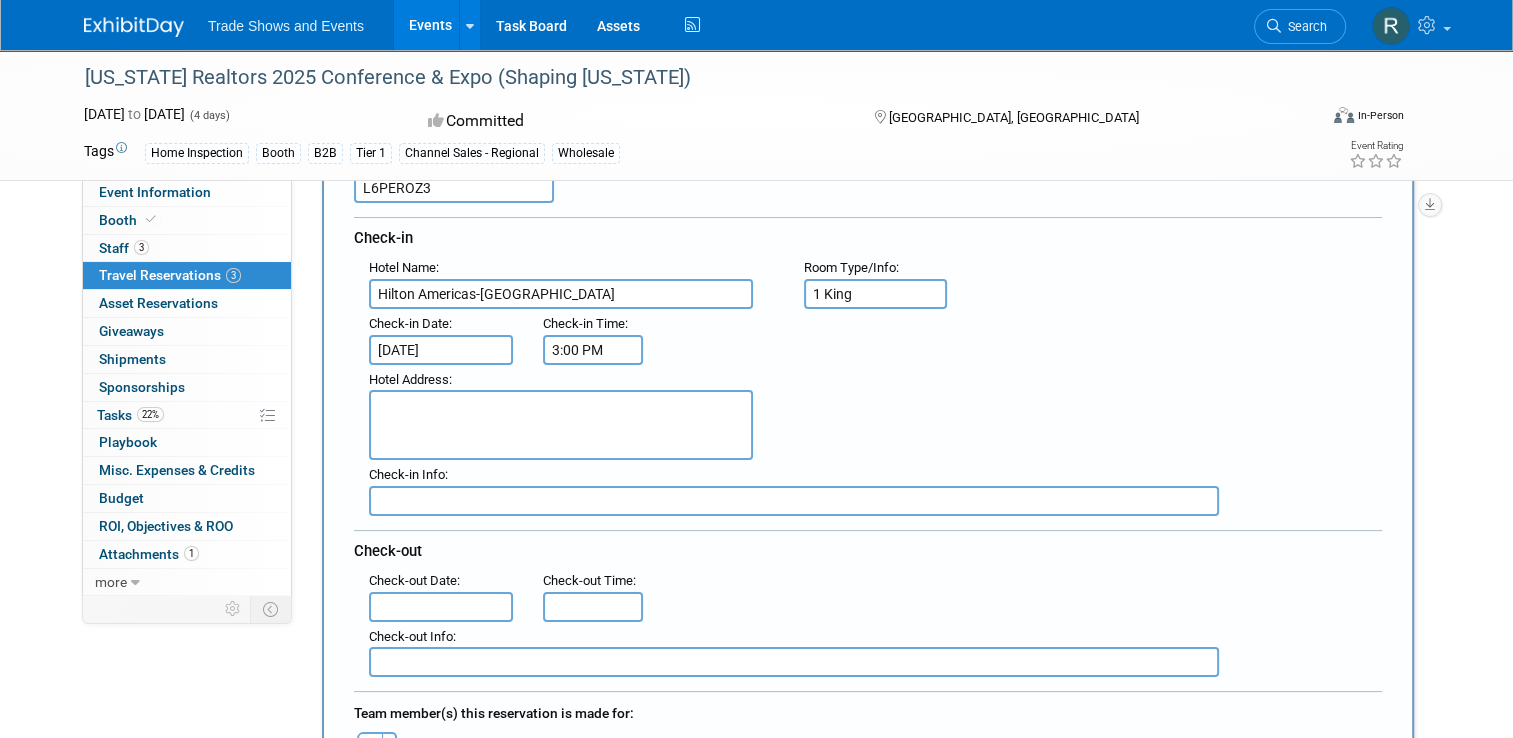 scroll, scrollTop: 300, scrollLeft: 0, axis: vertical 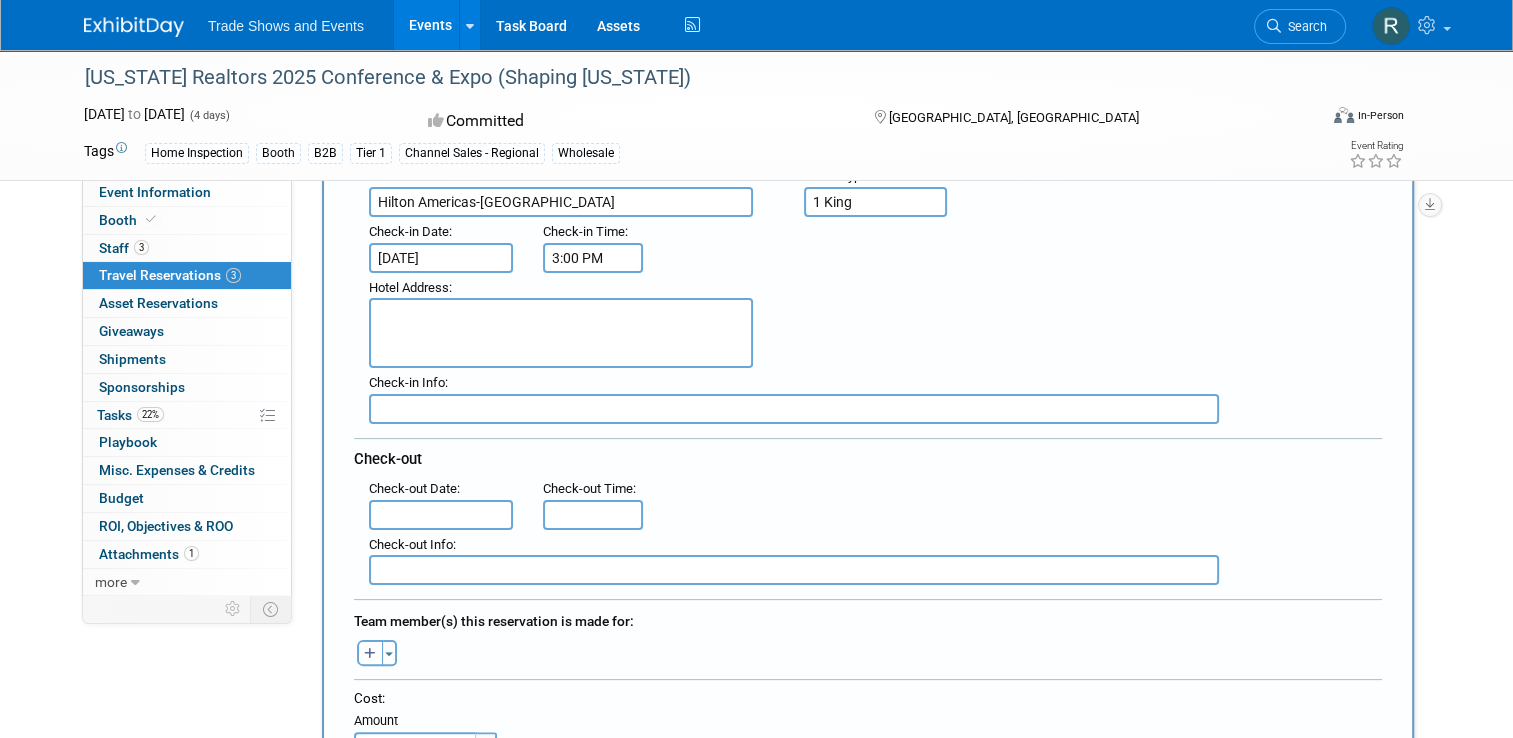 click at bounding box center [561, 333] 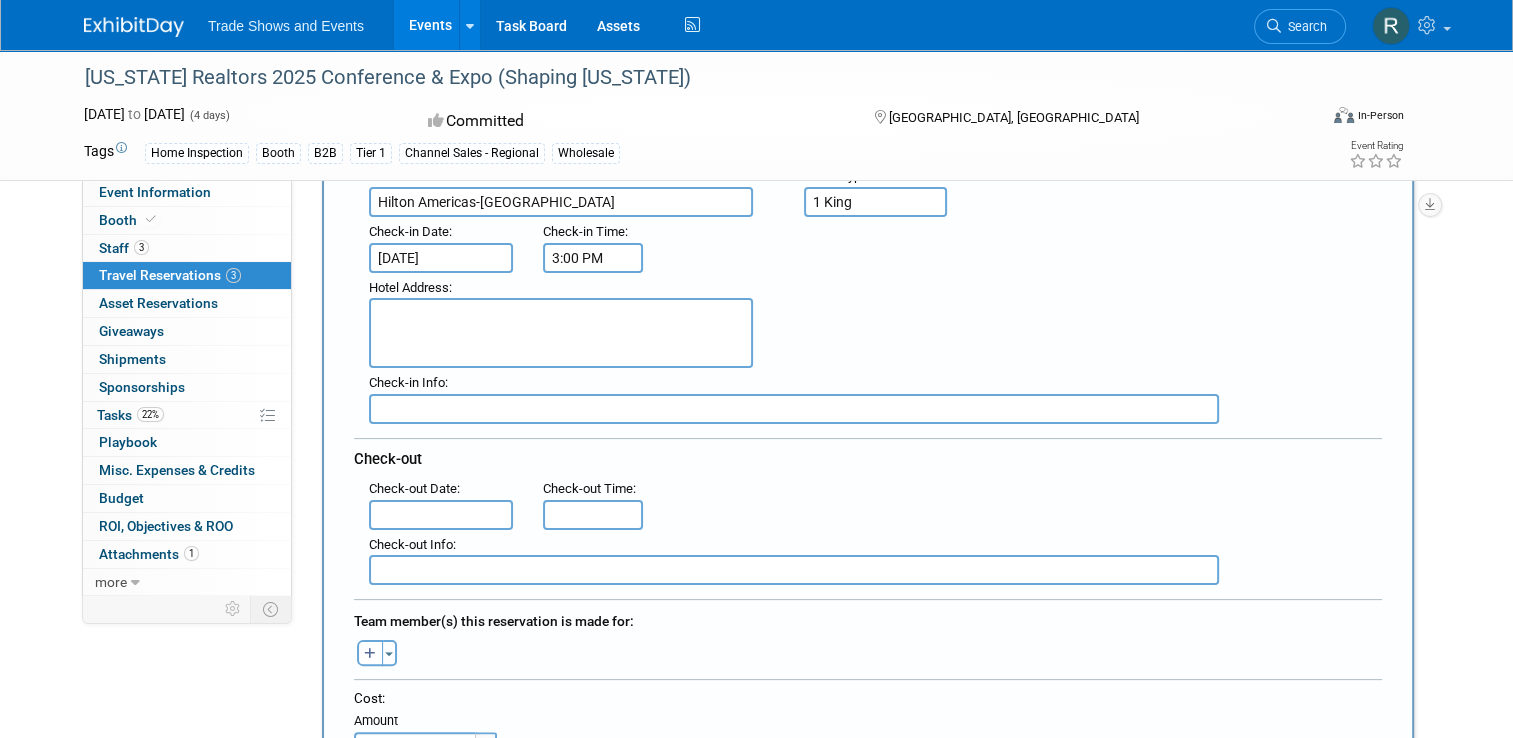 paste on "[STREET_ADDRESS][PERSON_NAME]" 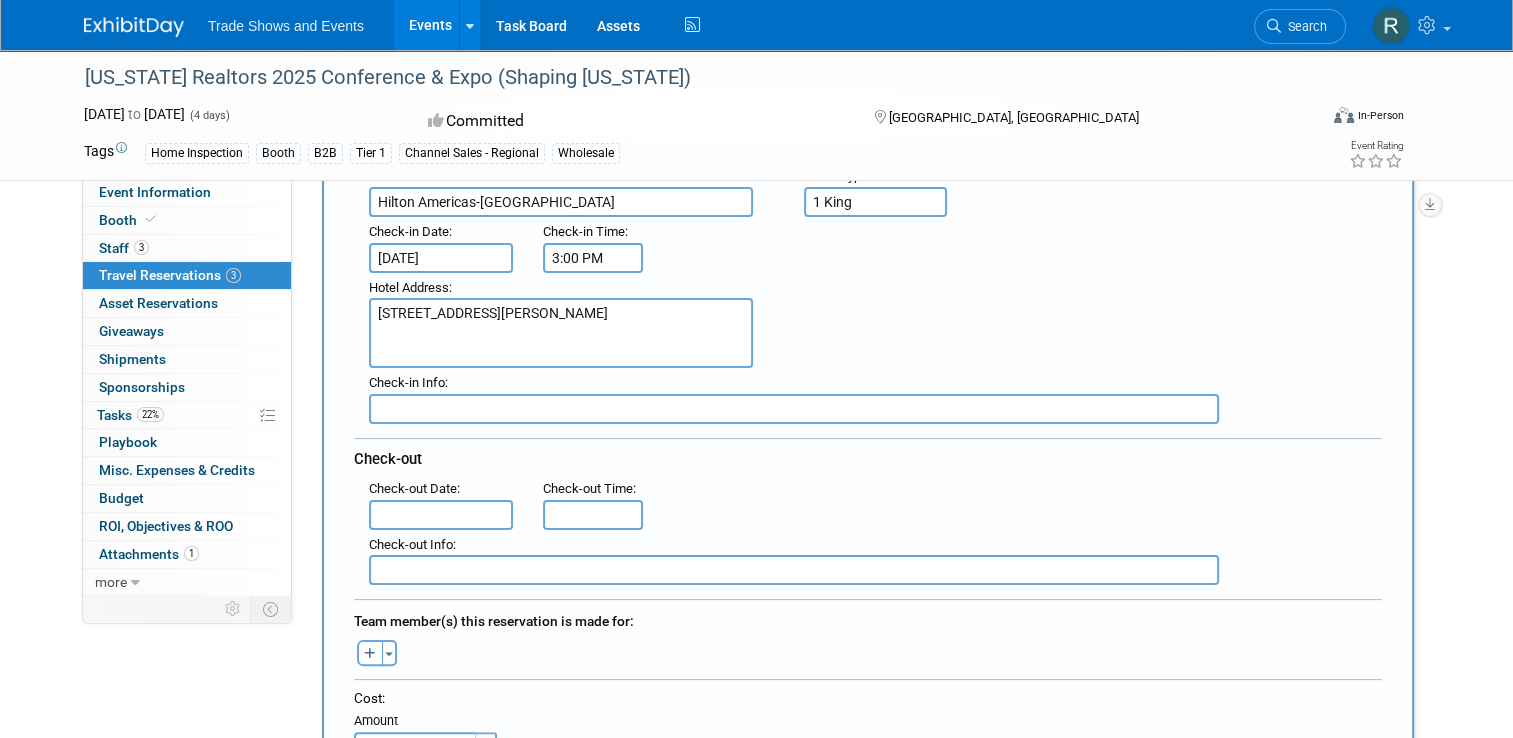 click on "[STREET_ADDRESS][PERSON_NAME]" at bounding box center (561, 333) 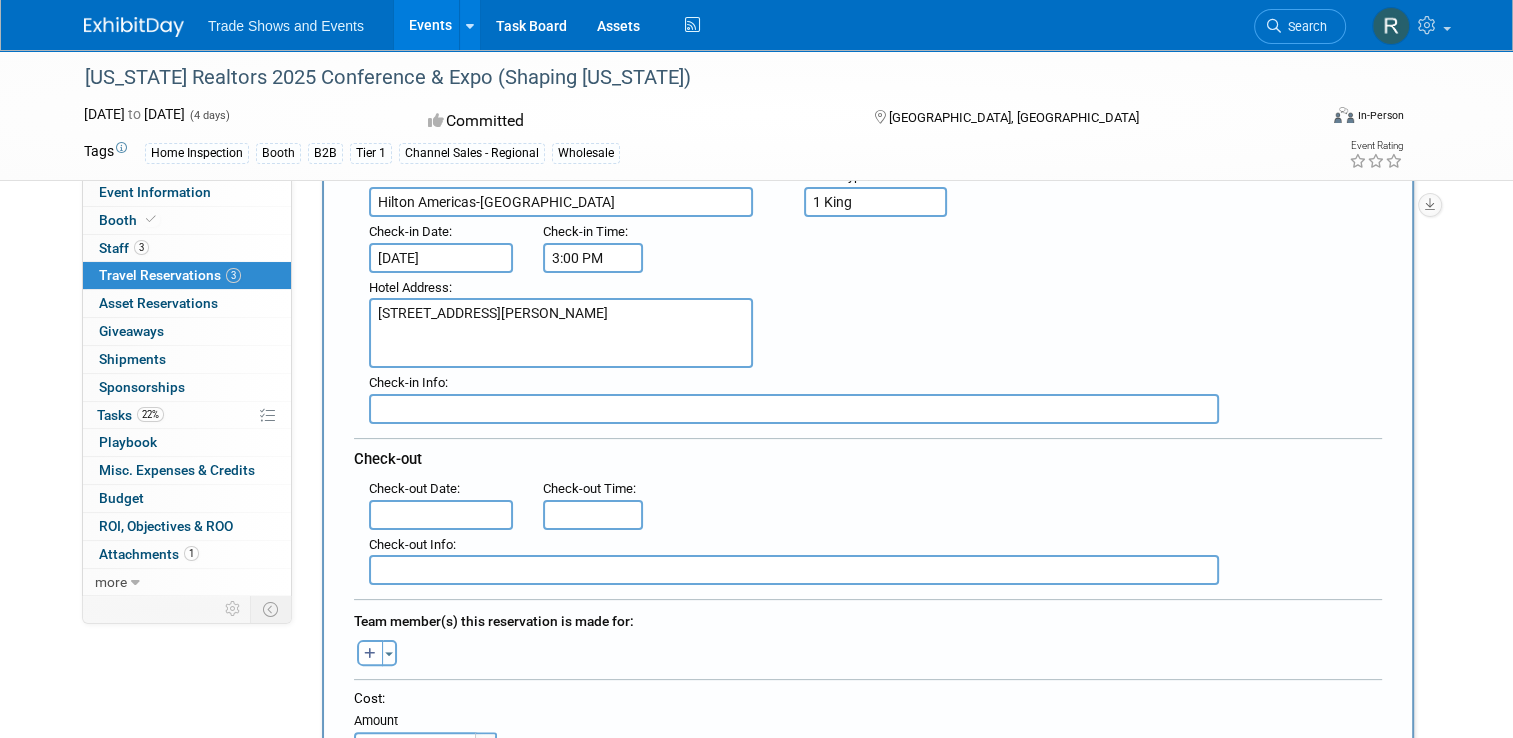 scroll, scrollTop: 400, scrollLeft: 0, axis: vertical 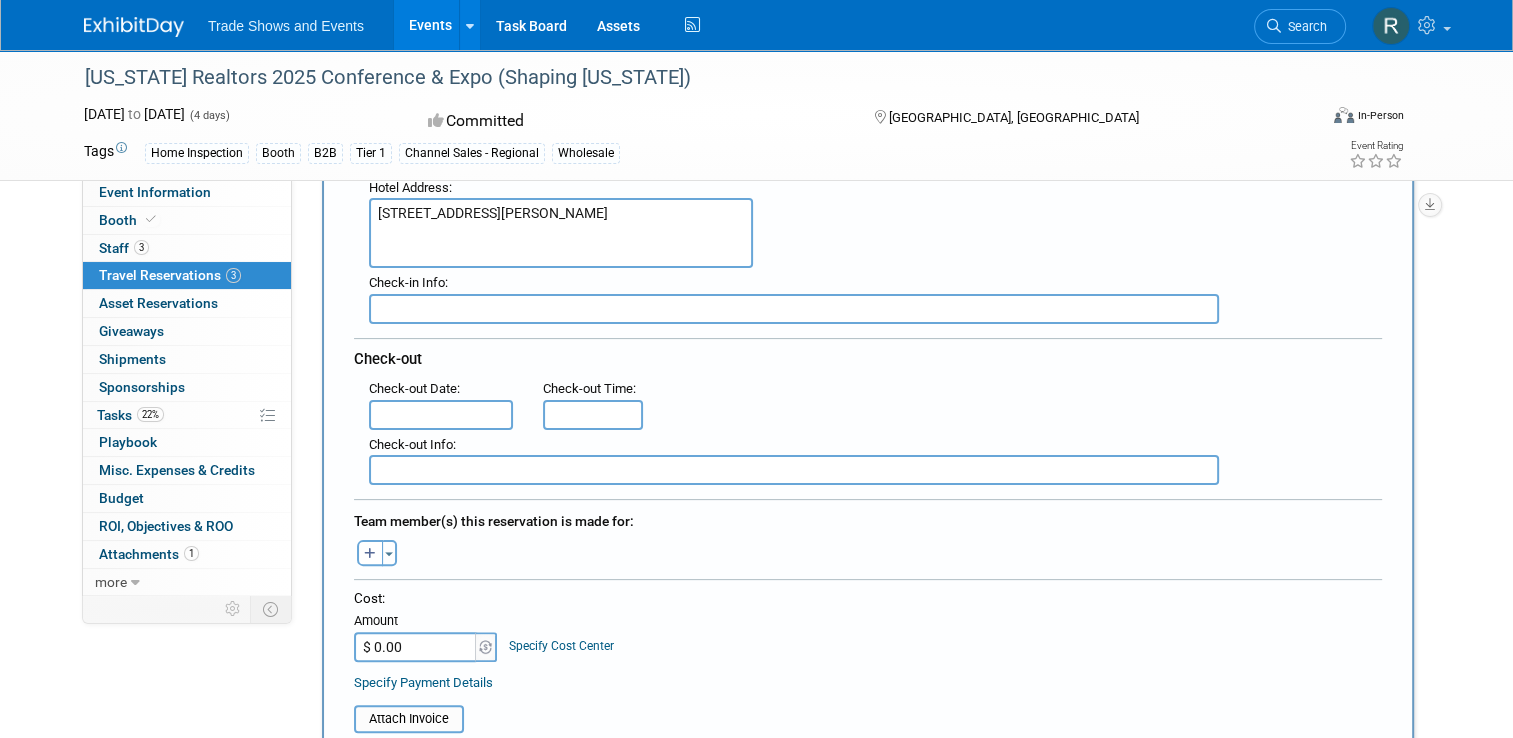 type on "[STREET_ADDRESS][PERSON_NAME]" 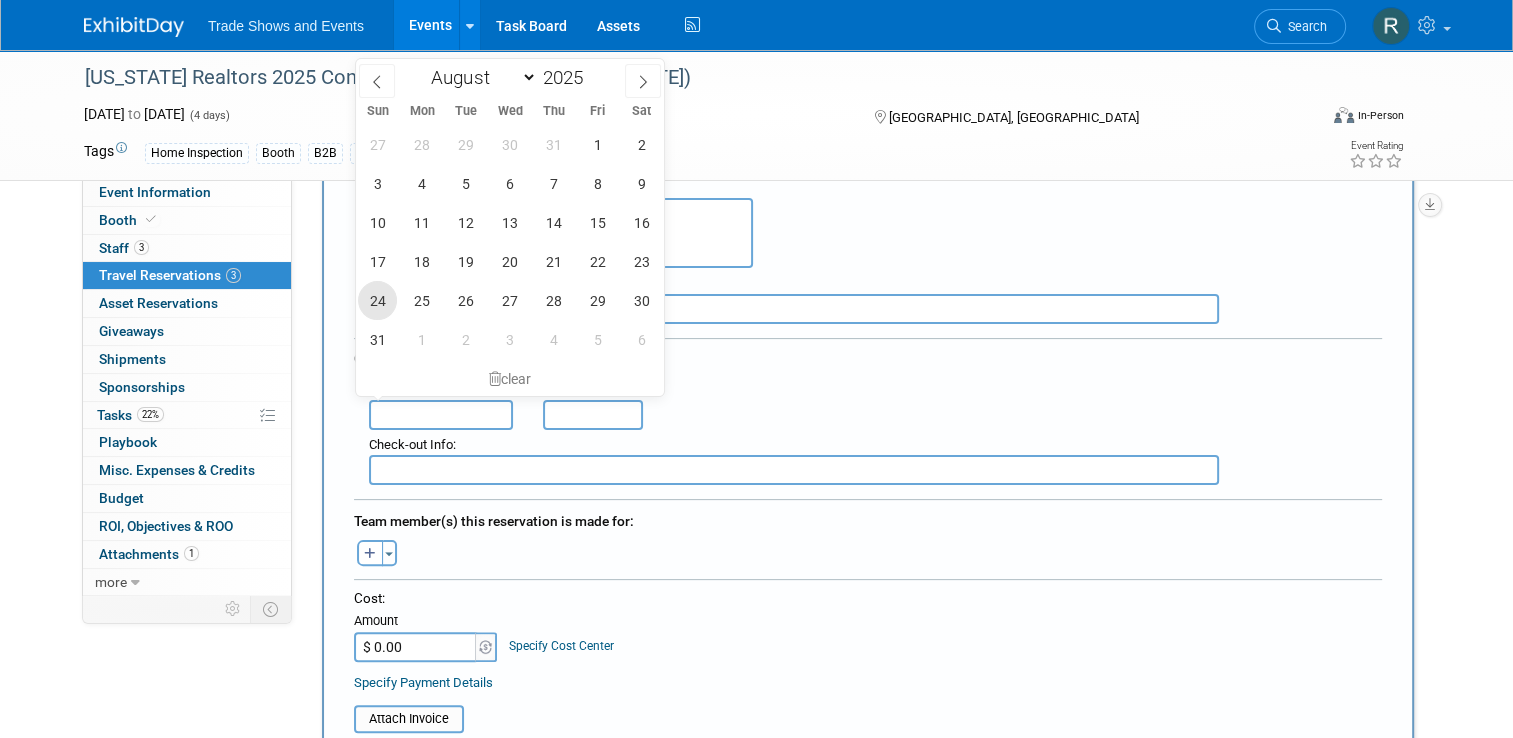 click on "24" at bounding box center (377, 300) 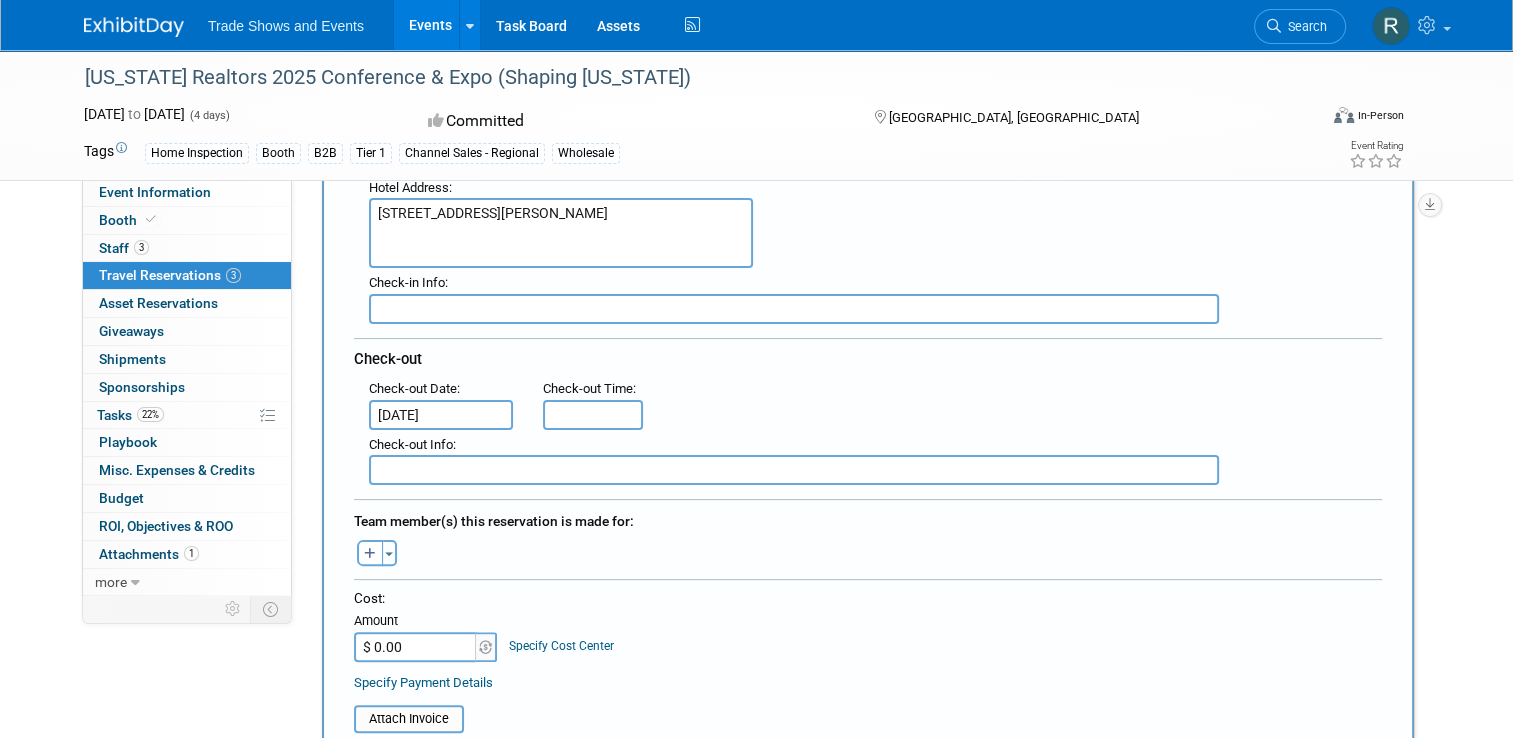 click on ":
Check-out Date :
[DATE]
Check-out Time :" at bounding box center [875, 402] 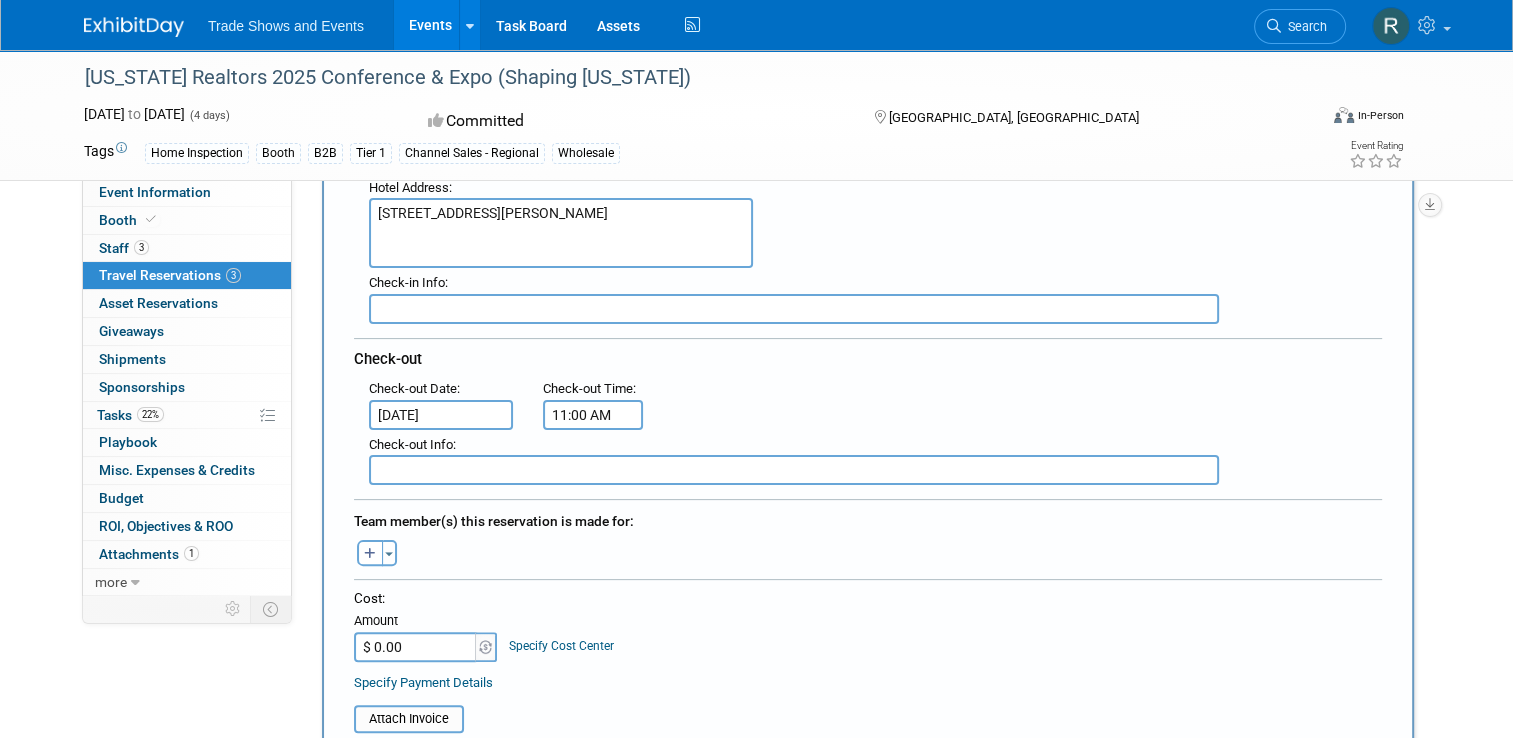 click on "11:00 AM" at bounding box center (593, 415) 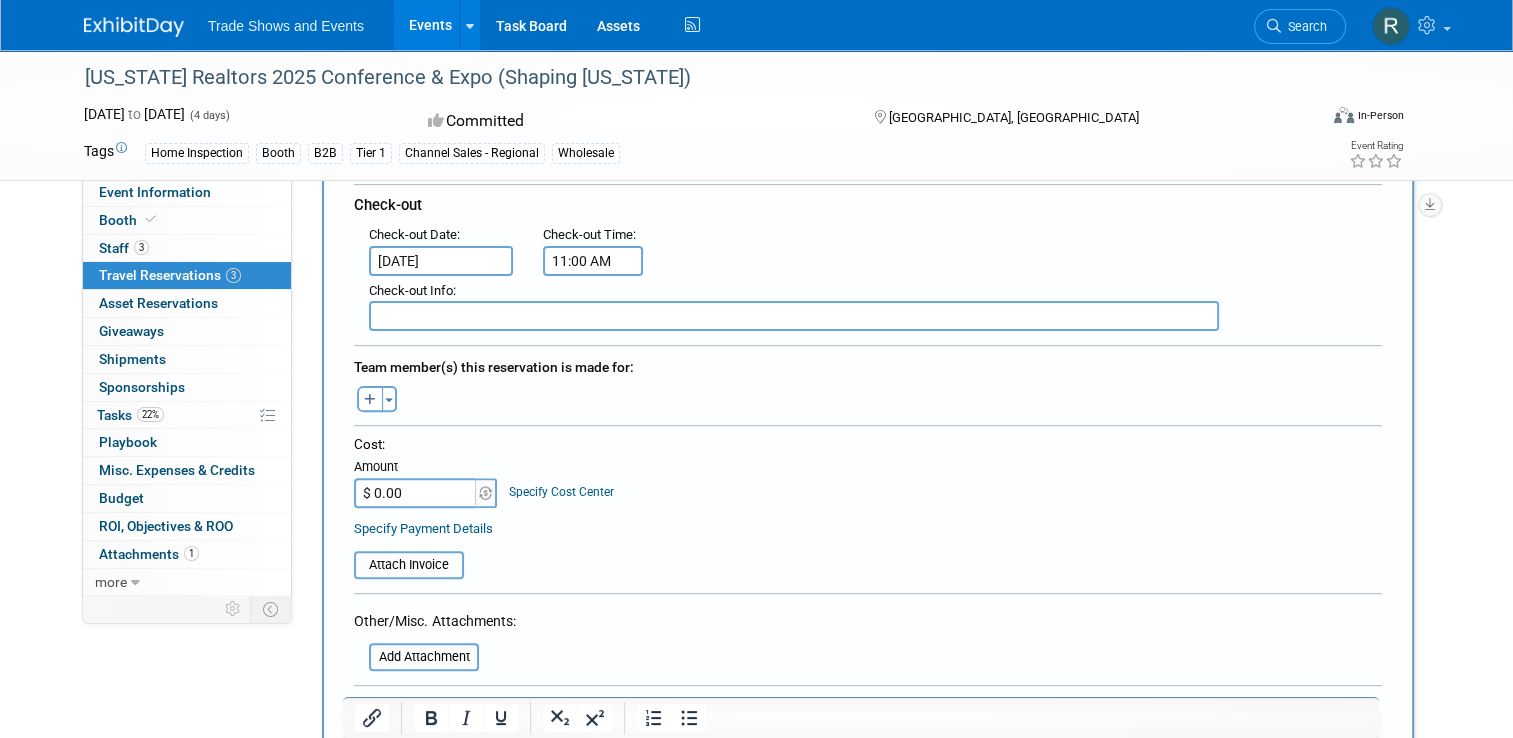 scroll, scrollTop: 600, scrollLeft: 0, axis: vertical 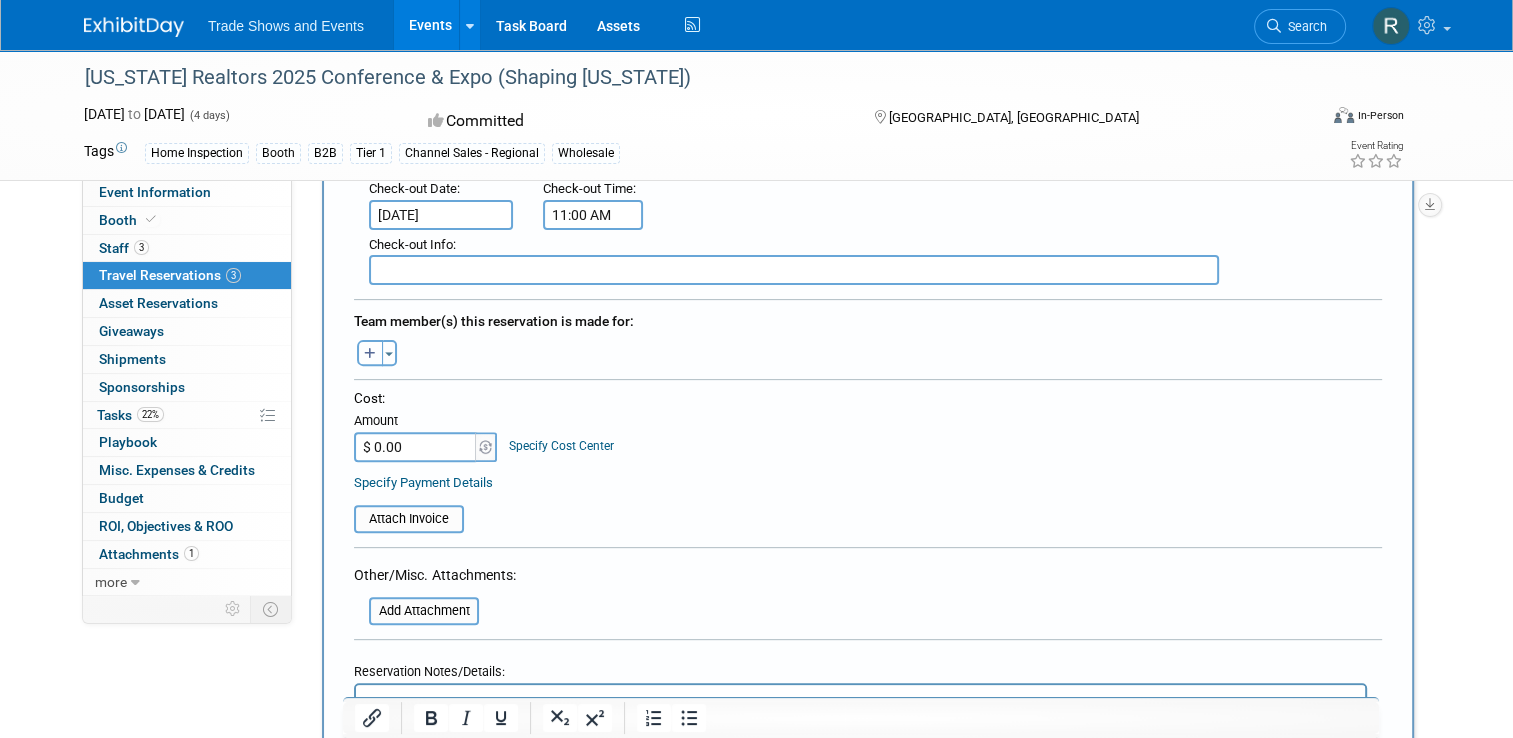 click at bounding box center (370, 354) 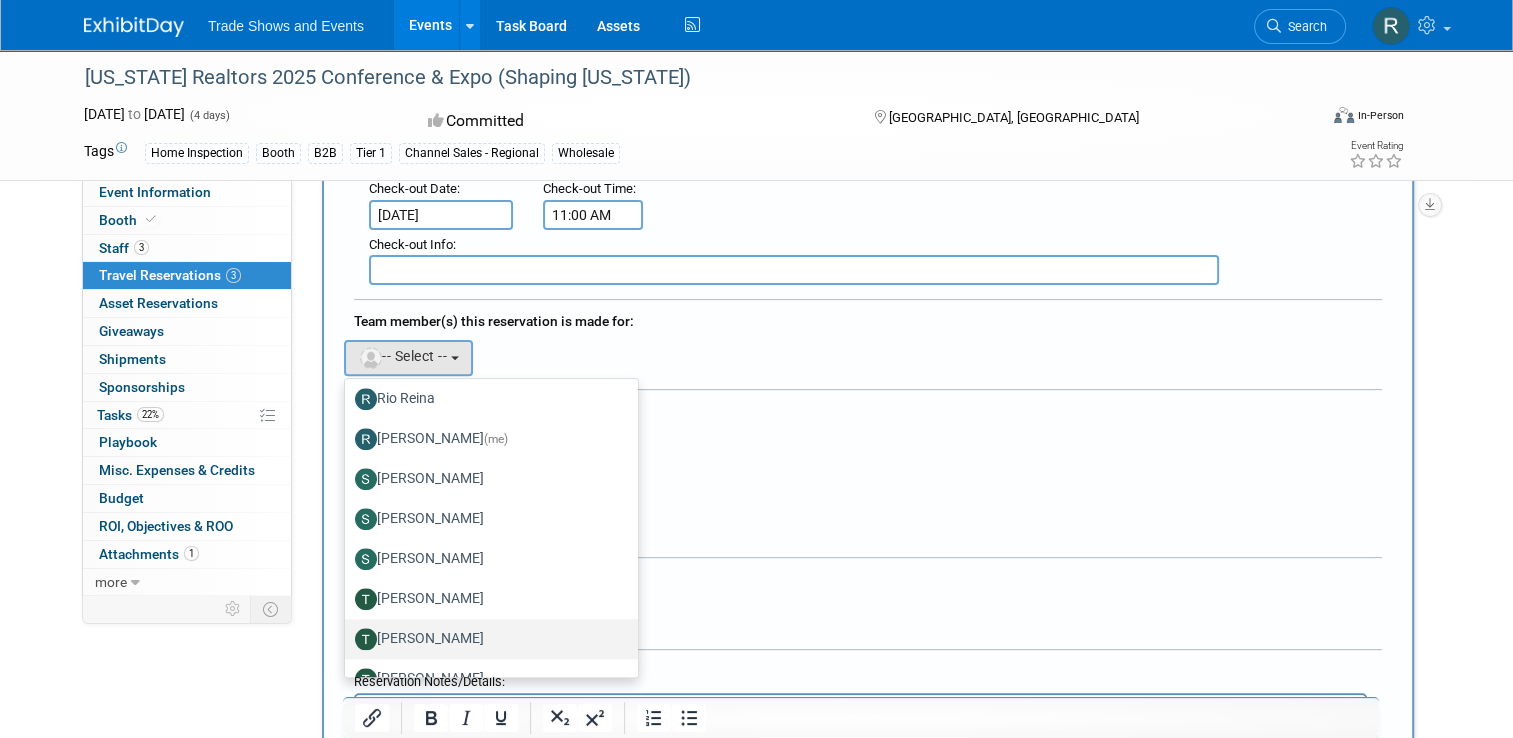 scroll, scrollTop: 2335, scrollLeft: 0, axis: vertical 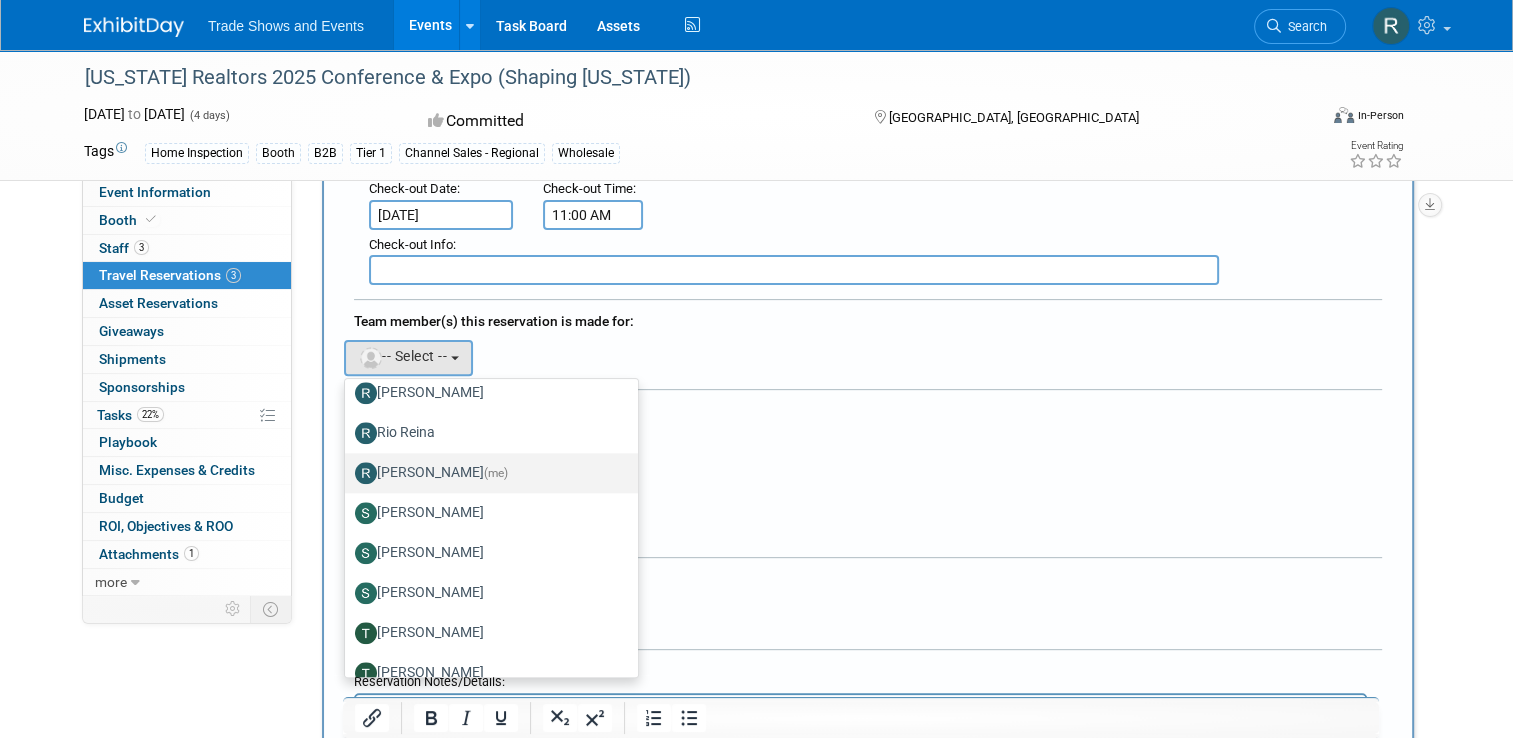 click on "[PERSON_NAME]
(me)" at bounding box center (486, 473) 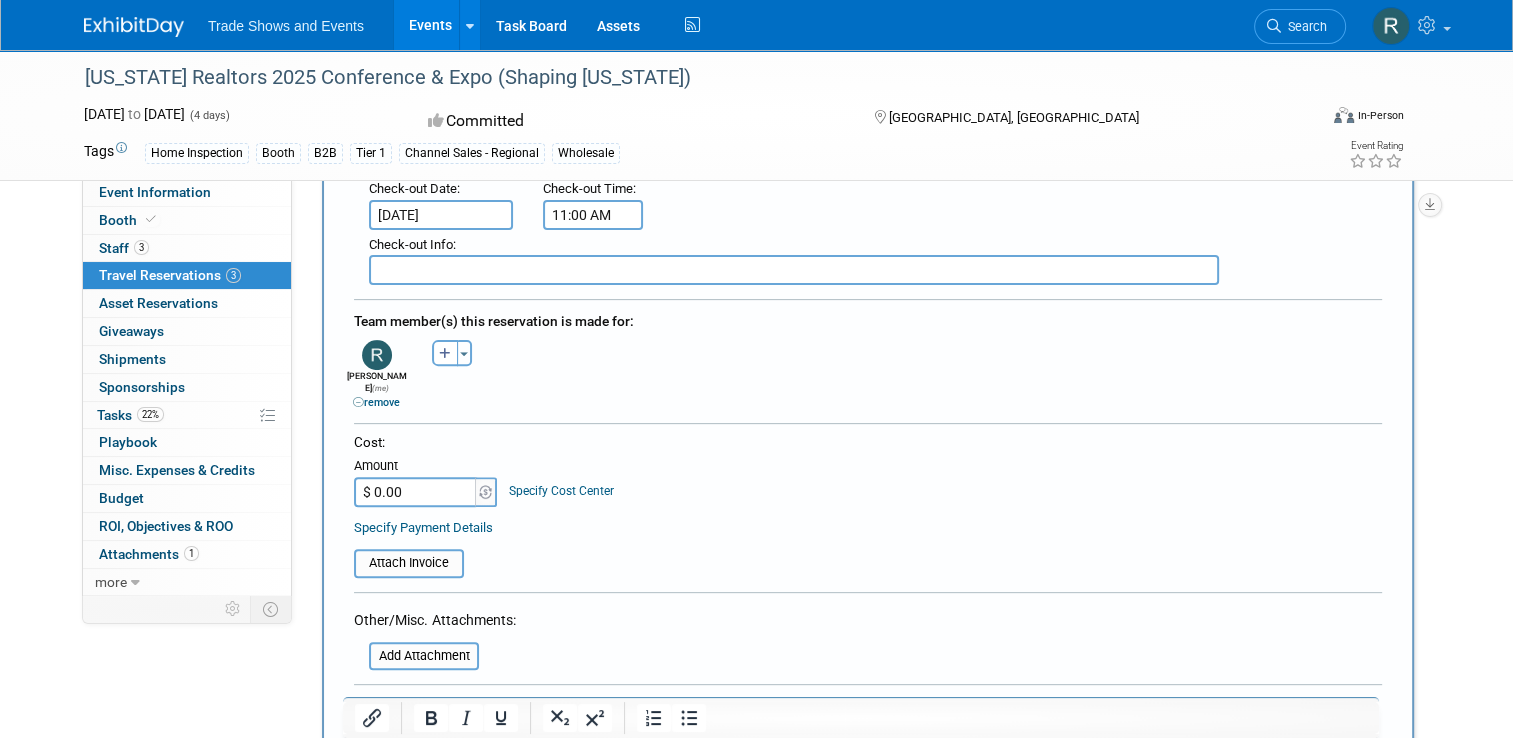 click on "Cost:
Amount
$ 0.00
Specify Cost Center
Cost Center
-- Not Specified --" at bounding box center (868, 469) 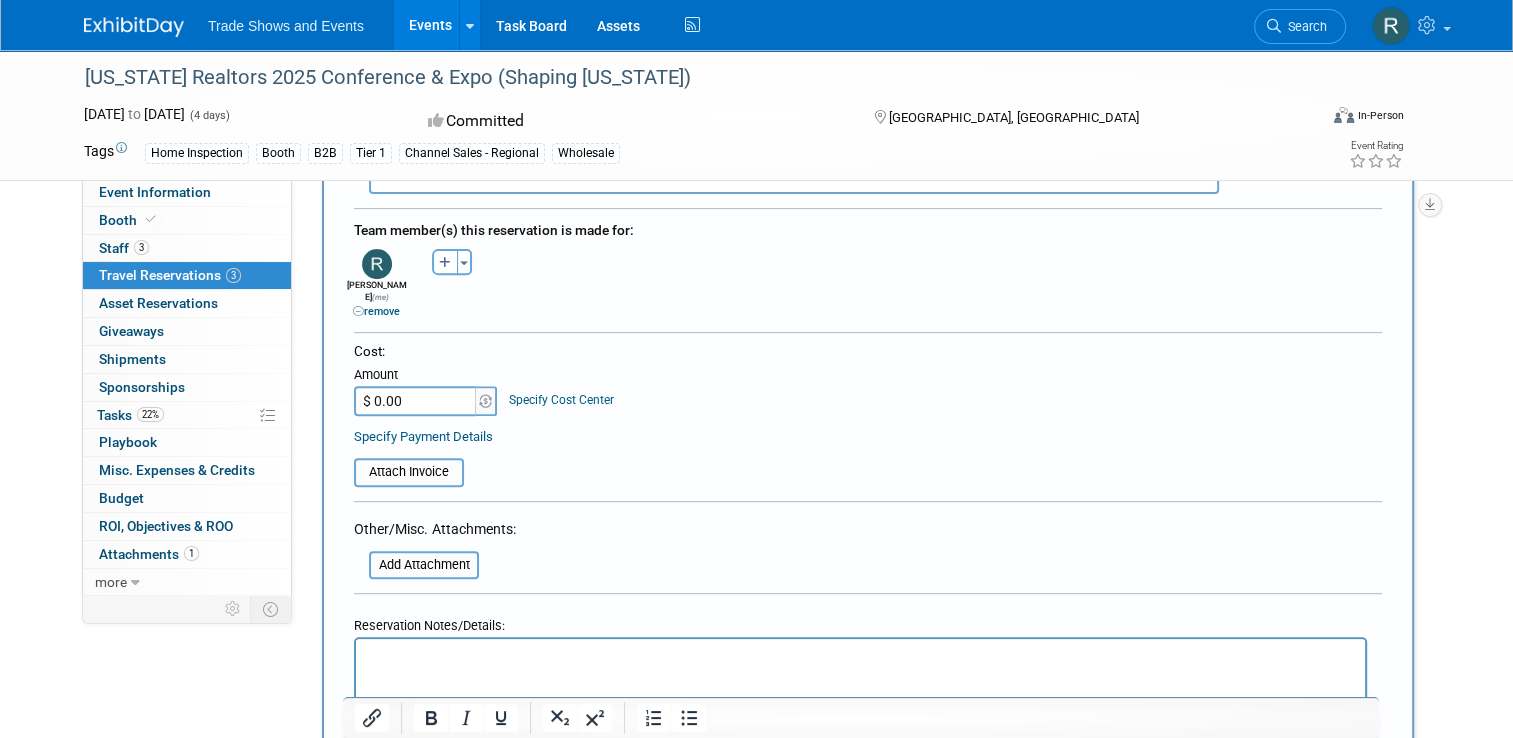 scroll, scrollTop: 700, scrollLeft: 0, axis: vertical 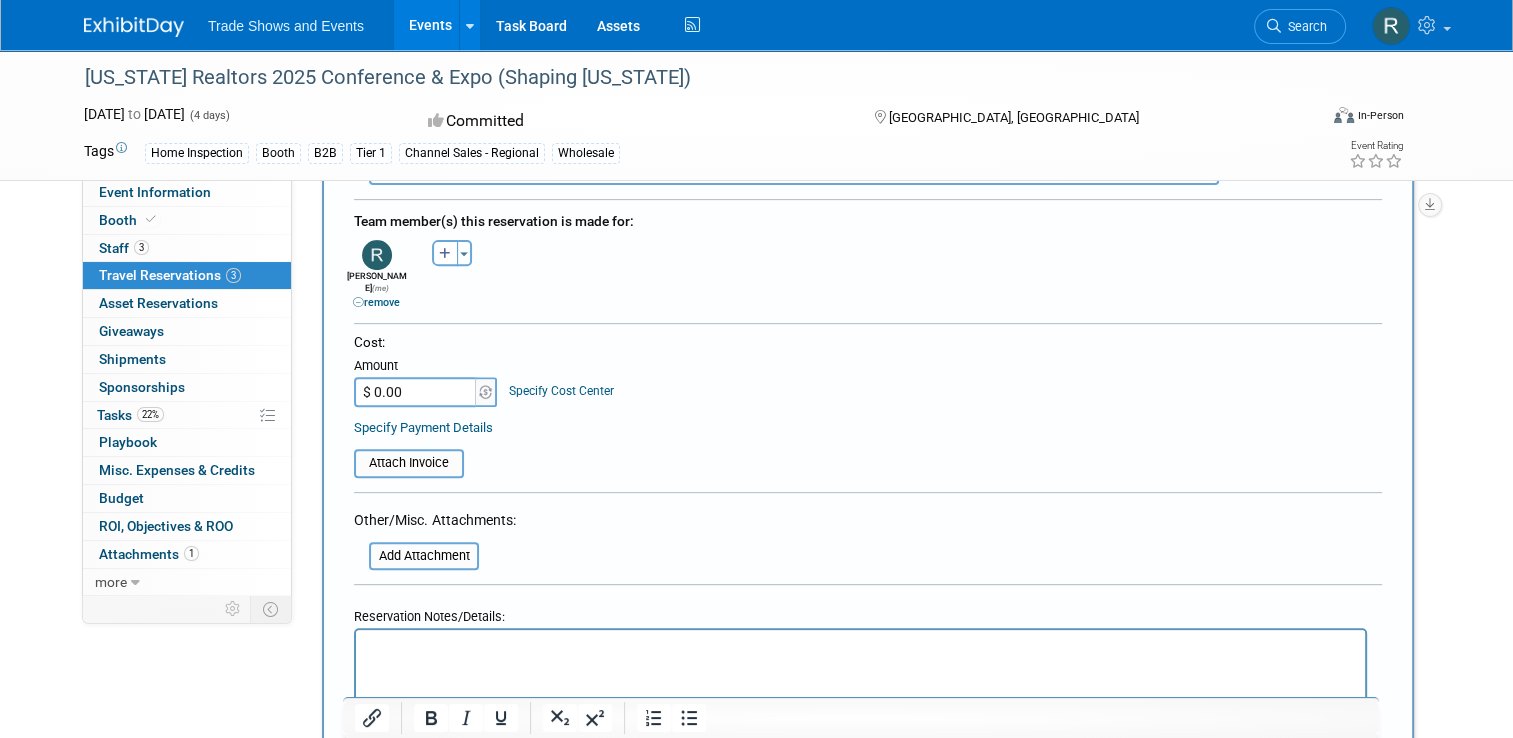 click on "$ 0.00" at bounding box center [416, 392] 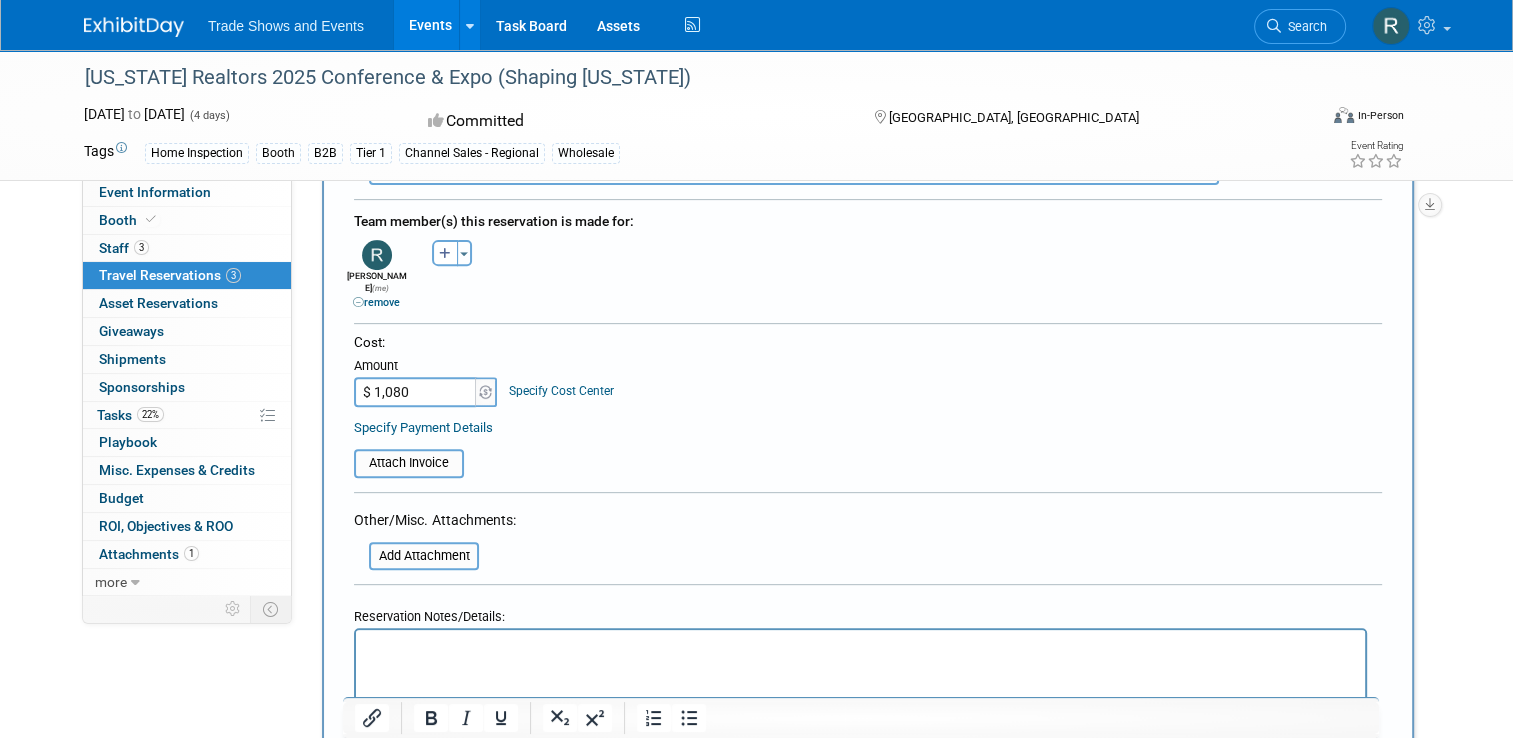 type on "$ 1,080.00" 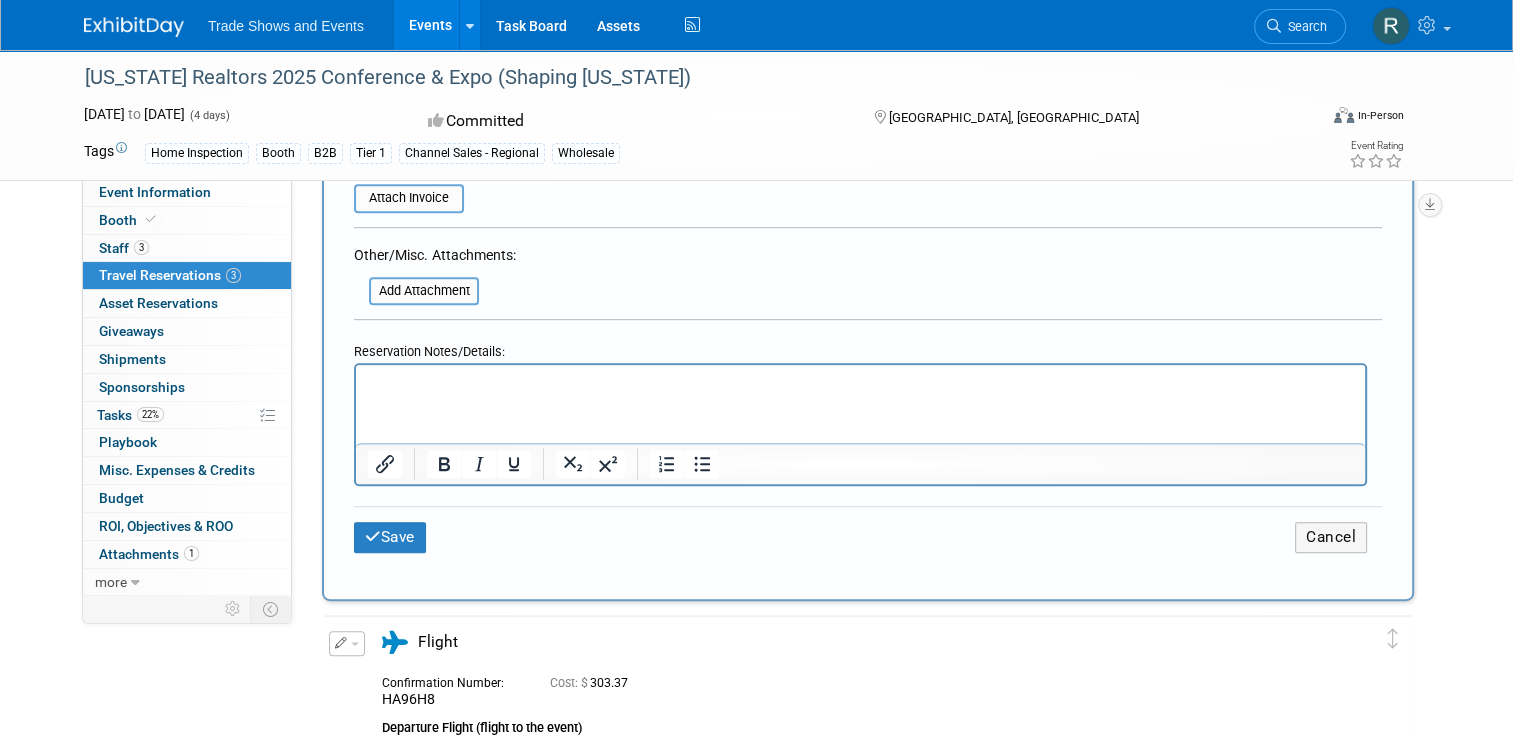 scroll, scrollTop: 1000, scrollLeft: 0, axis: vertical 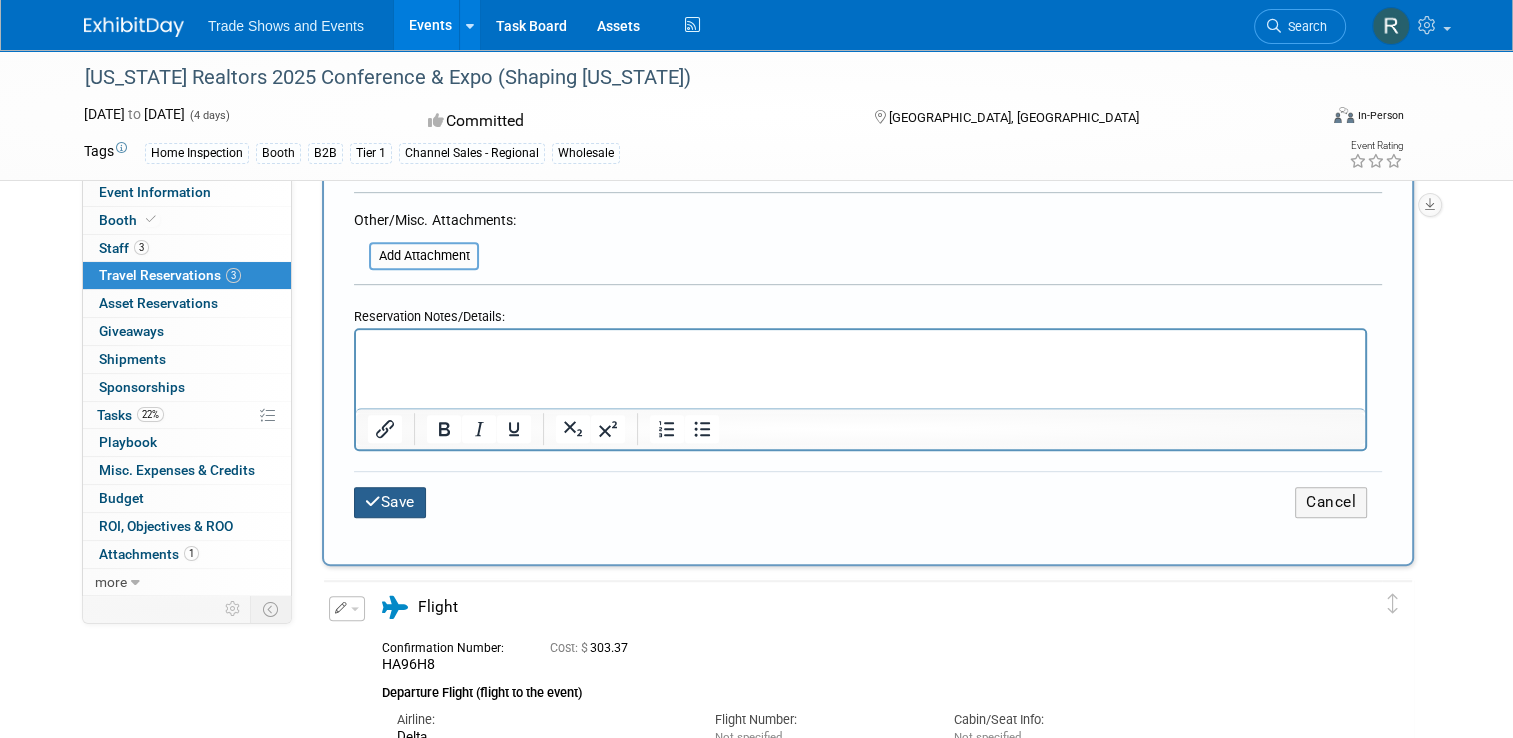 click on "Save" at bounding box center [390, 502] 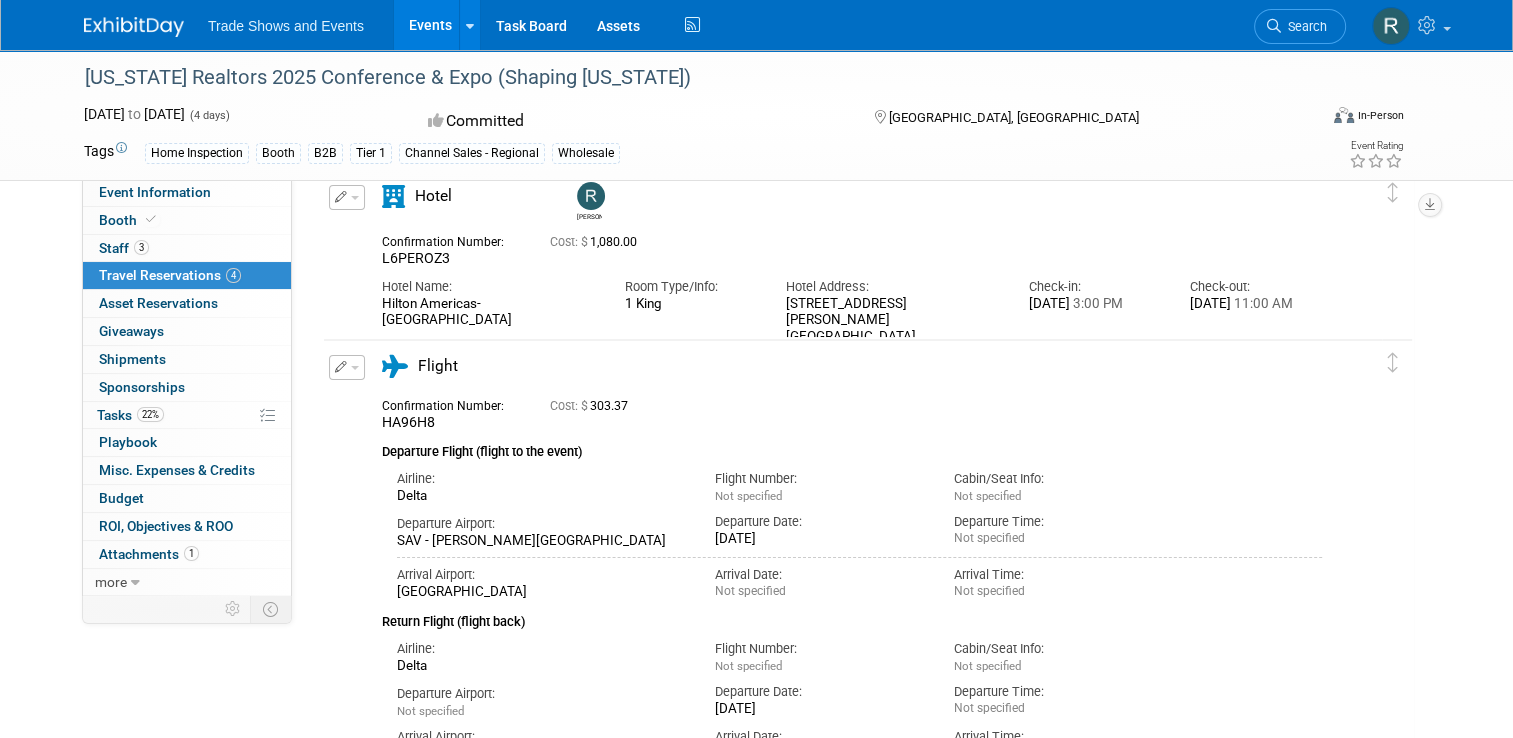 scroll, scrollTop: 0, scrollLeft: 0, axis: both 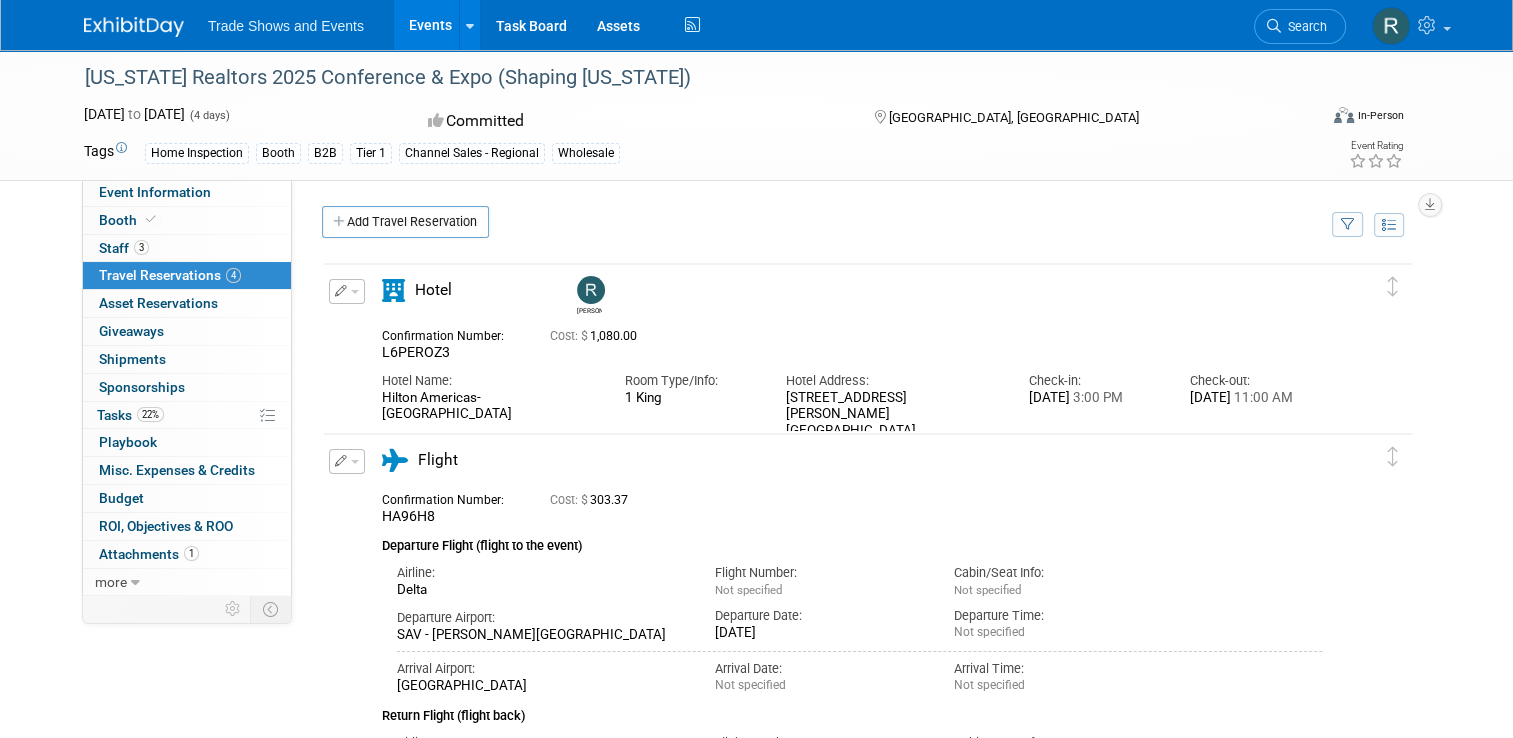 click on "Add Travel Reservation" at bounding box center (821, 224) 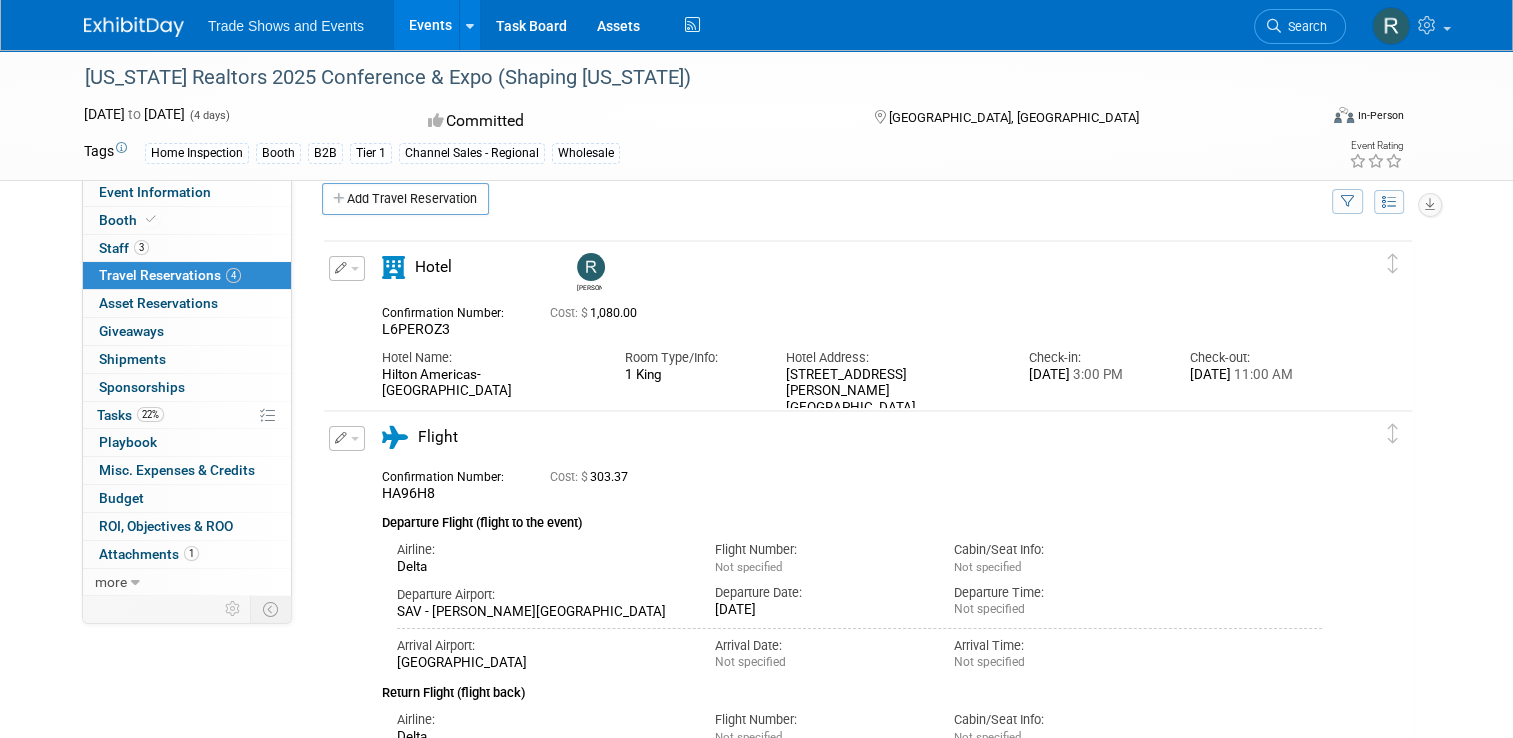 scroll, scrollTop: 0, scrollLeft: 0, axis: both 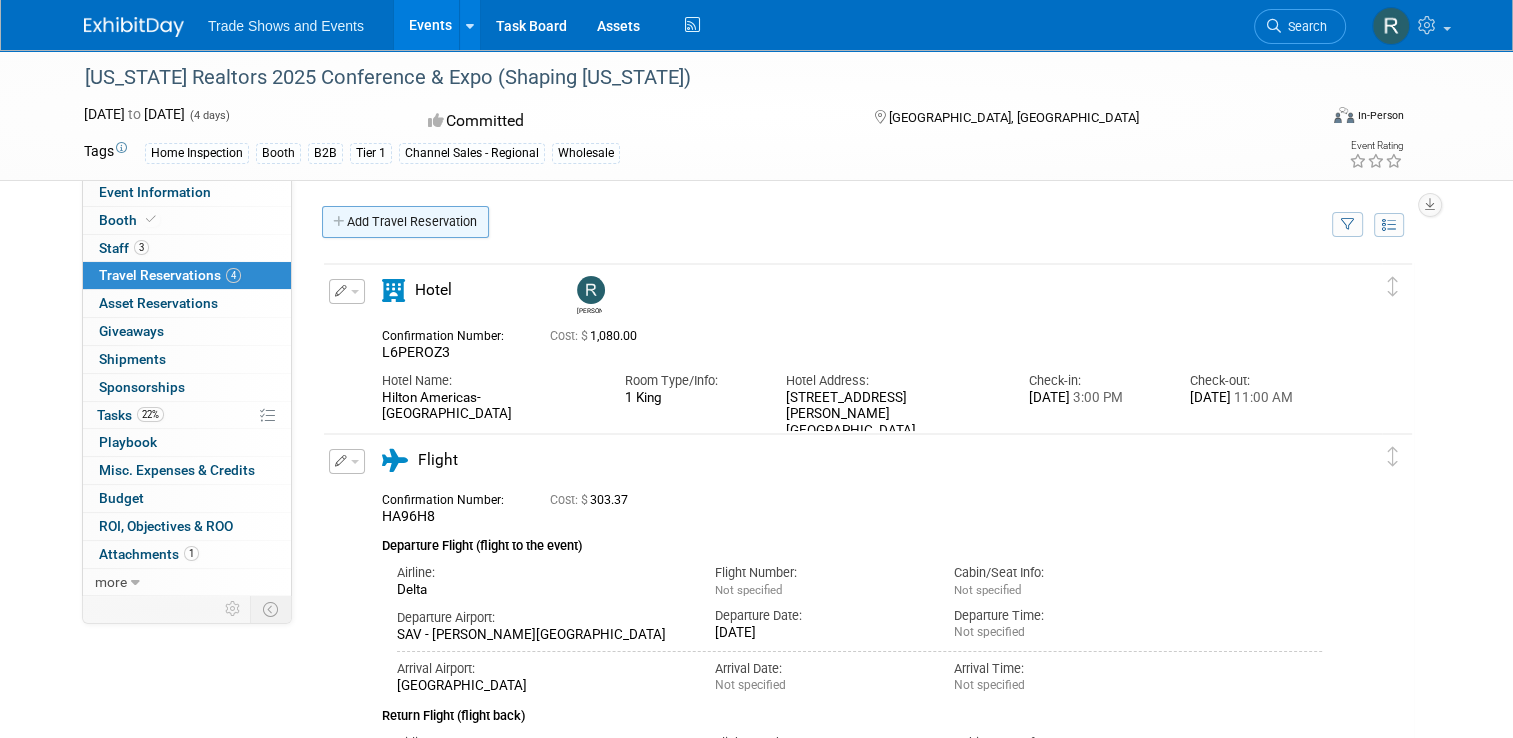 click on "Add Travel Reservation" at bounding box center (405, 222) 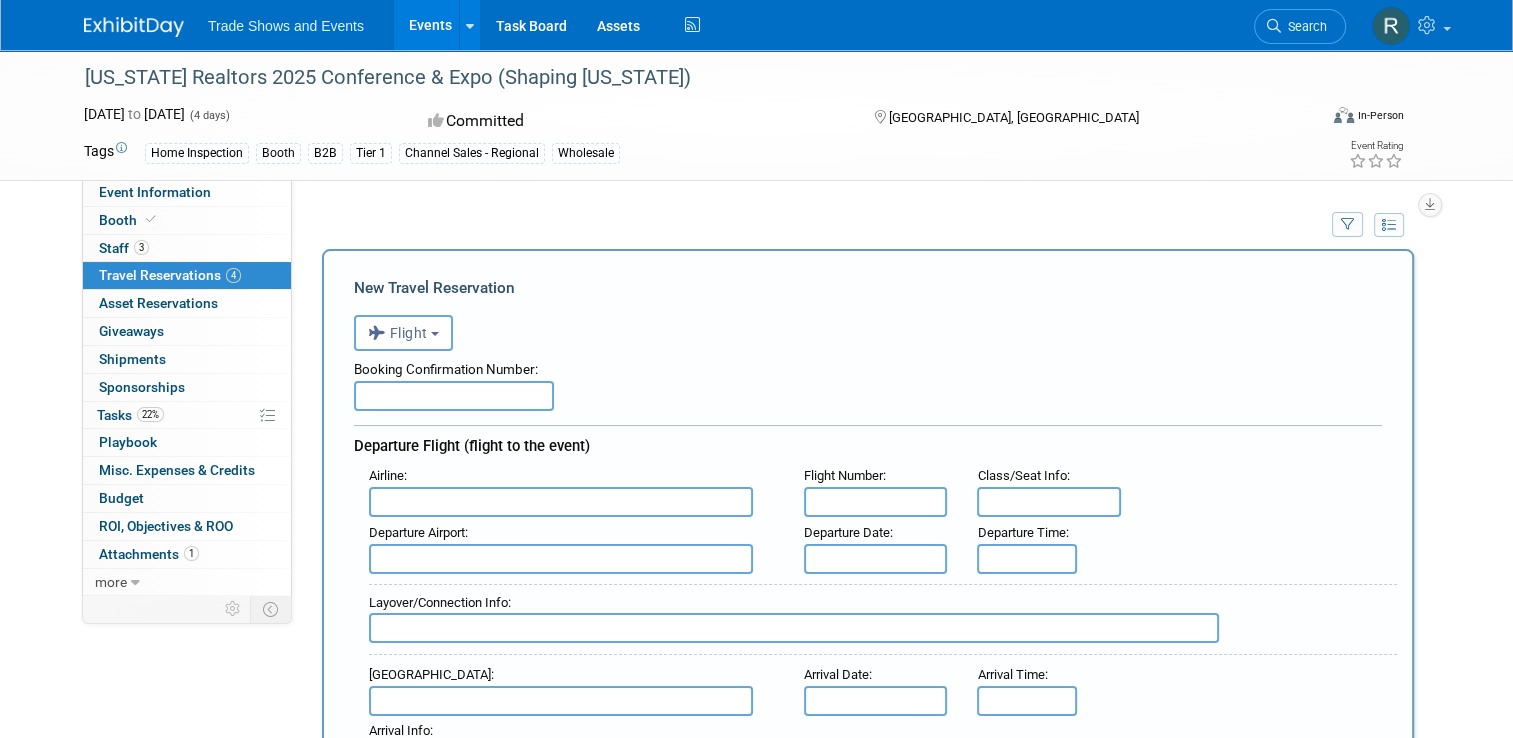 scroll, scrollTop: 0, scrollLeft: 0, axis: both 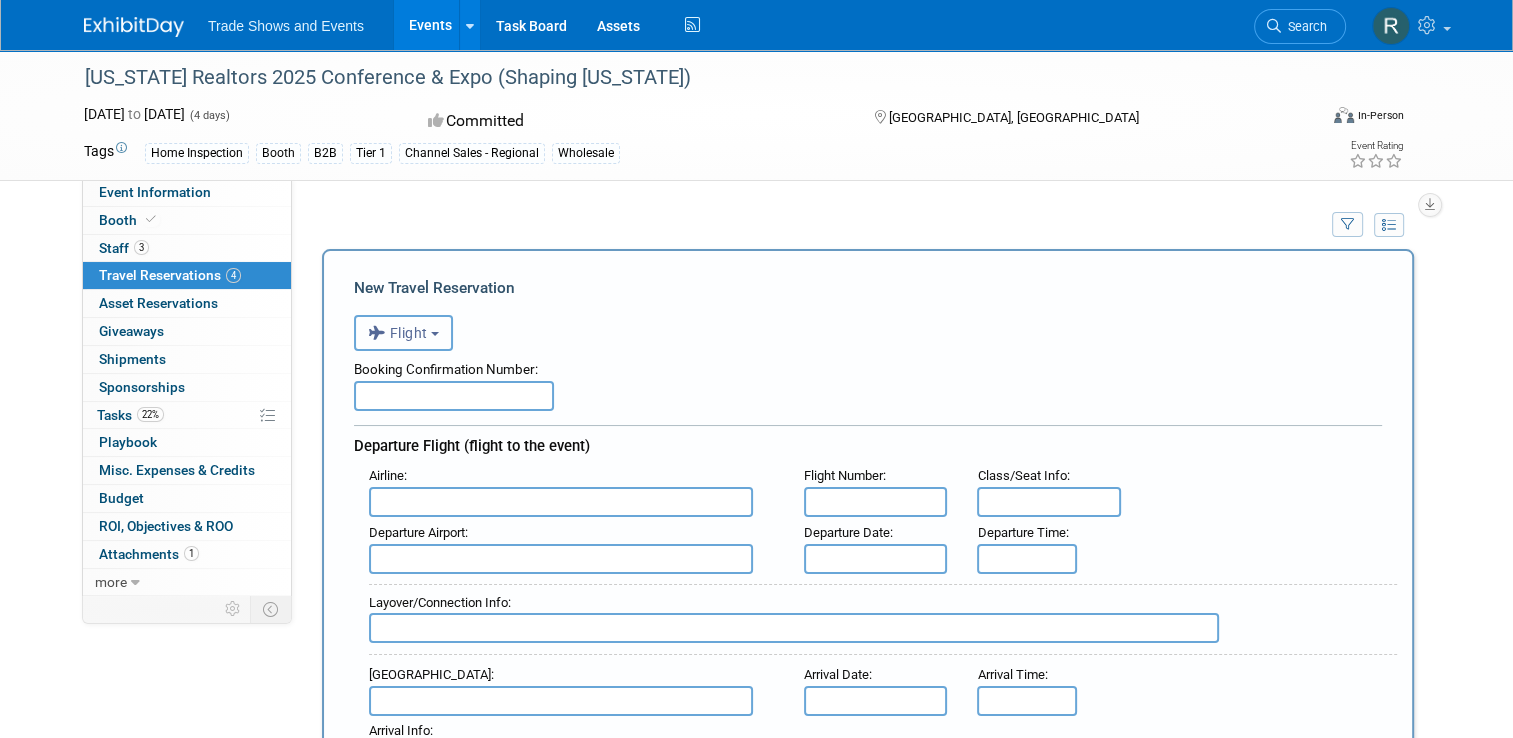 click on "Flight" at bounding box center [398, 333] 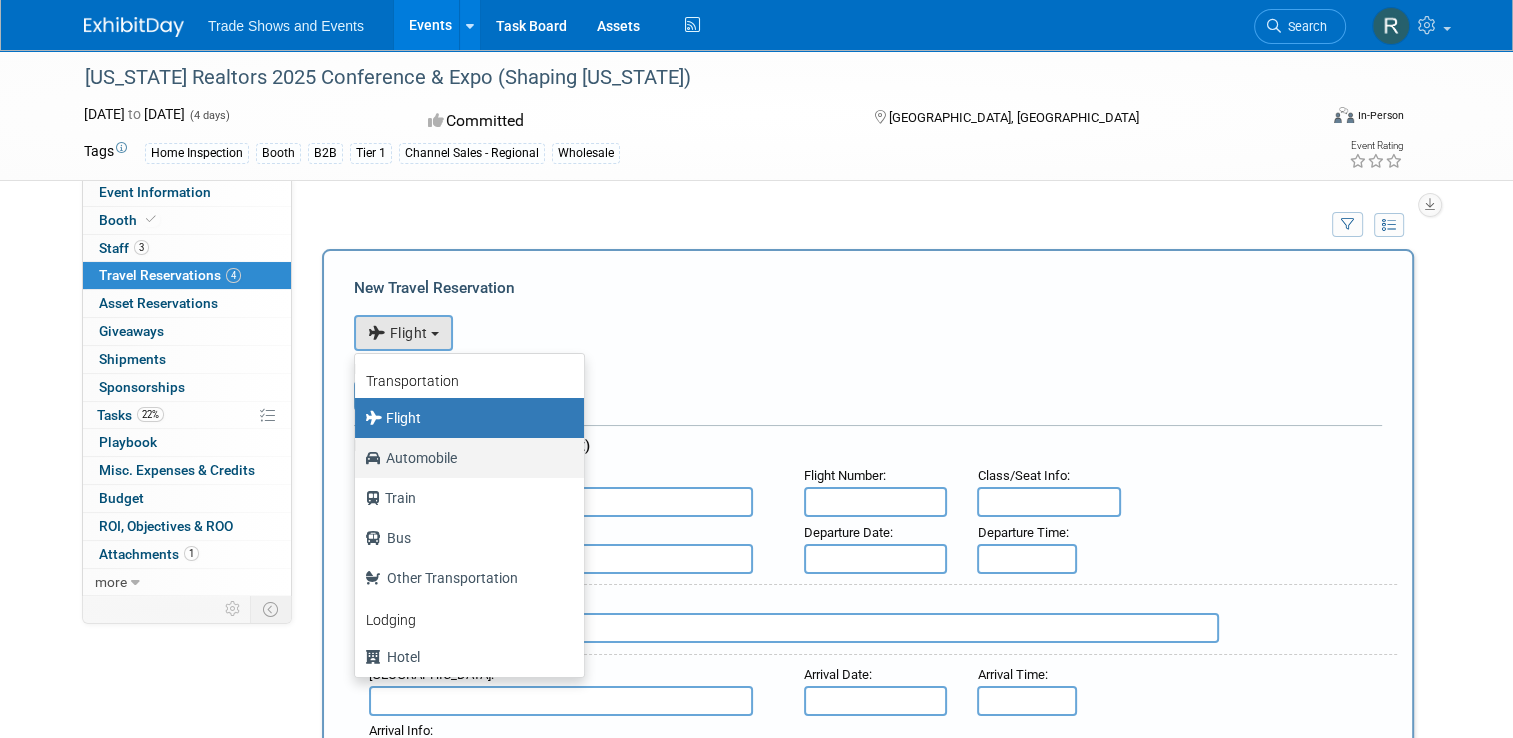 click on "Automobile" at bounding box center [464, 458] 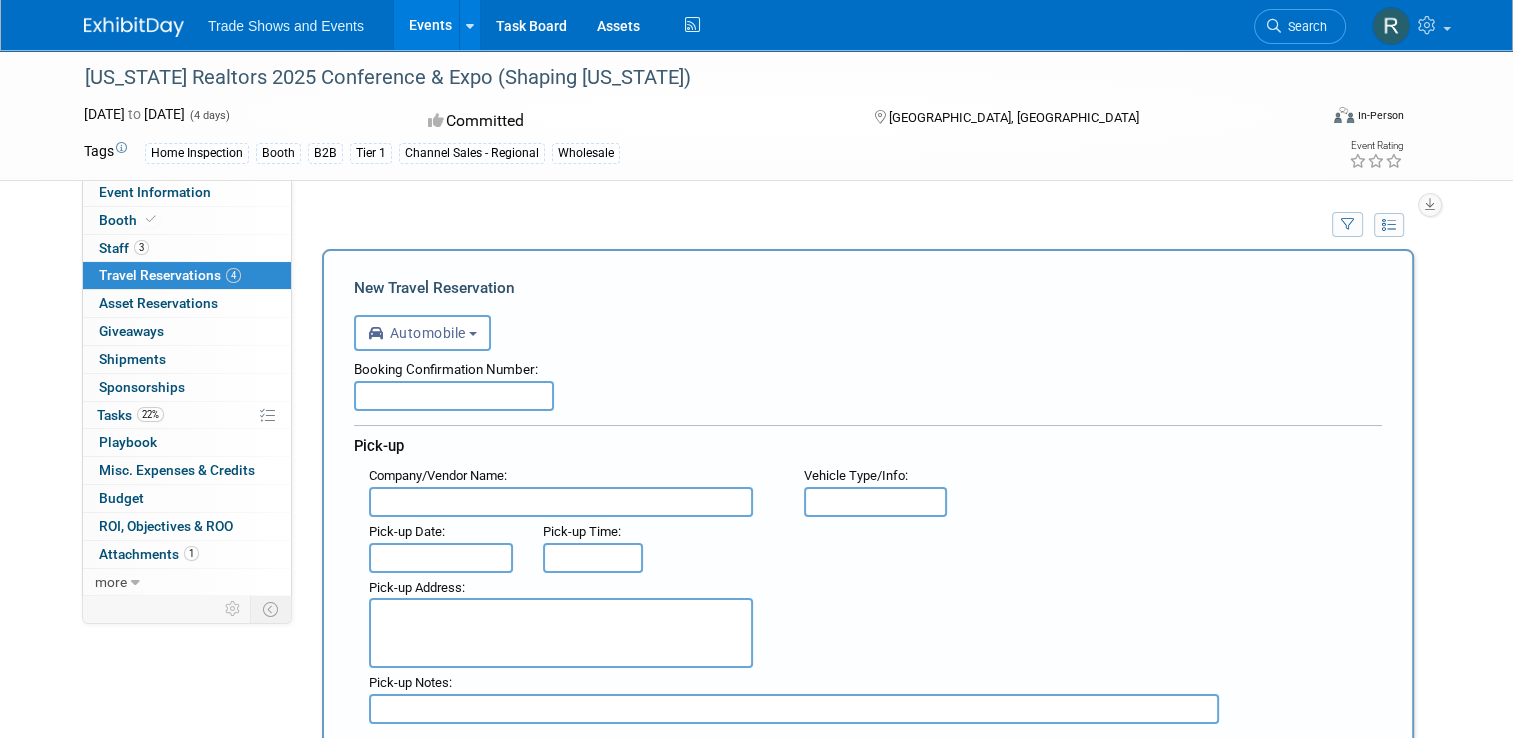 click on "Booking Confirmation Number:" at bounding box center (868, 366) 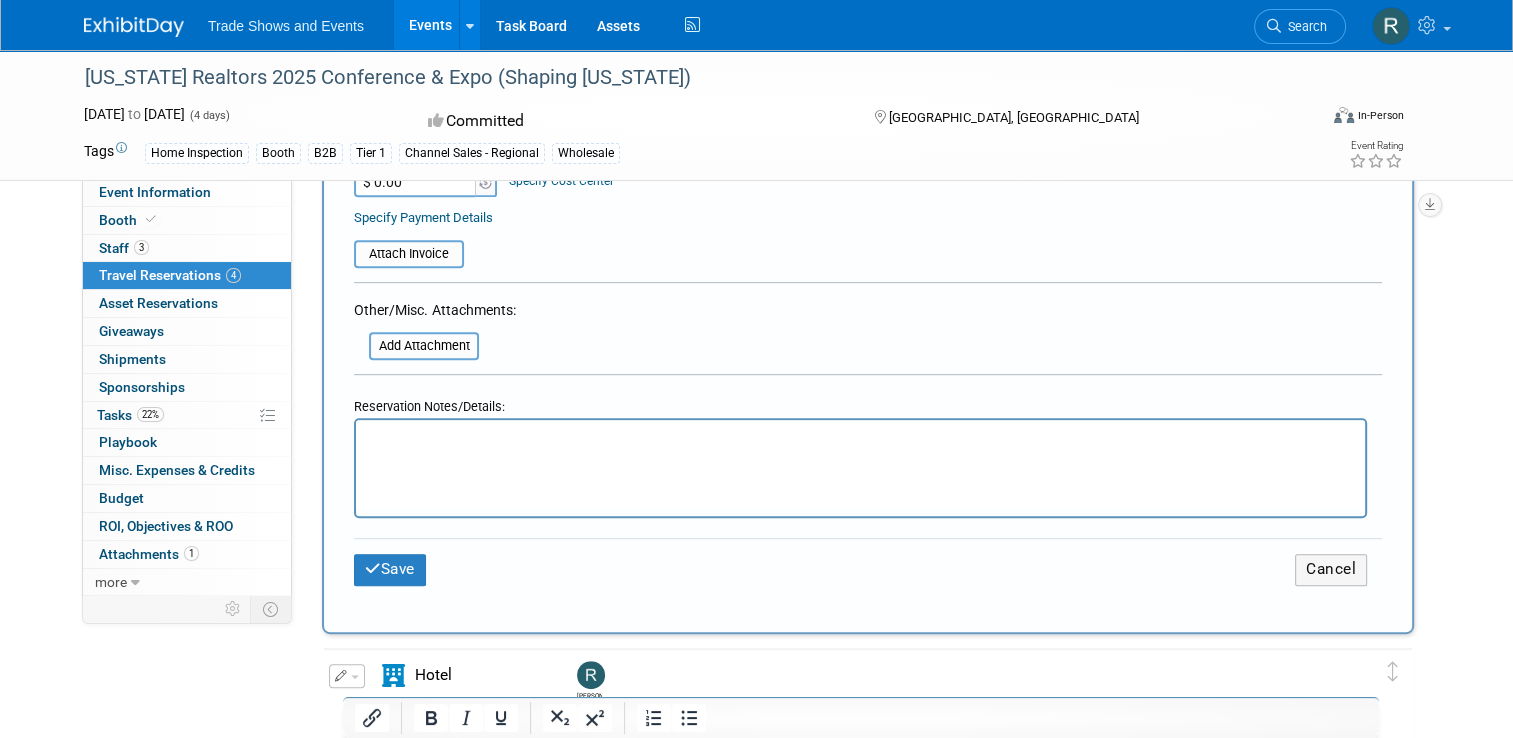 scroll, scrollTop: 900, scrollLeft: 0, axis: vertical 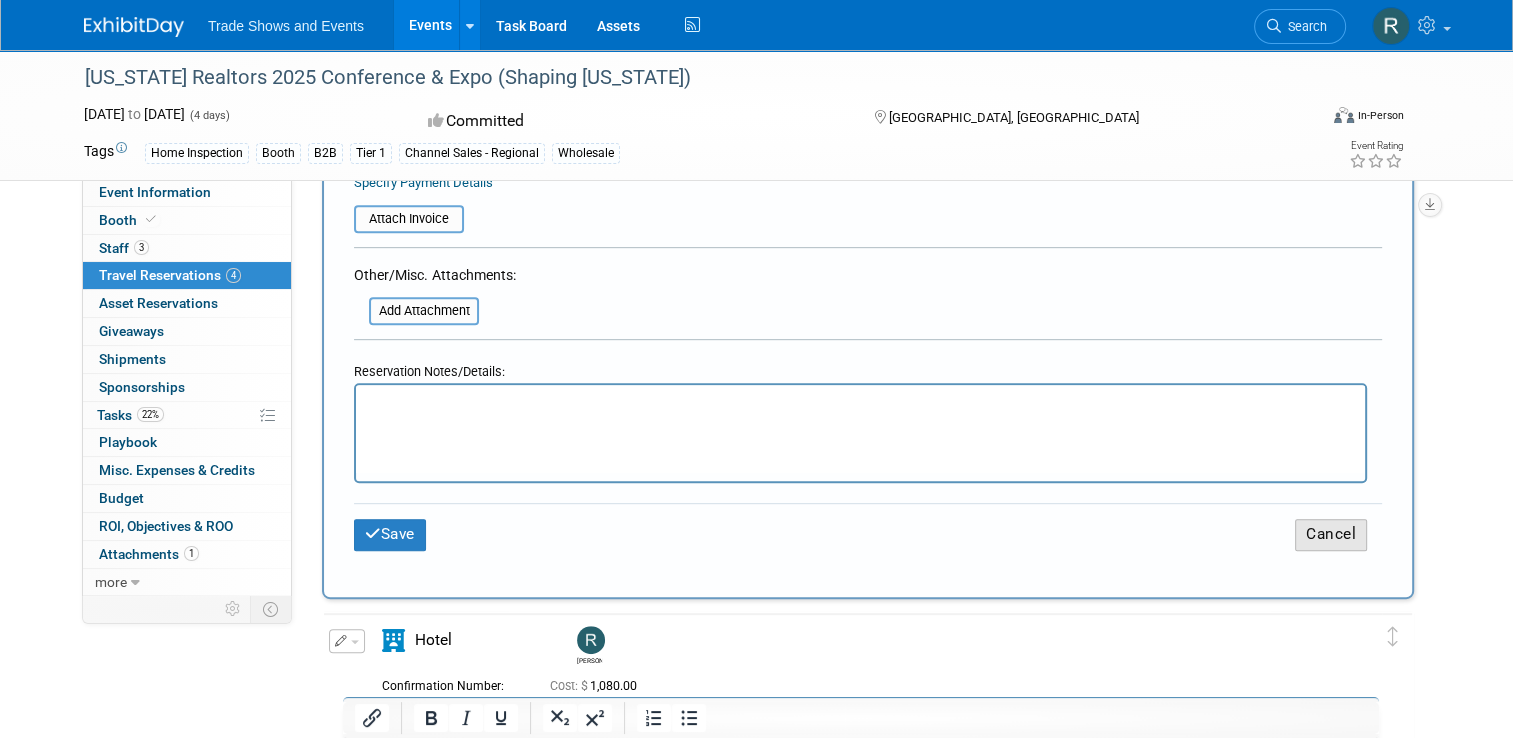 click on "Cancel" at bounding box center (1331, 534) 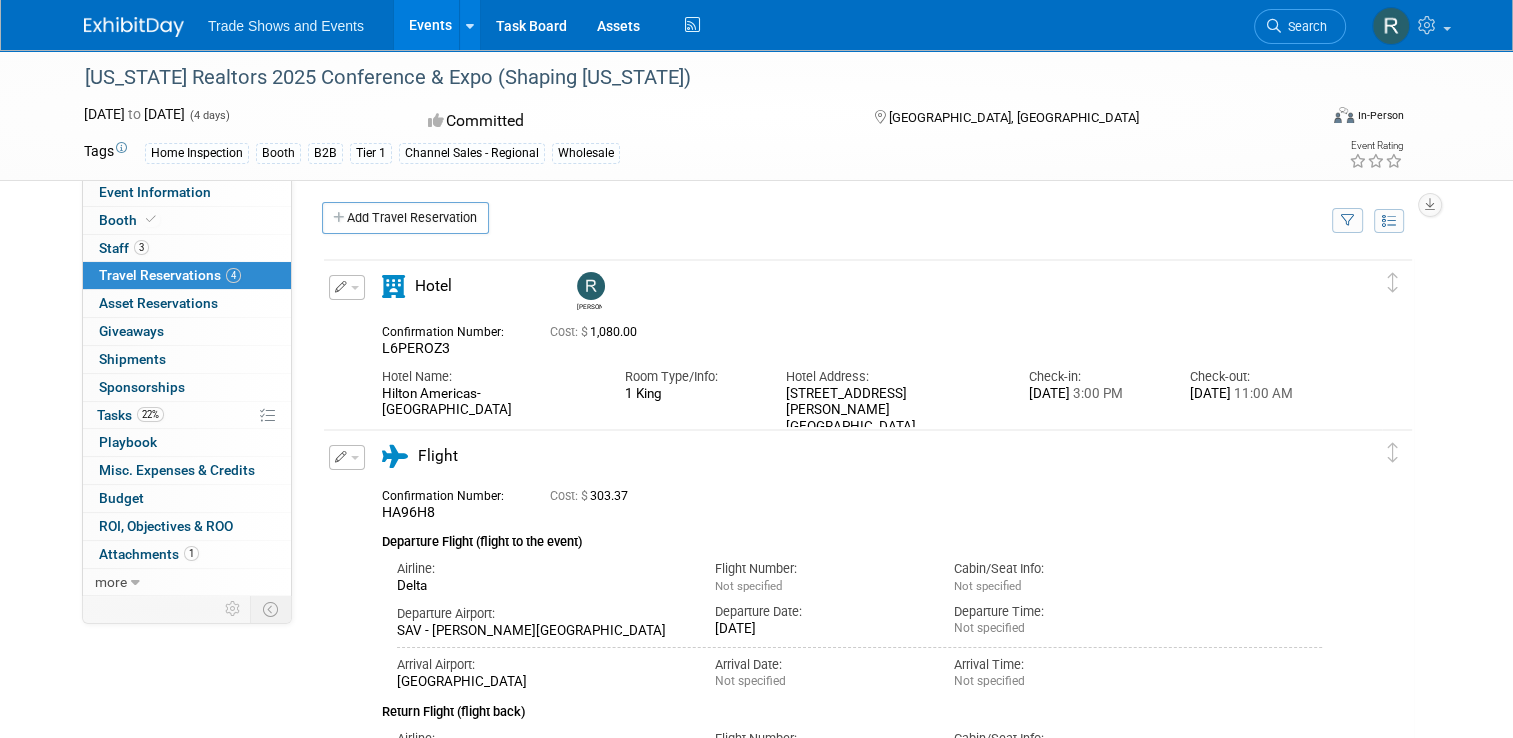 scroll, scrollTop: 0, scrollLeft: 0, axis: both 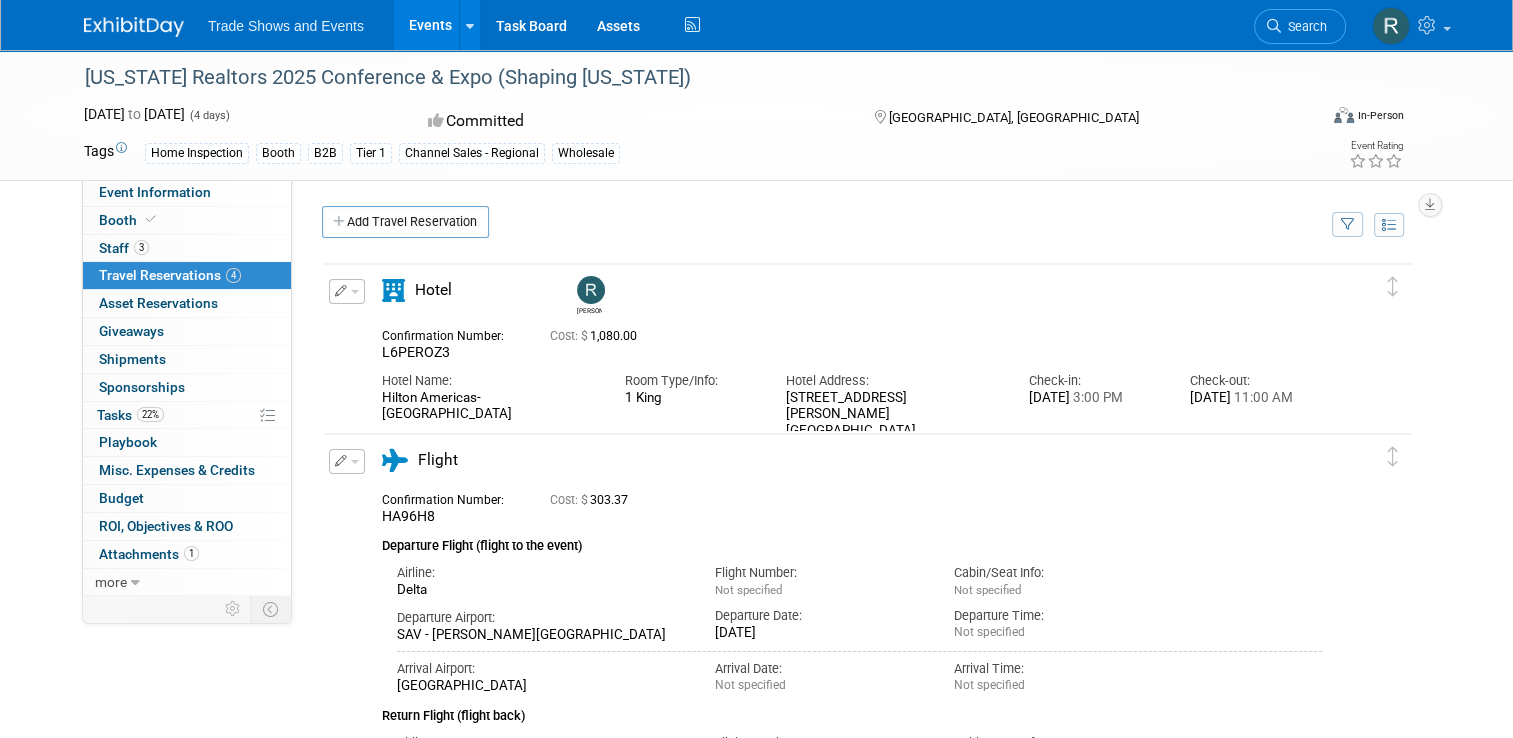 click on "Committed" at bounding box center [632, 121] 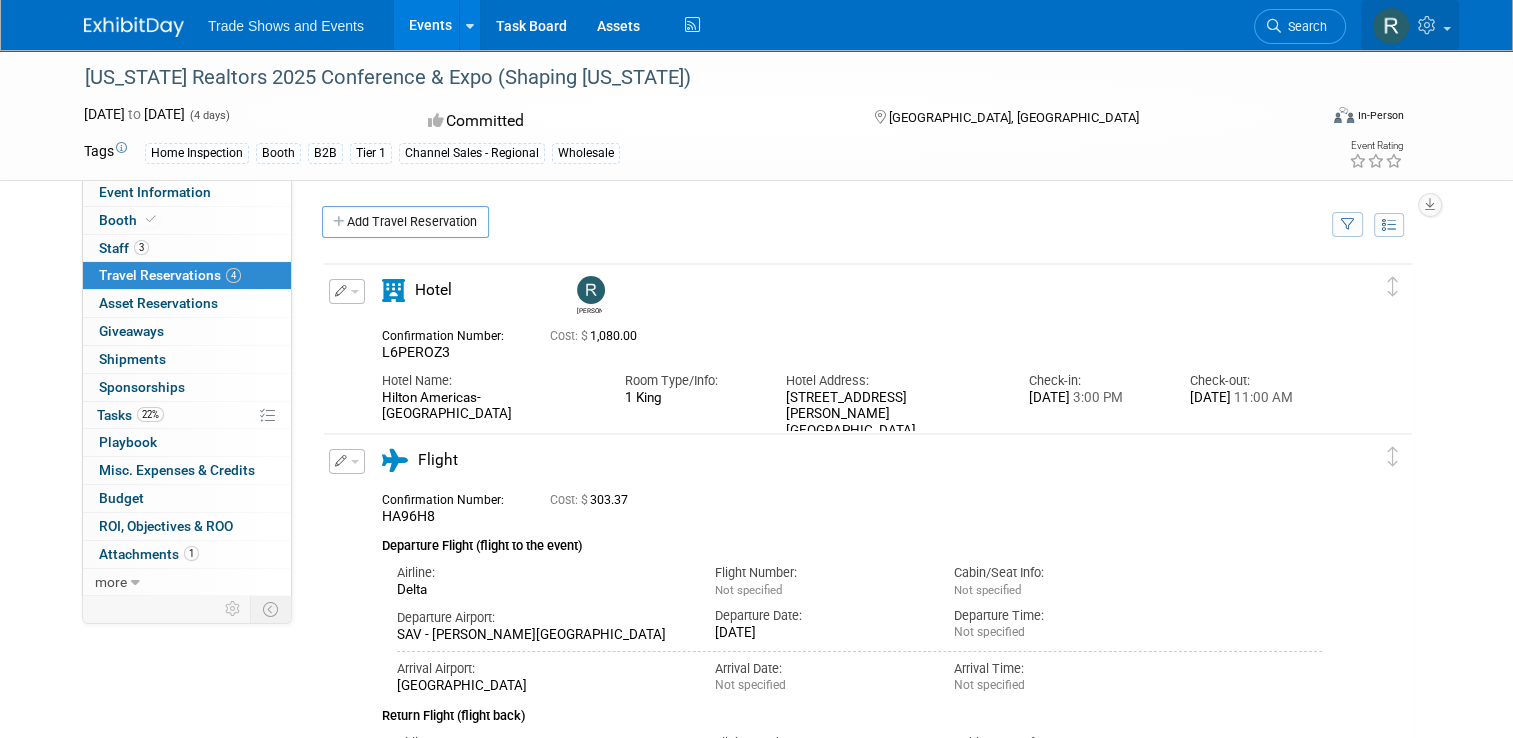 click at bounding box center (1447, 29) 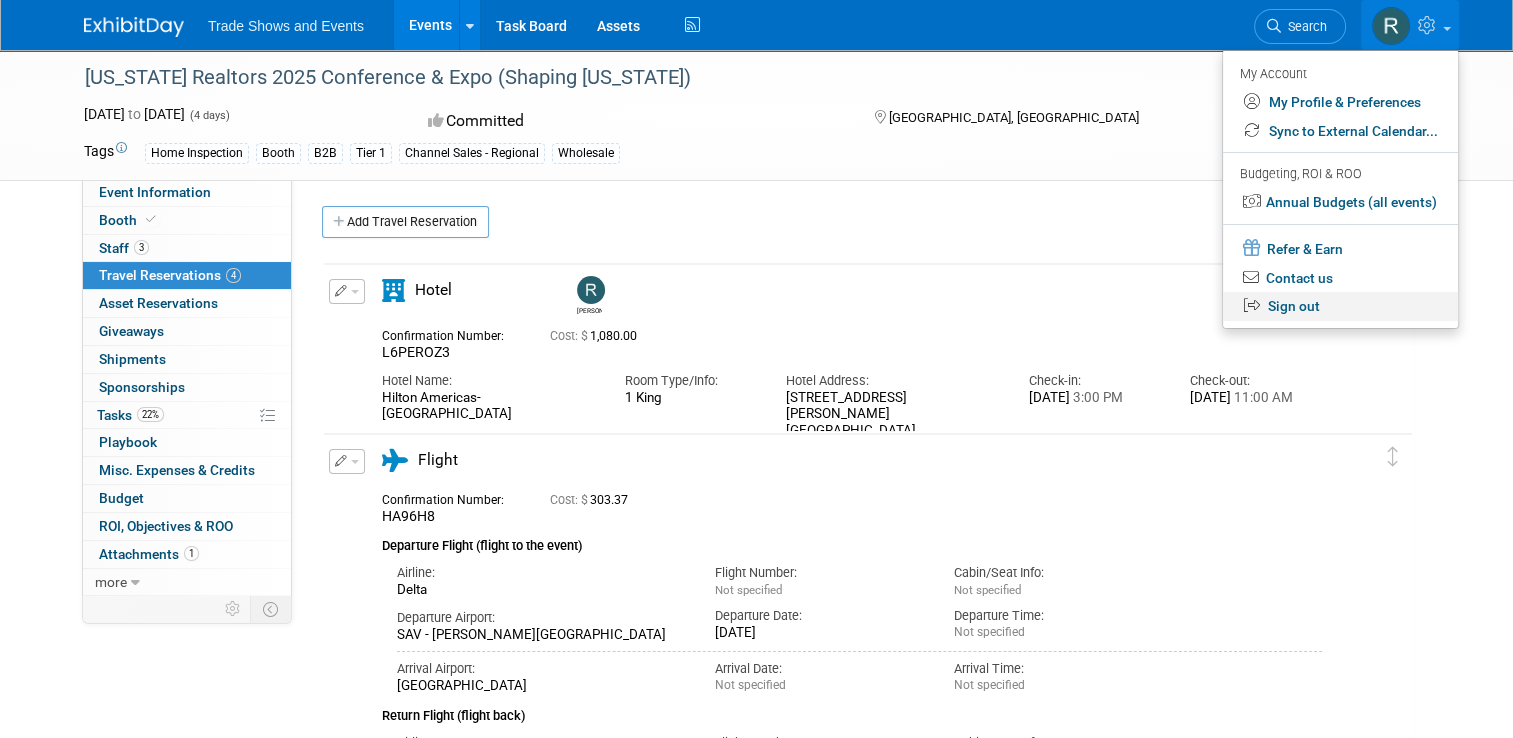 click on "Sign out" at bounding box center (1340, 306) 